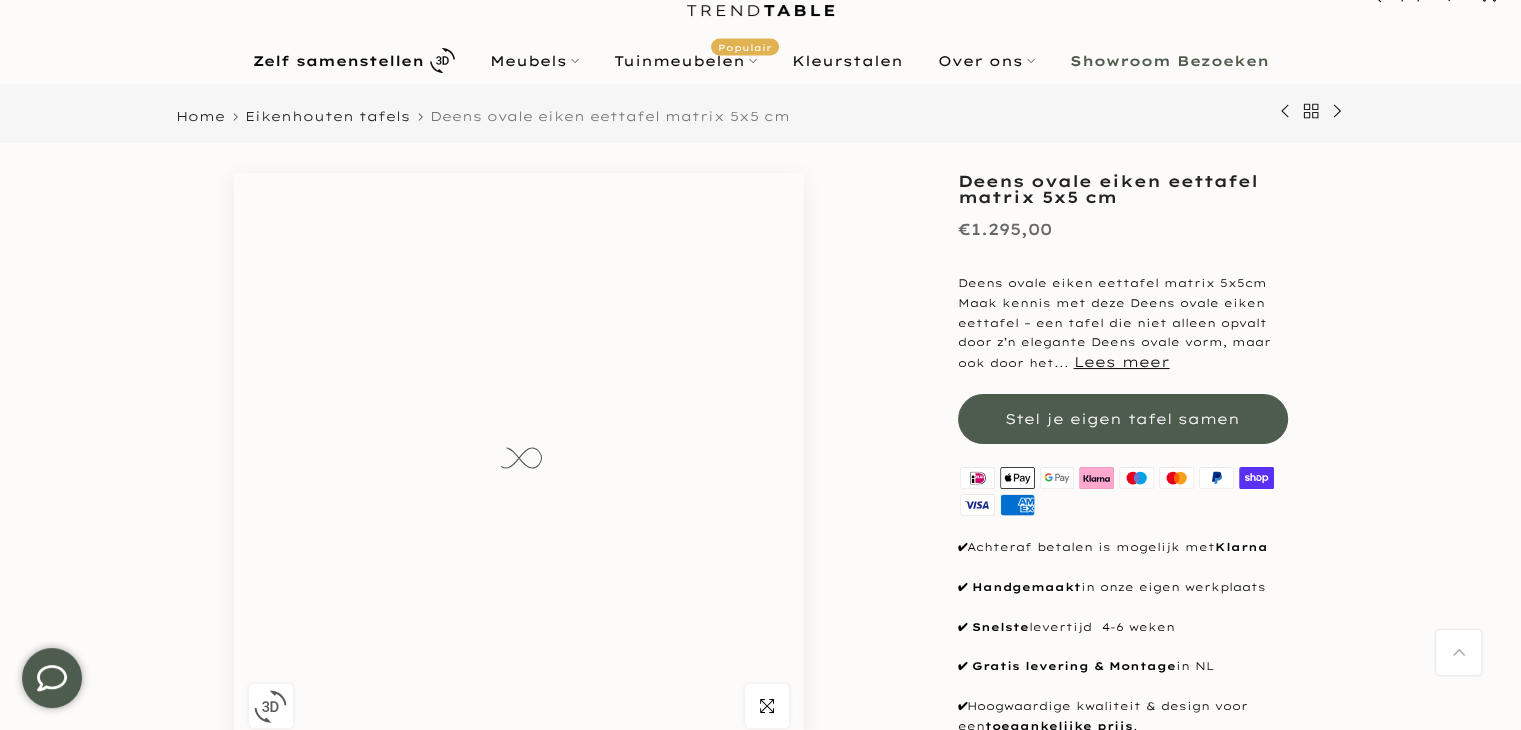 scroll, scrollTop: 0, scrollLeft: 0, axis: both 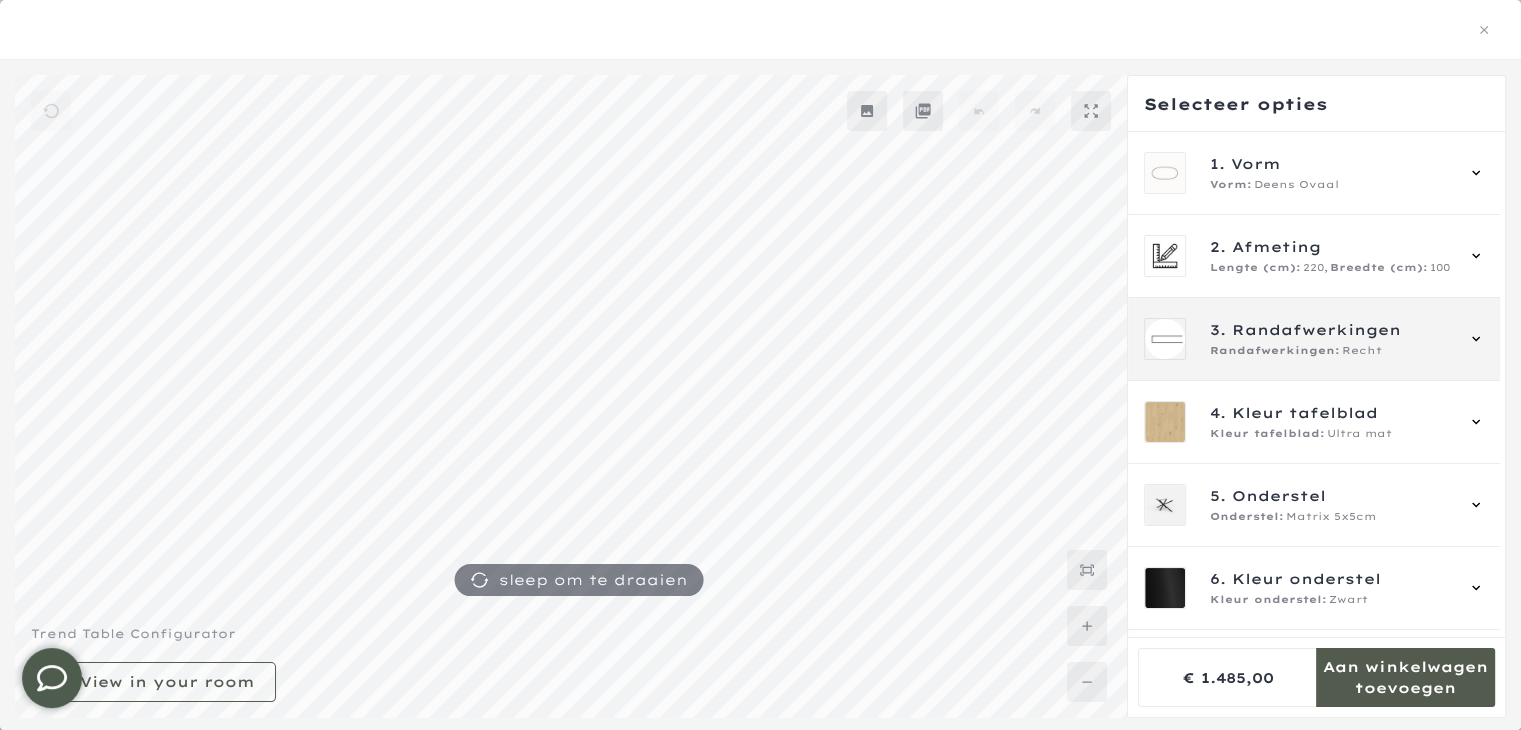 type on "****" 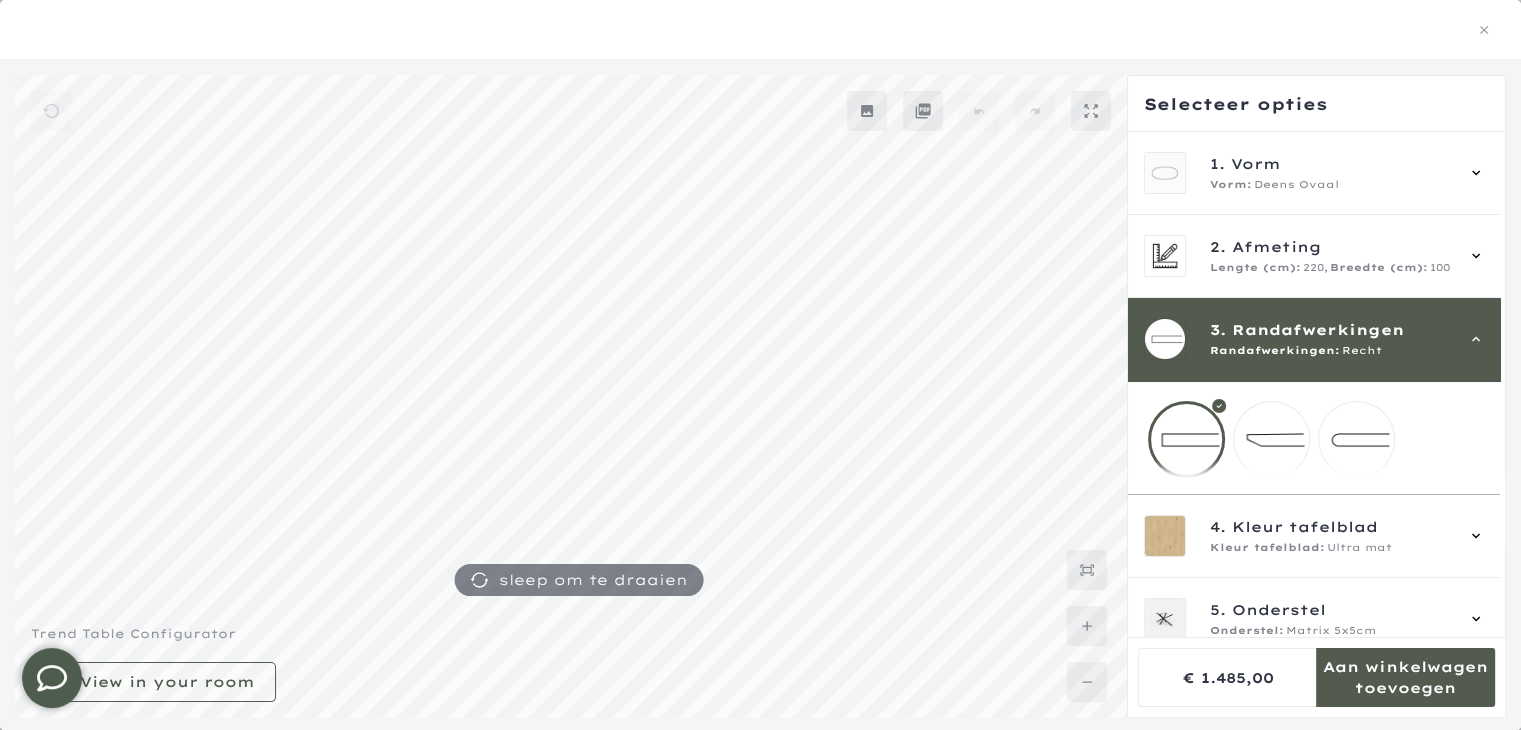 scroll, scrollTop: 121, scrollLeft: 0, axis: vertical 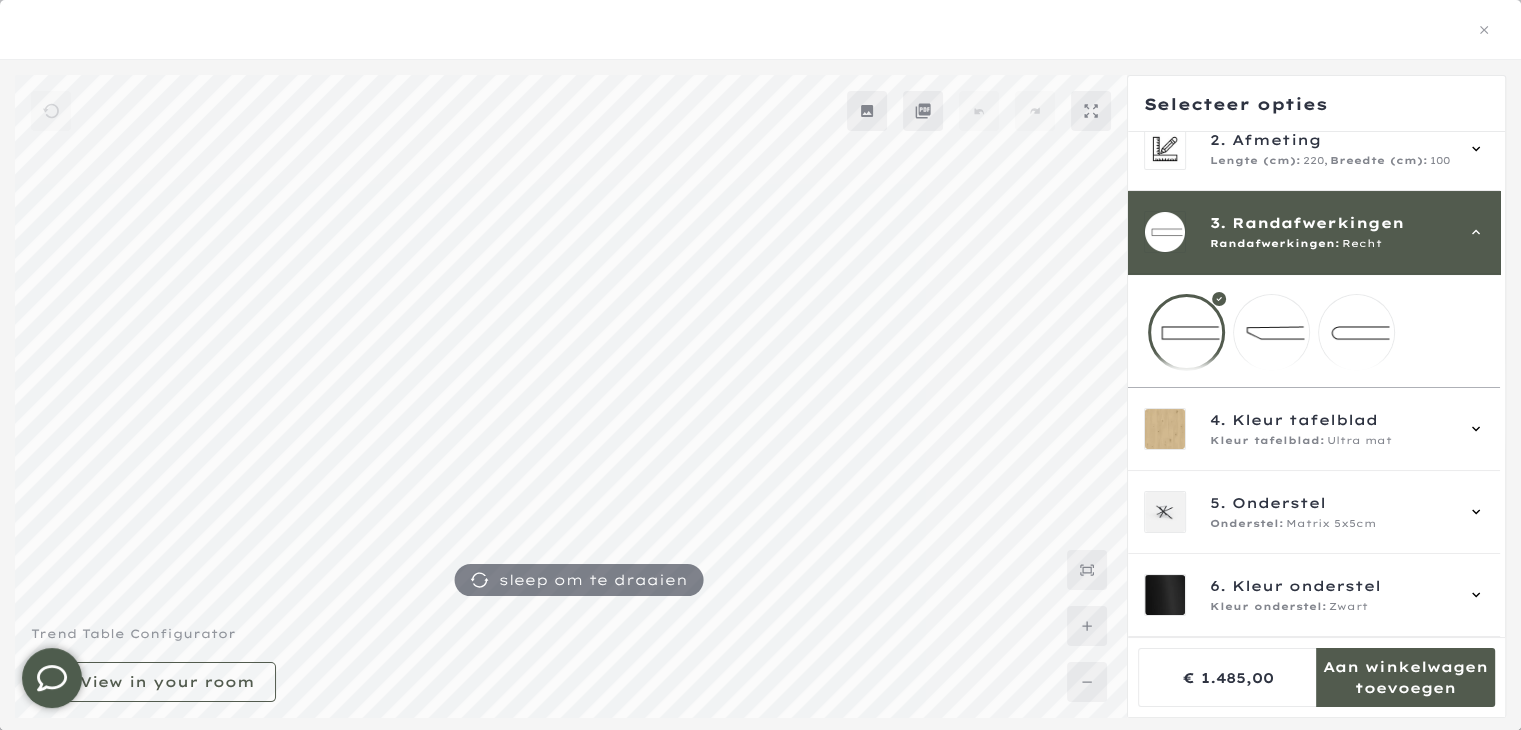 click at bounding box center (1271, 332) 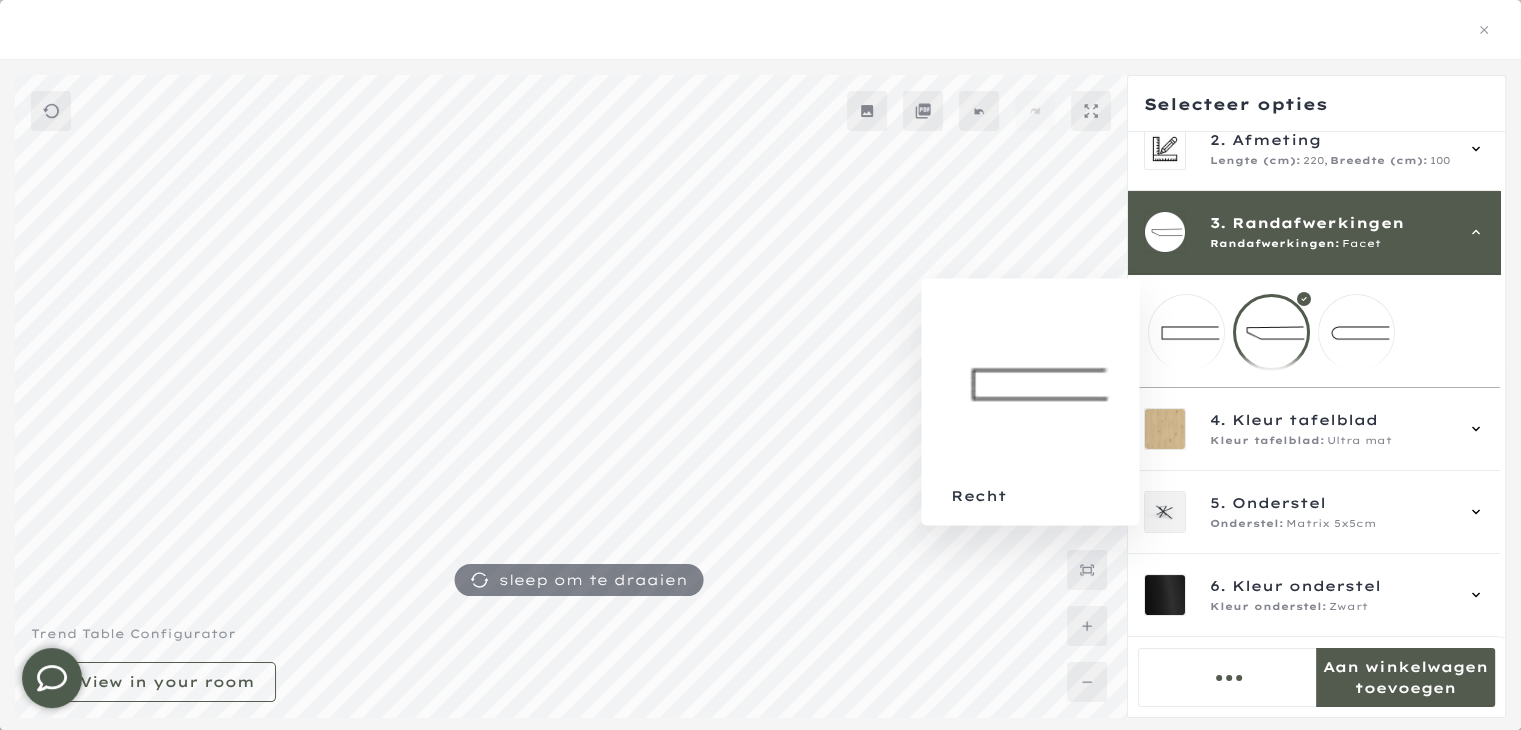 click at bounding box center (1186, 332) 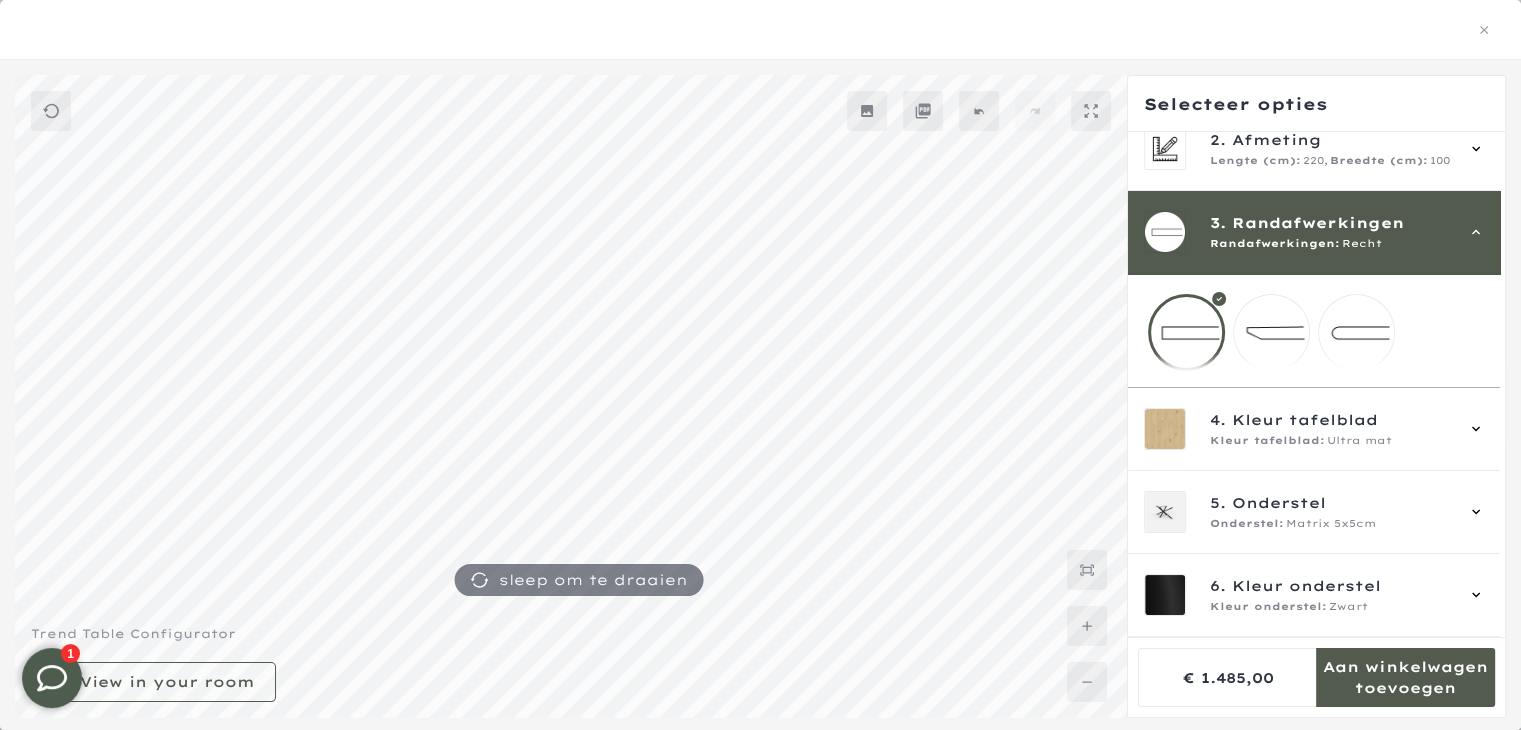 scroll, scrollTop: 300, scrollLeft: 0, axis: vertical 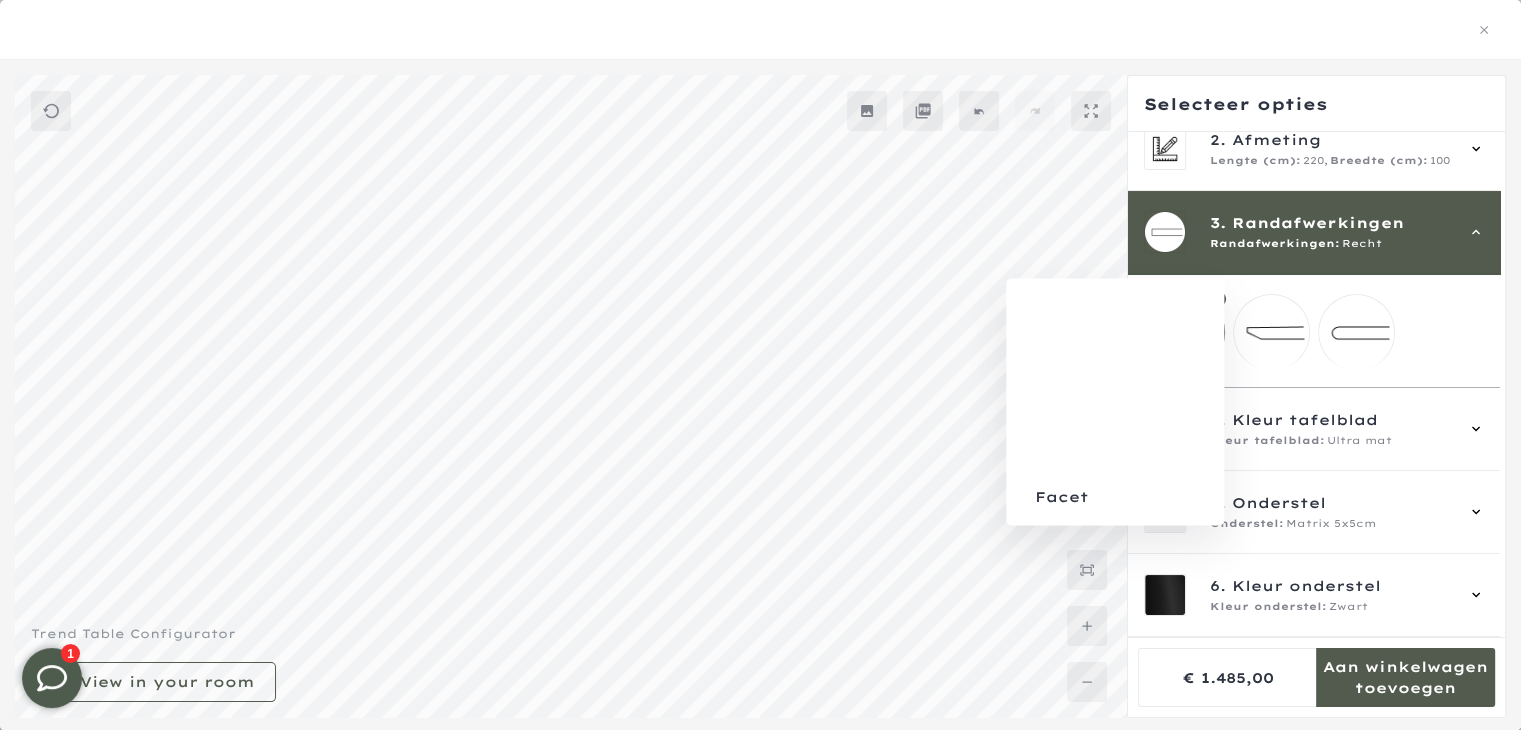 click at bounding box center (1271, 332) 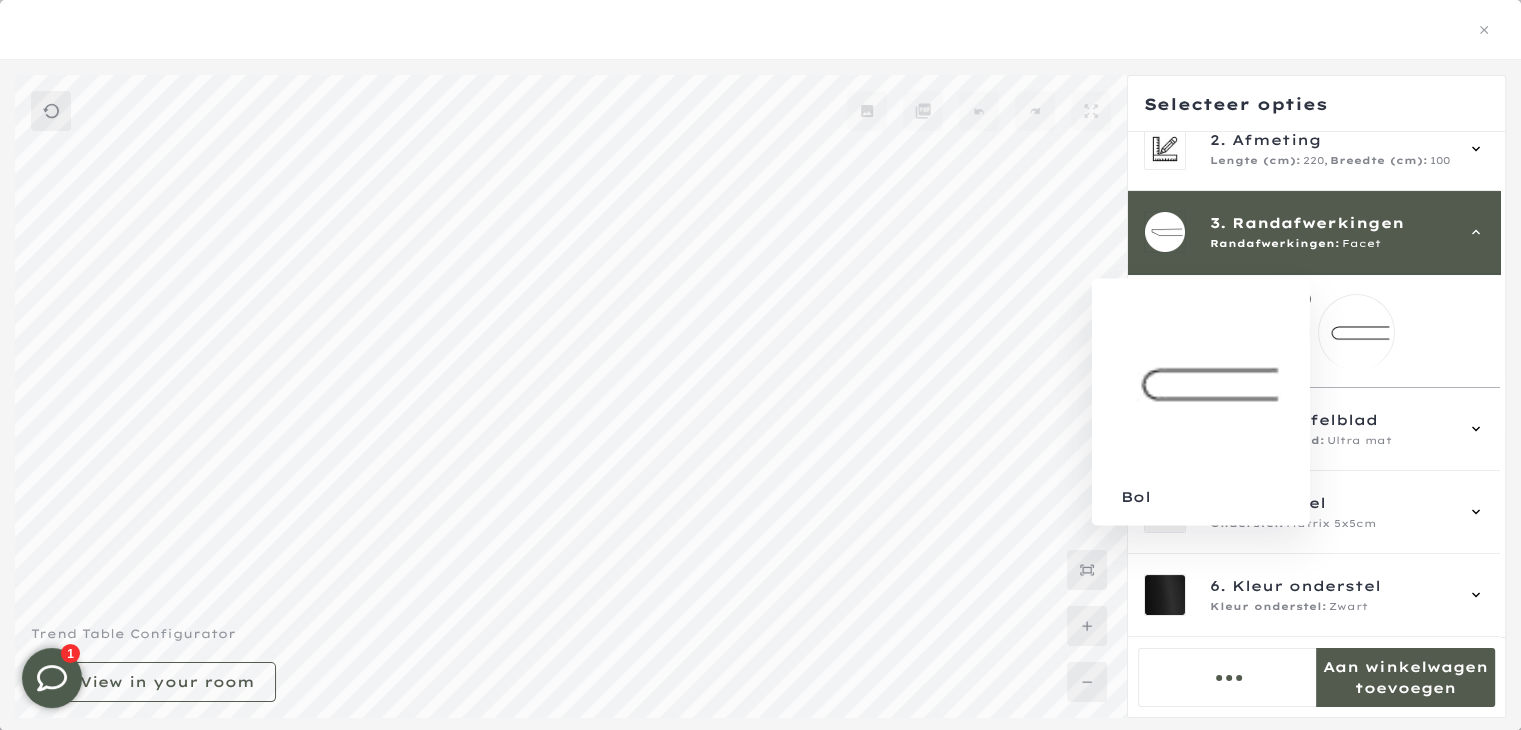 click at bounding box center (1356, 332) 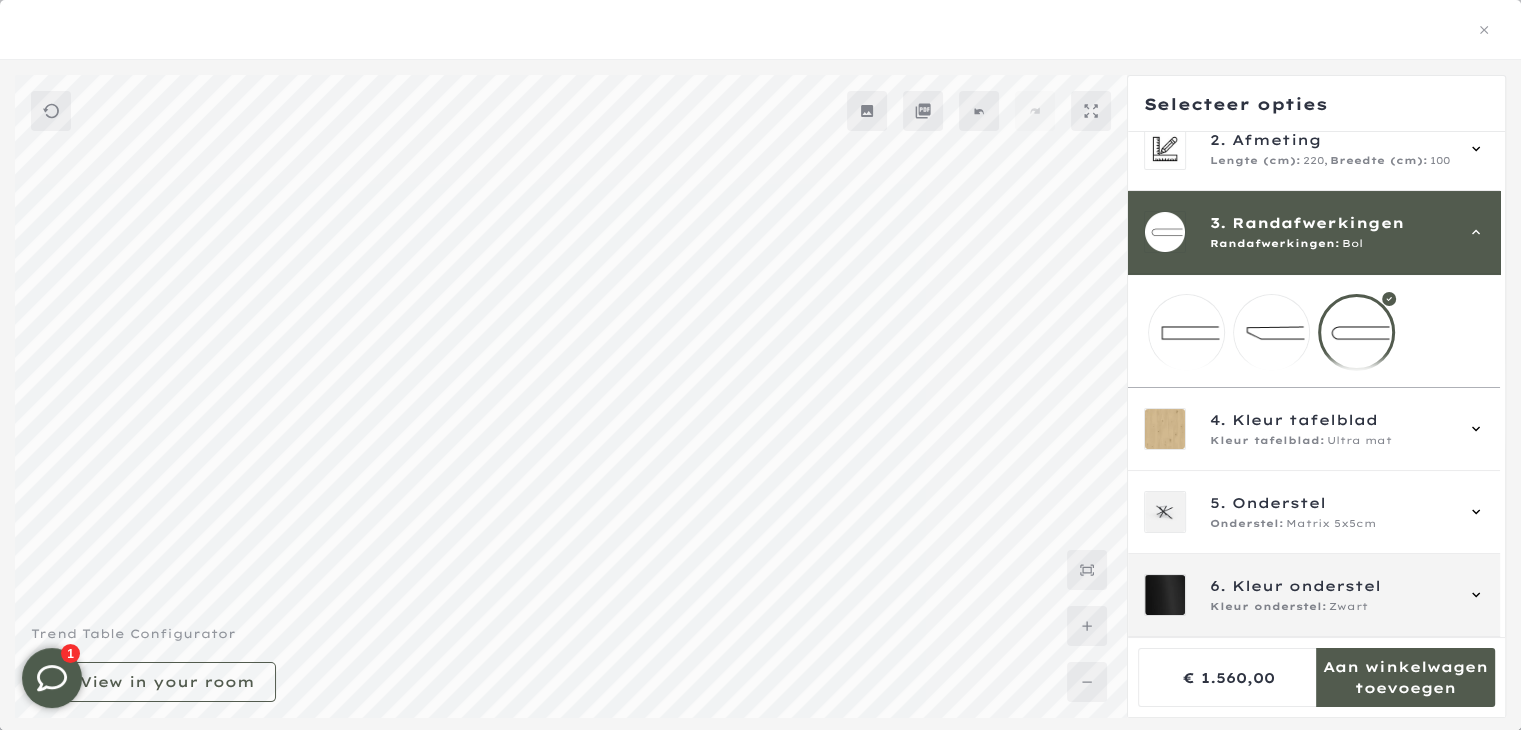 scroll, scrollTop: 900, scrollLeft: 0, axis: vertical 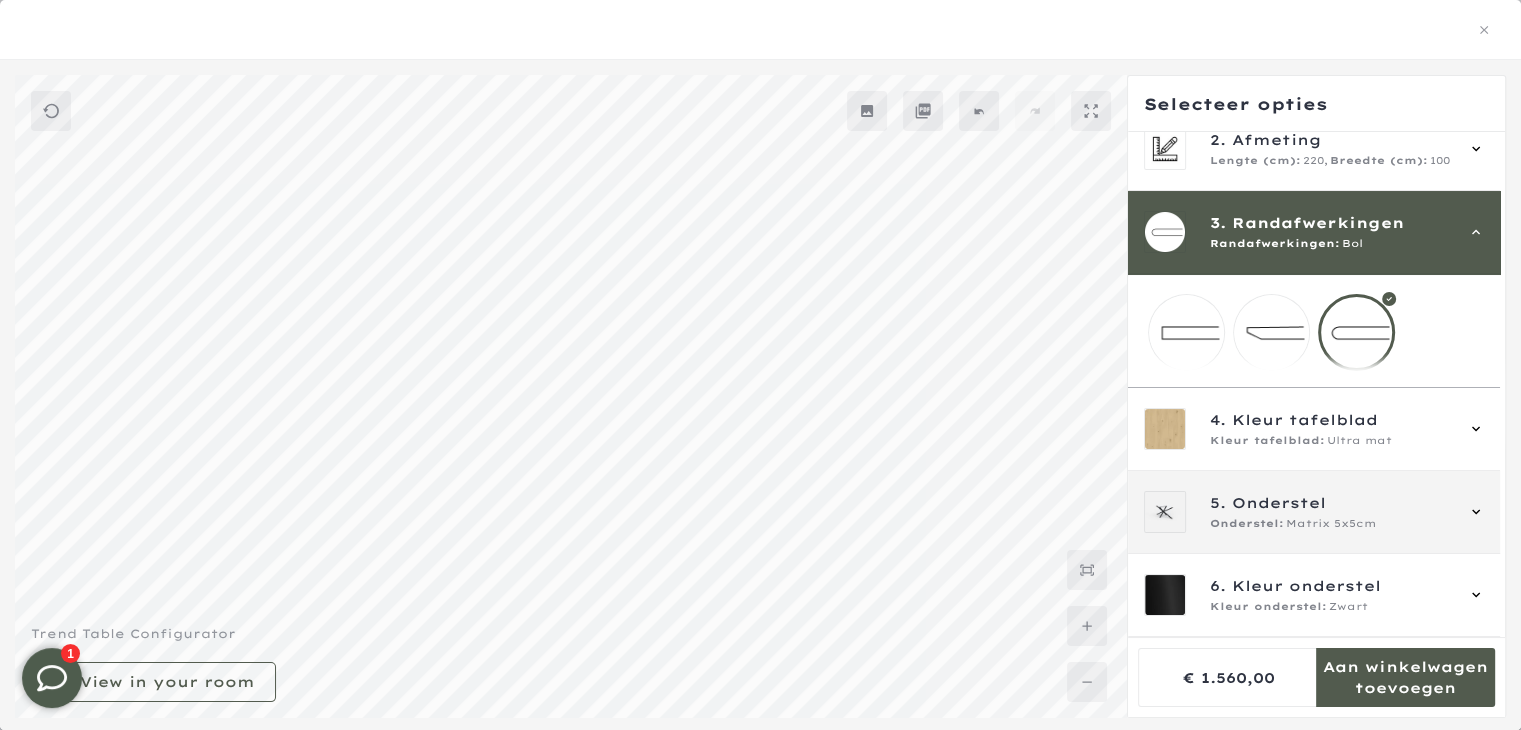 click on "Matrix 5x5cm" at bounding box center (1331, 524) 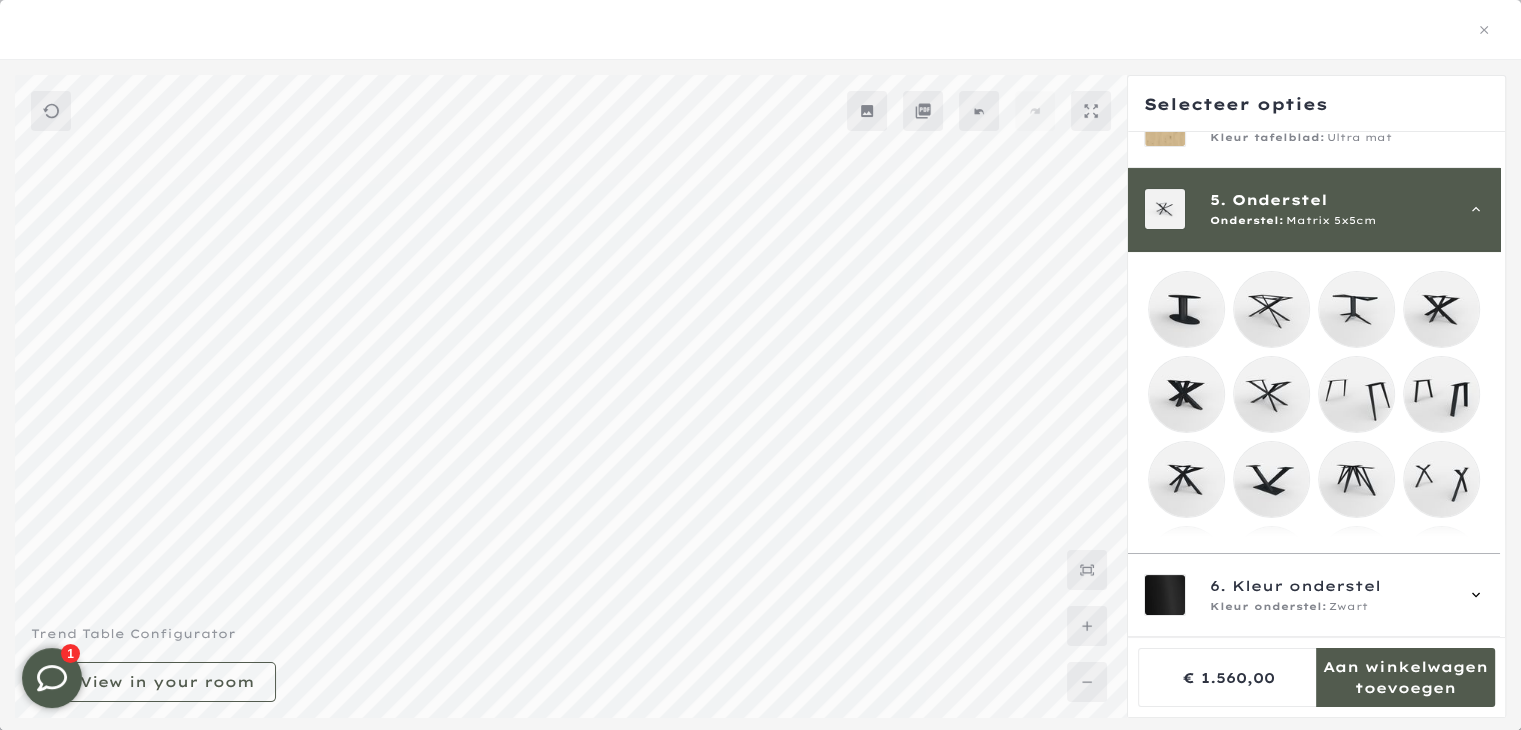 scroll, scrollTop: 331, scrollLeft: 0, axis: vertical 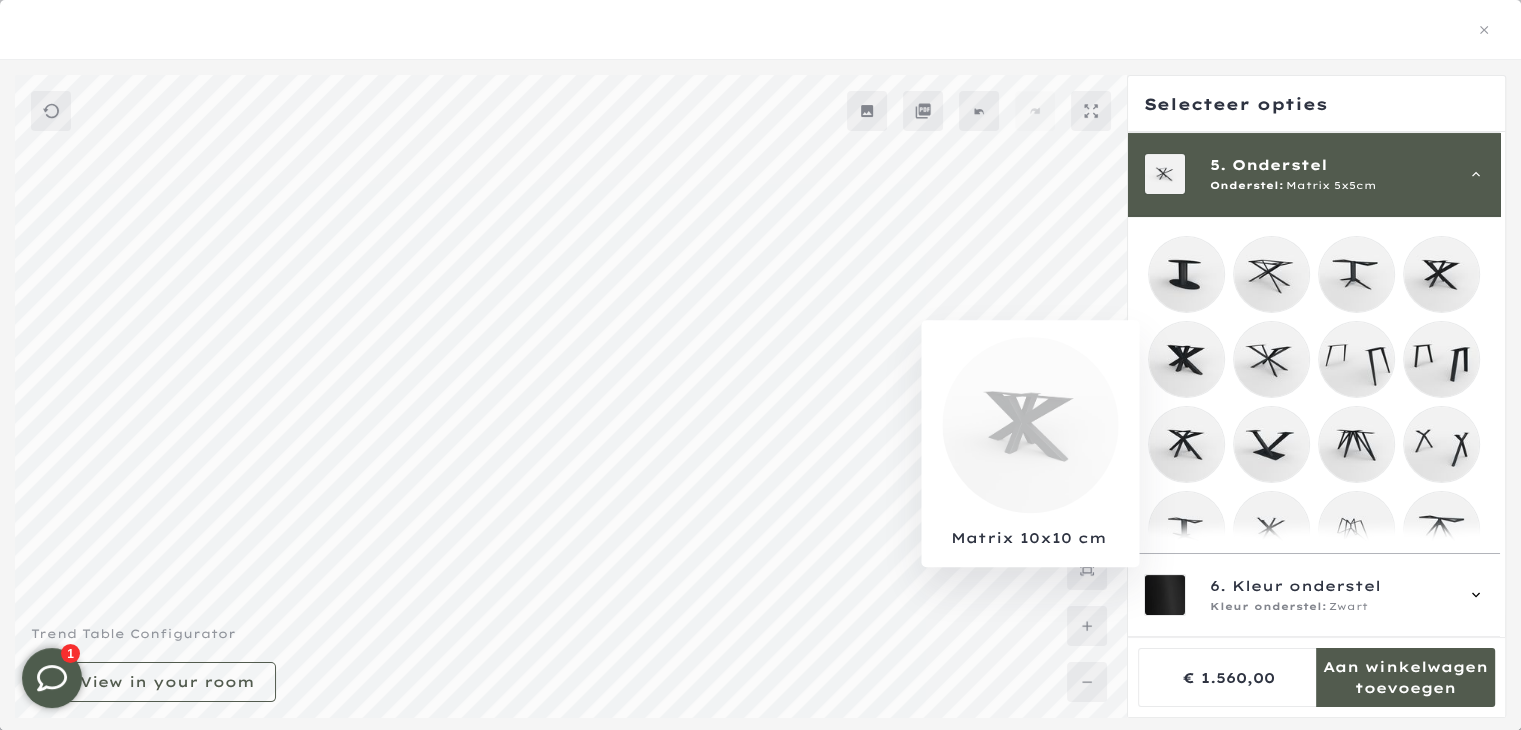 click at bounding box center (1186, 359) 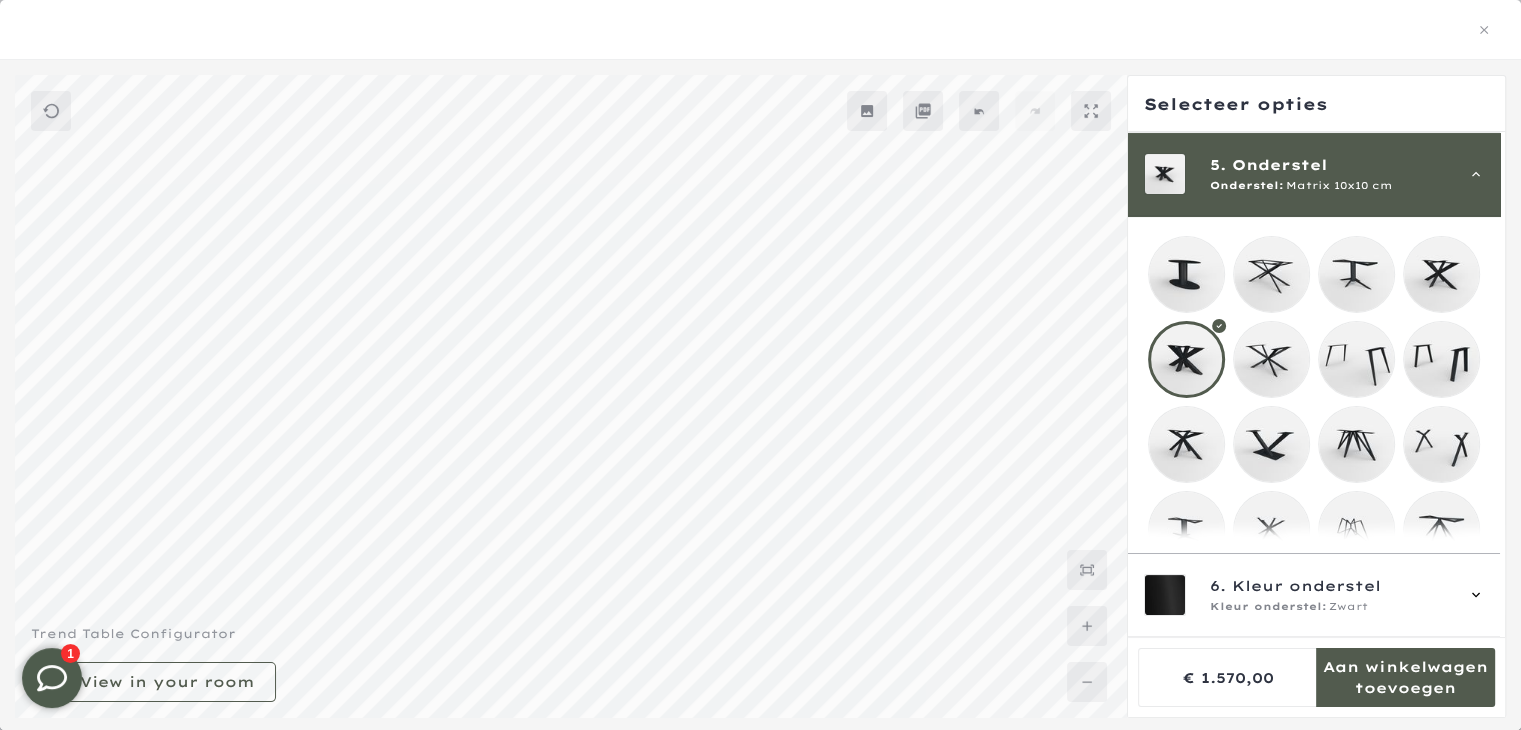 scroll, scrollTop: 600, scrollLeft: 0, axis: vertical 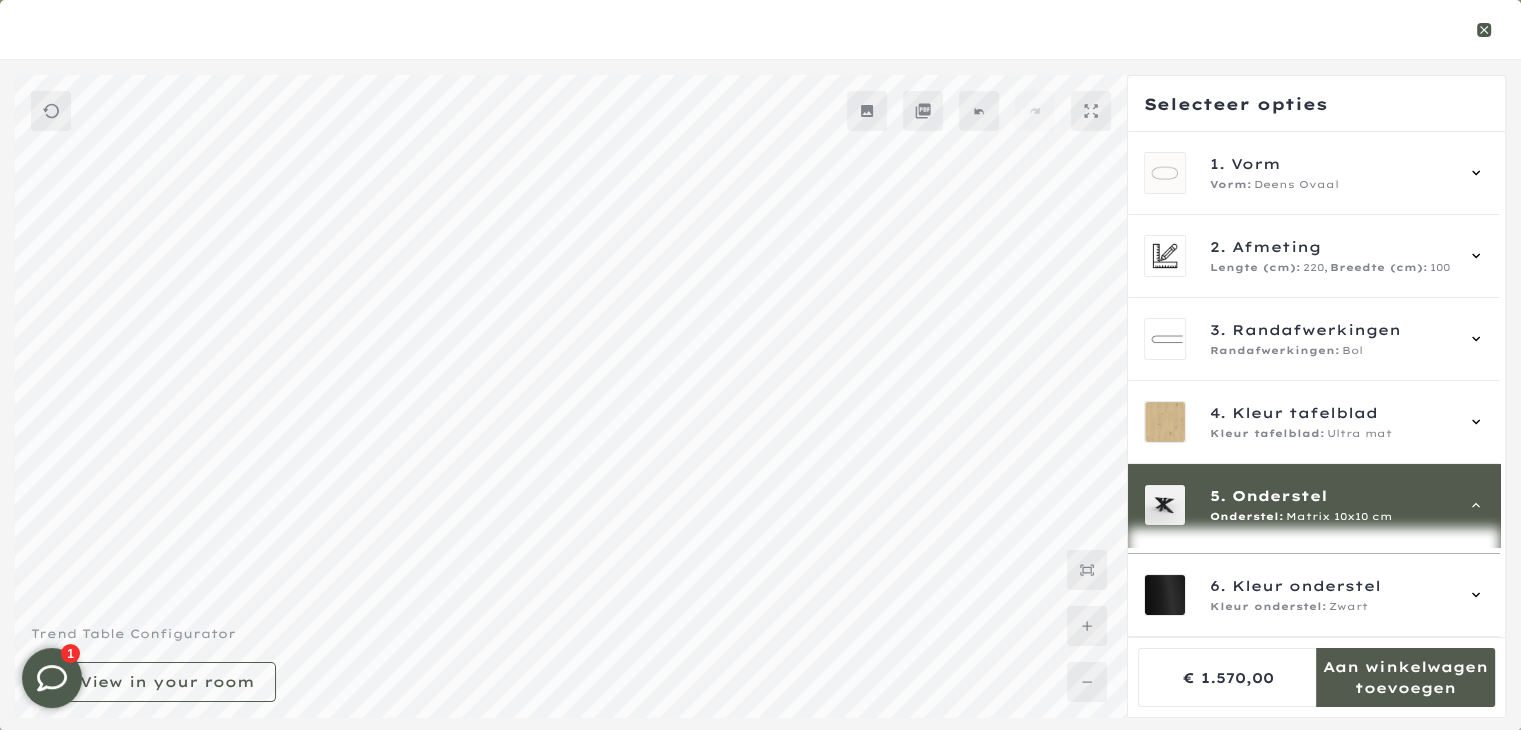 click 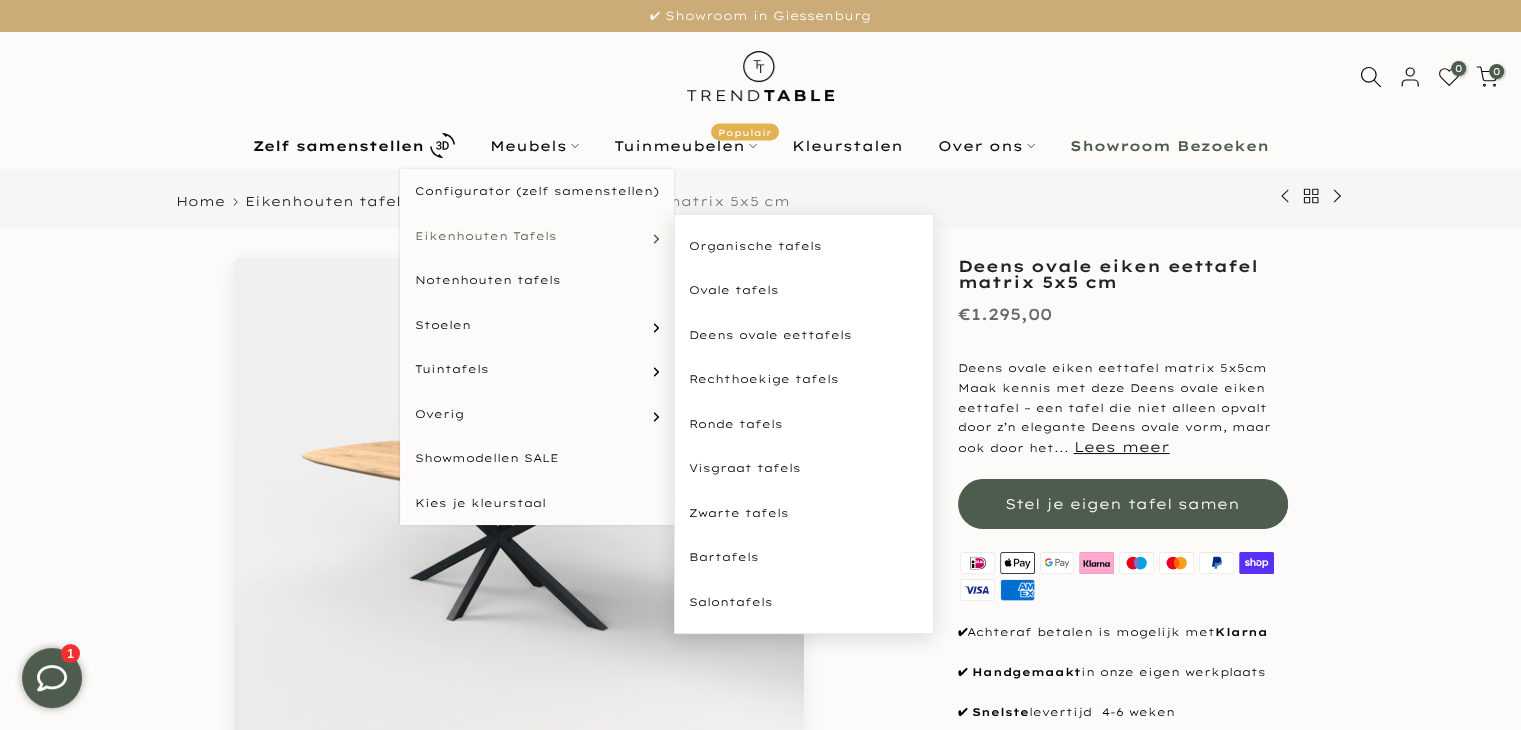click on "Eikenhouten Tafels" at bounding box center [486, 236] 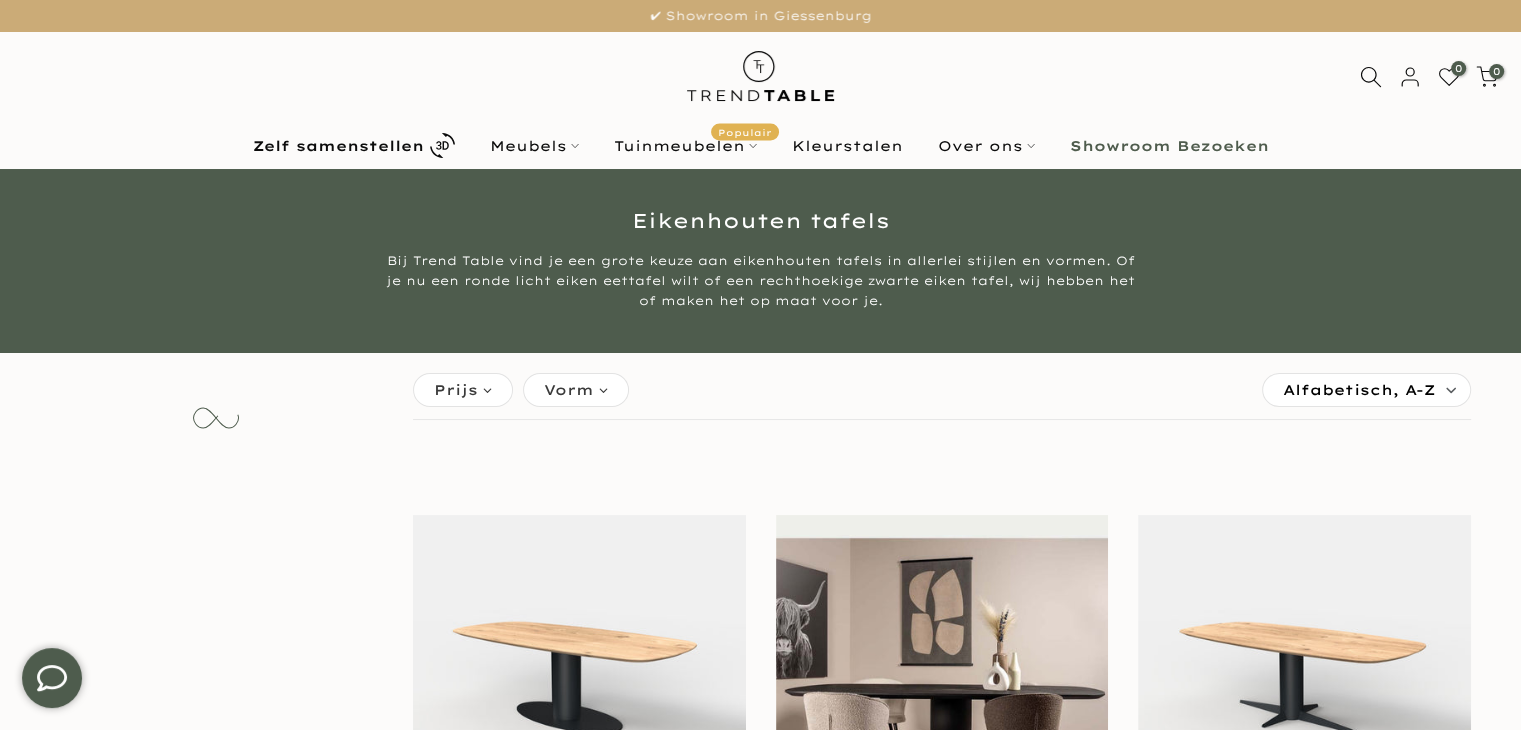 scroll, scrollTop: 198, scrollLeft: 0, axis: vertical 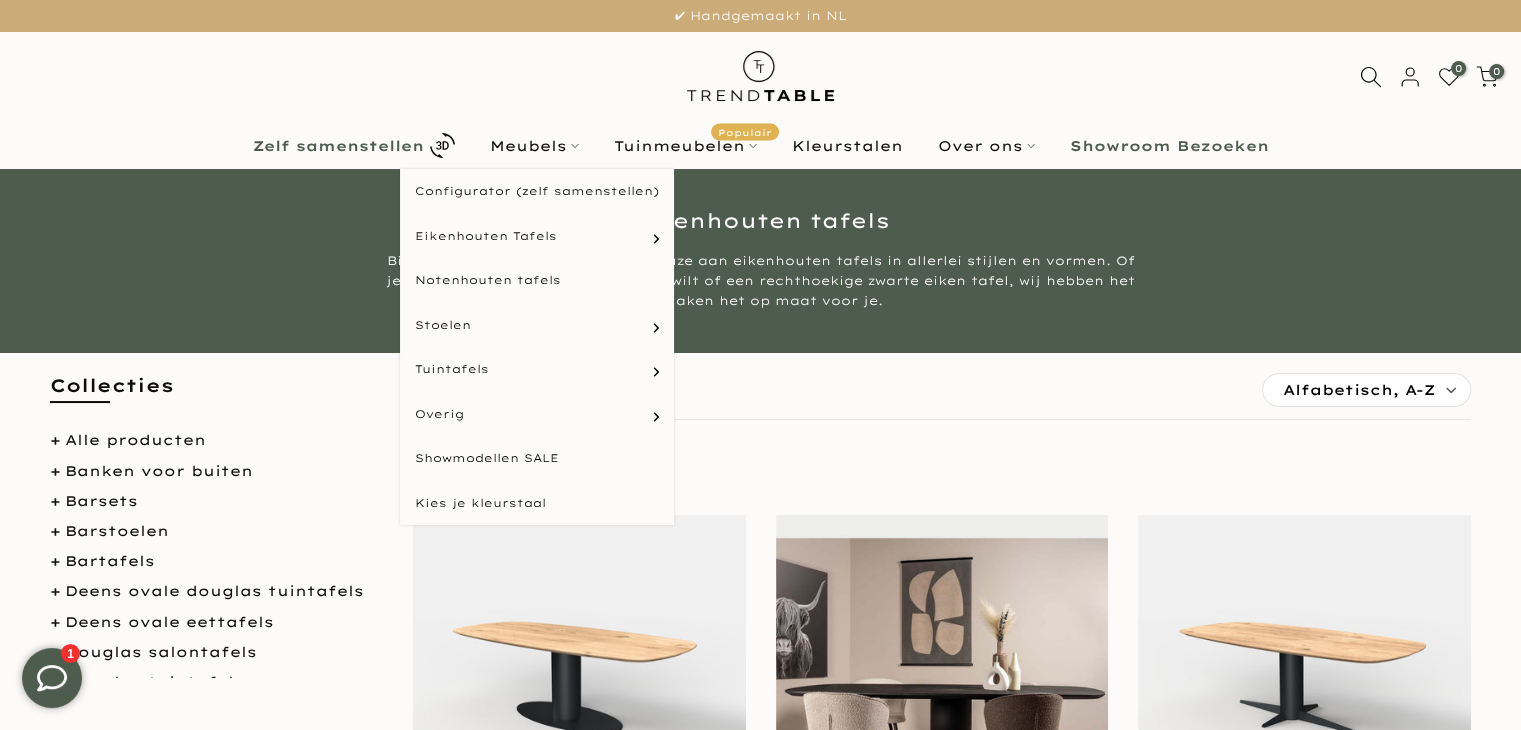 type on "****" 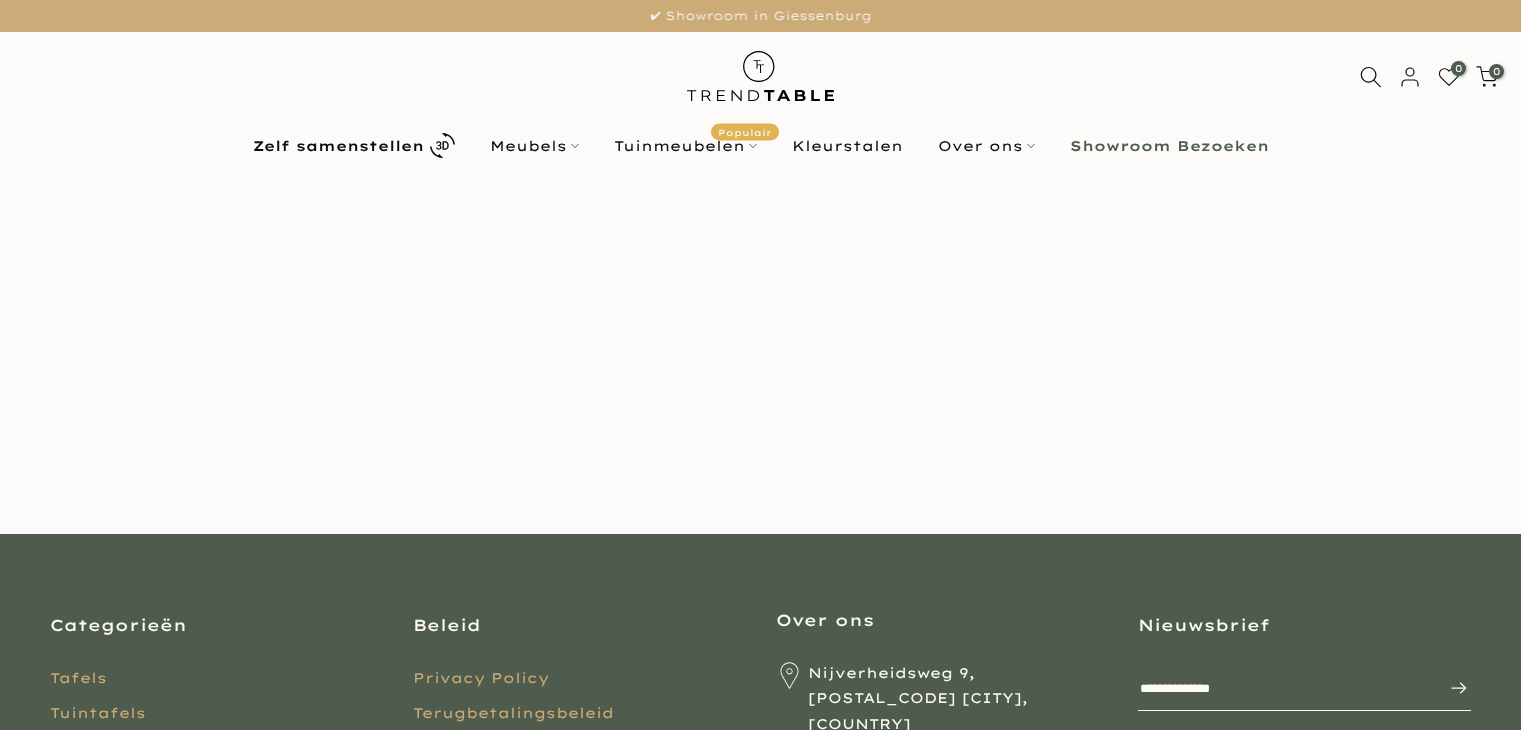 scroll, scrollTop: 0, scrollLeft: 0, axis: both 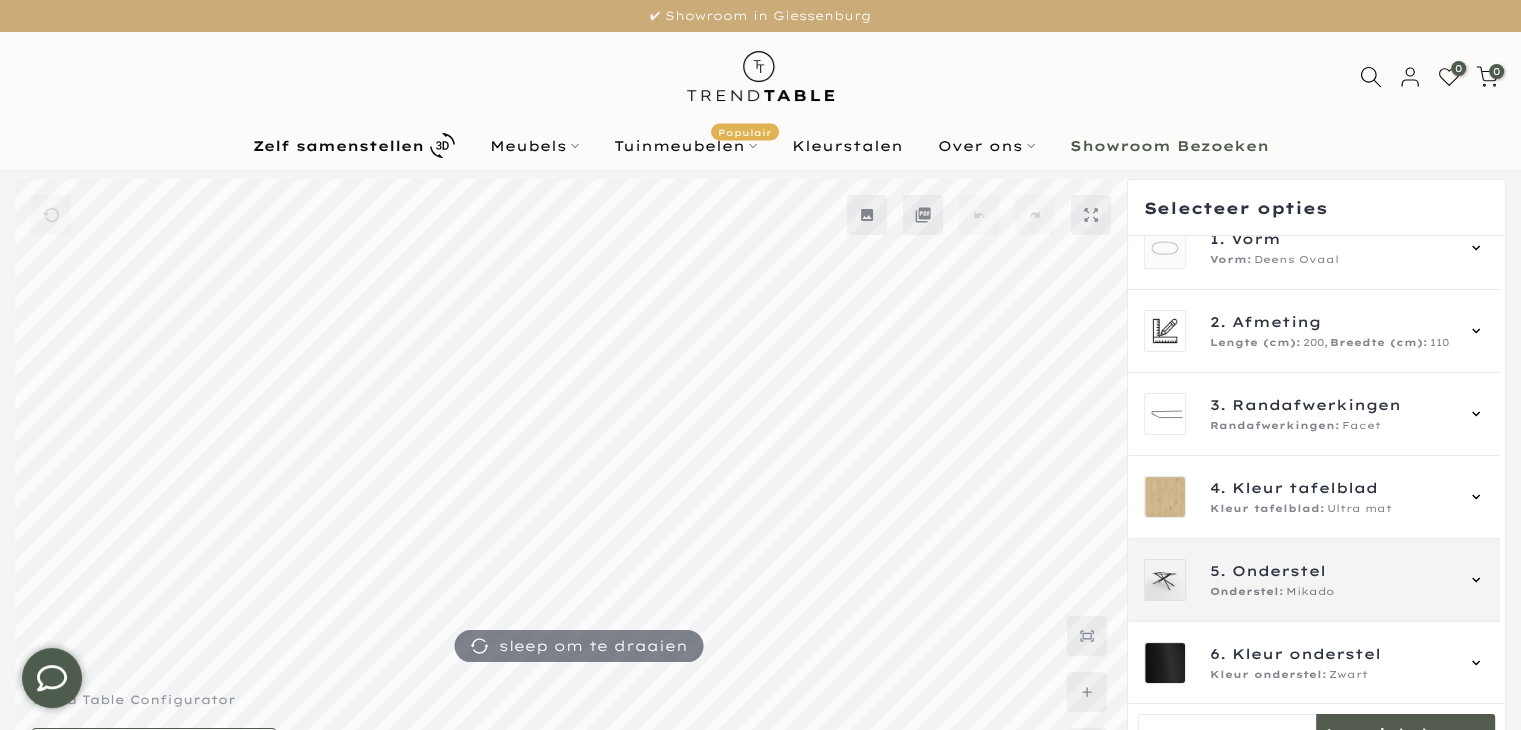 type on "****" 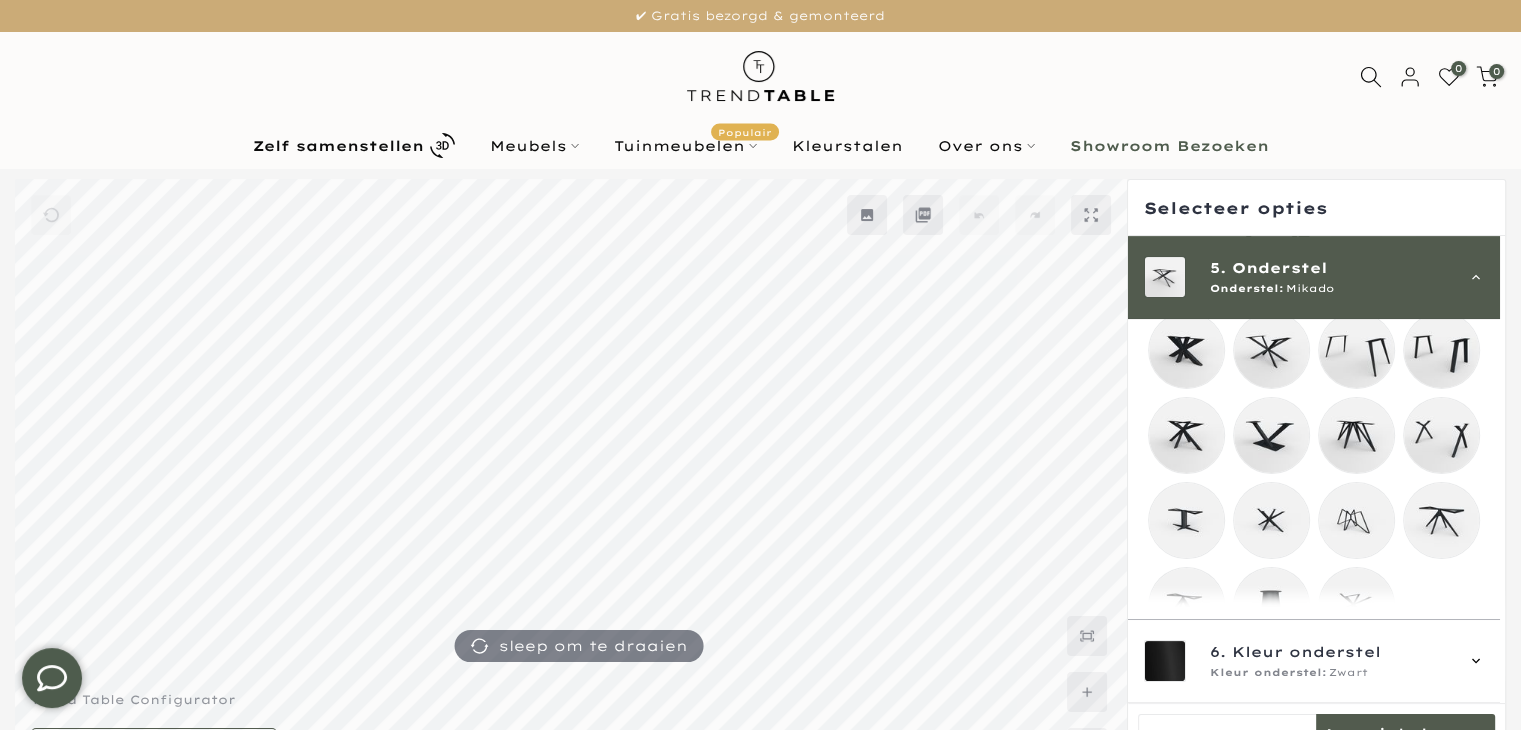 scroll, scrollTop: 400, scrollLeft: 0, axis: vertical 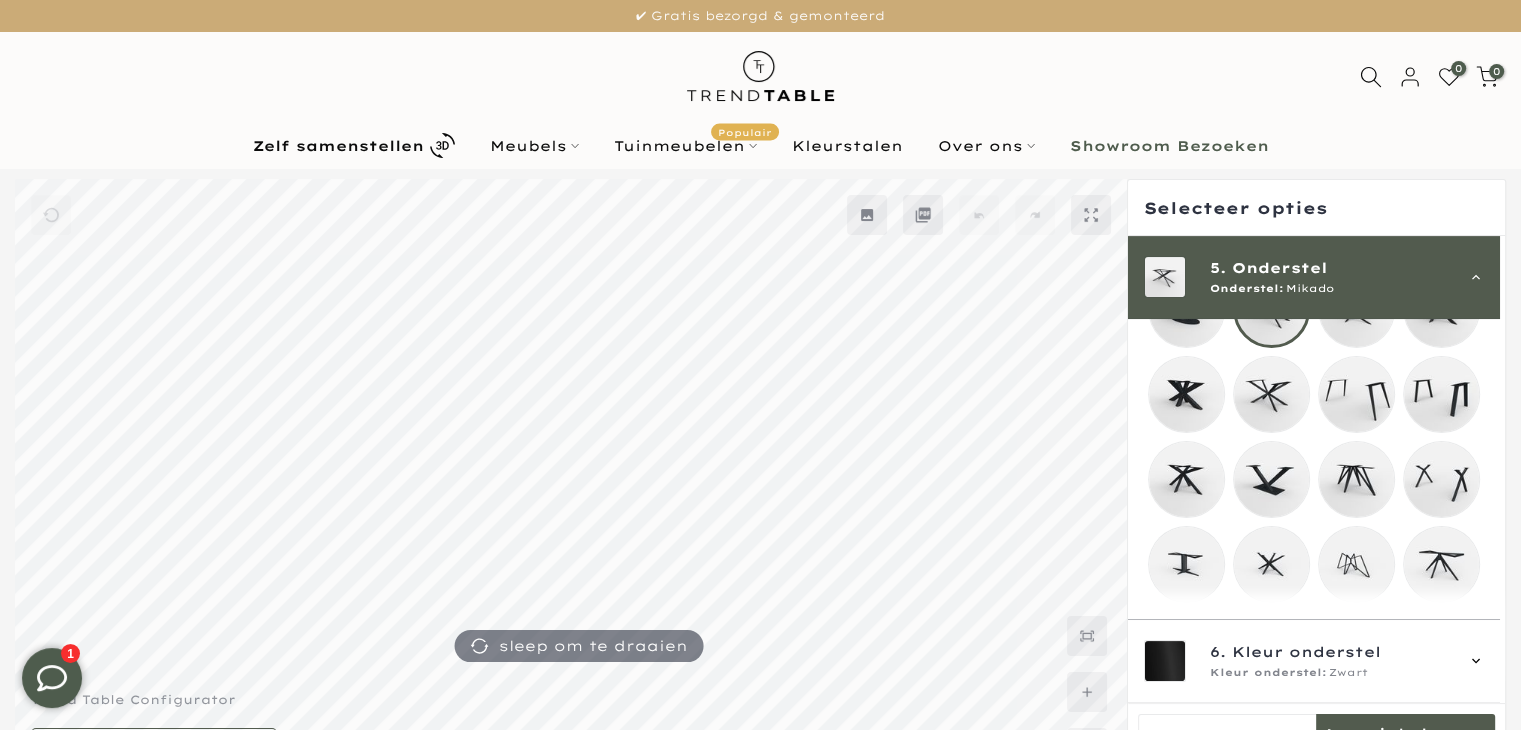 click at bounding box center (1186, 394) 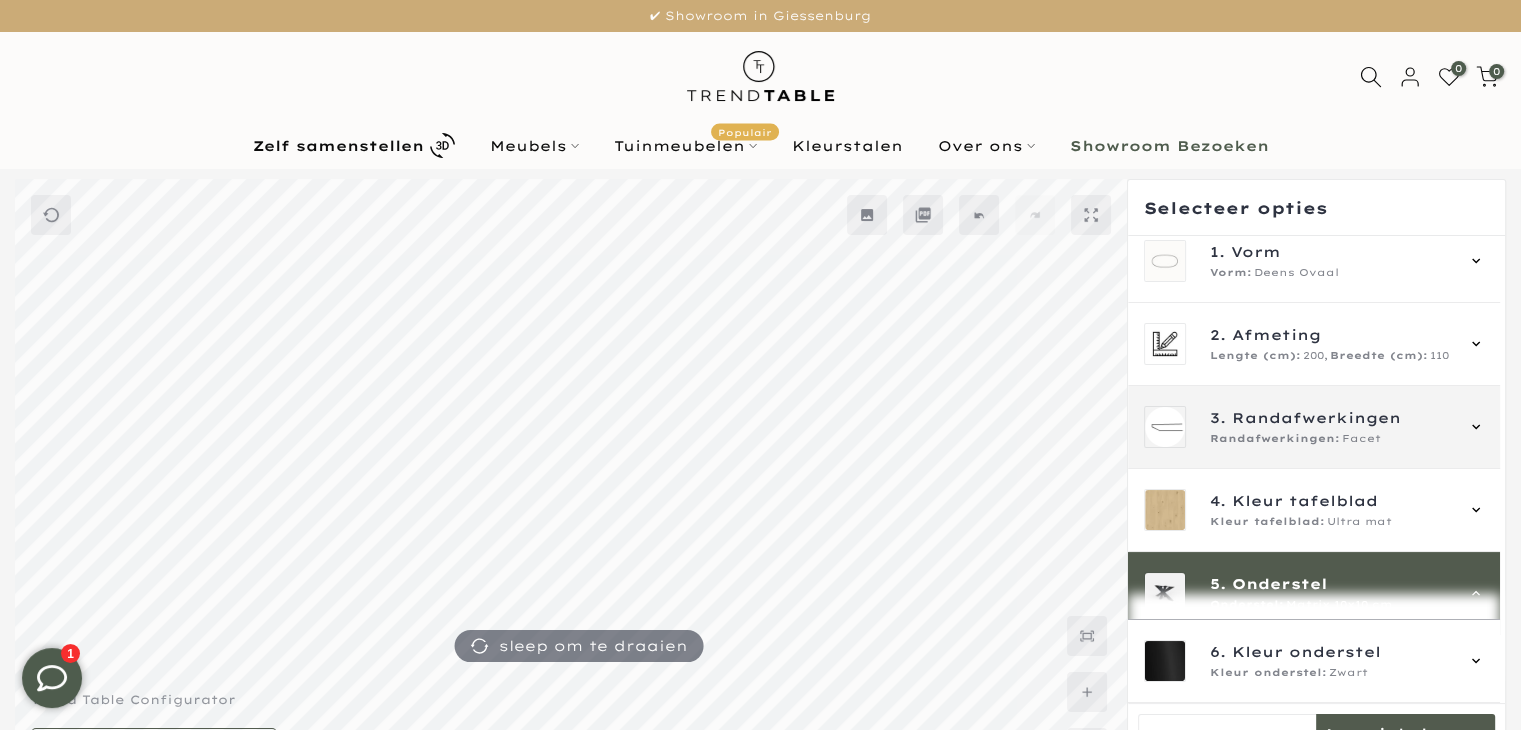 scroll, scrollTop: 0, scrollLeft: 0, axis: both 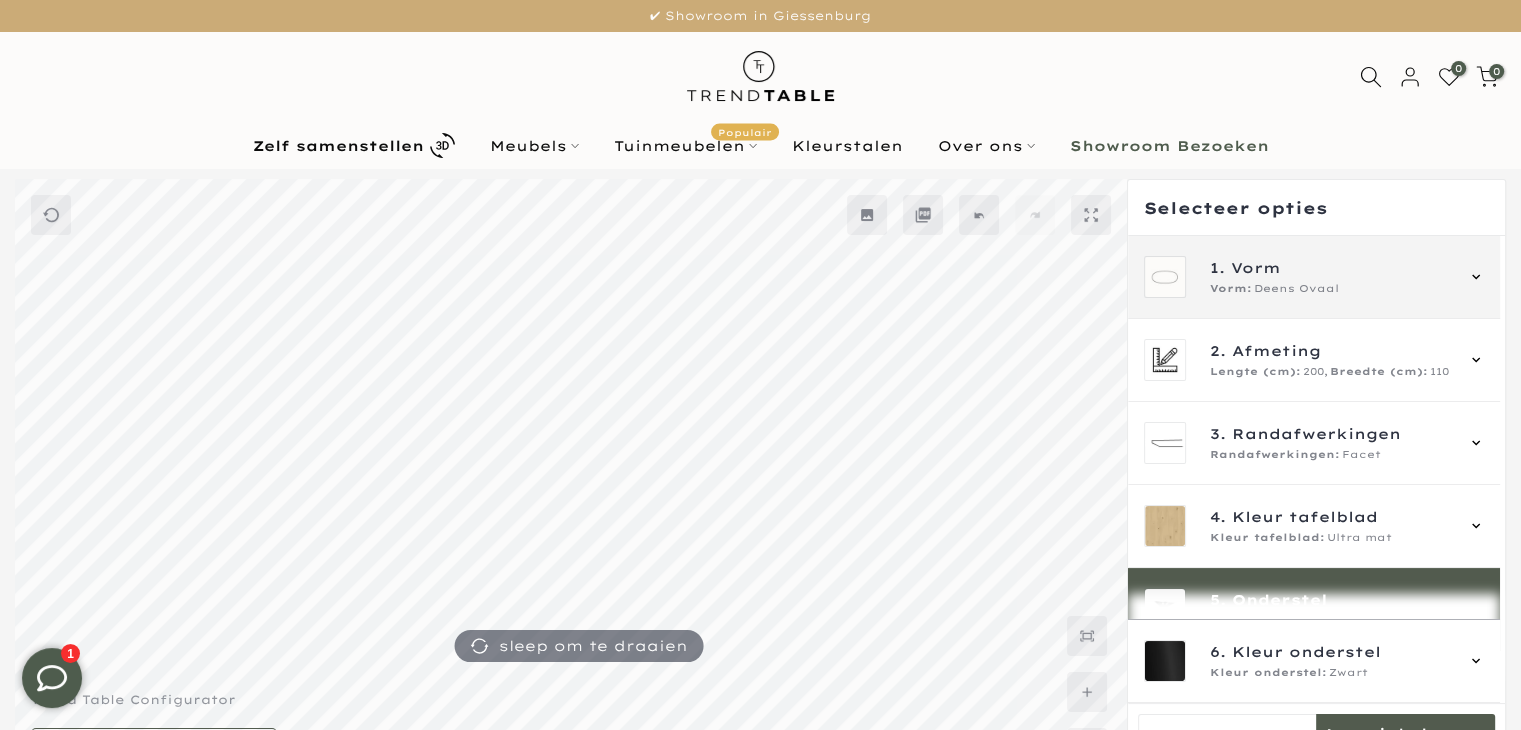 click on "1. Vorm Vorm: Deens Ovaal" at bounding box center (1314, 277) 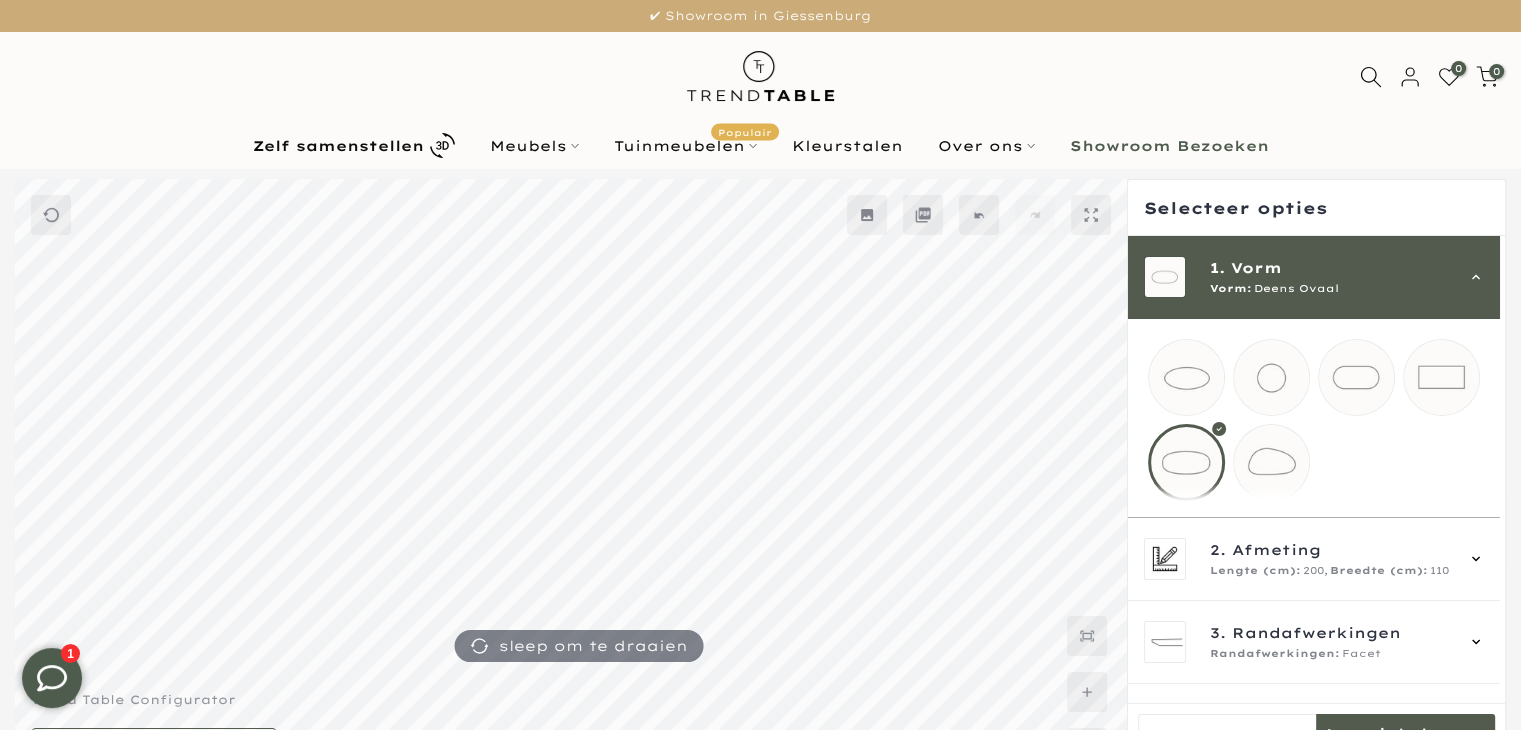 click at bounding box center [1271, 462] 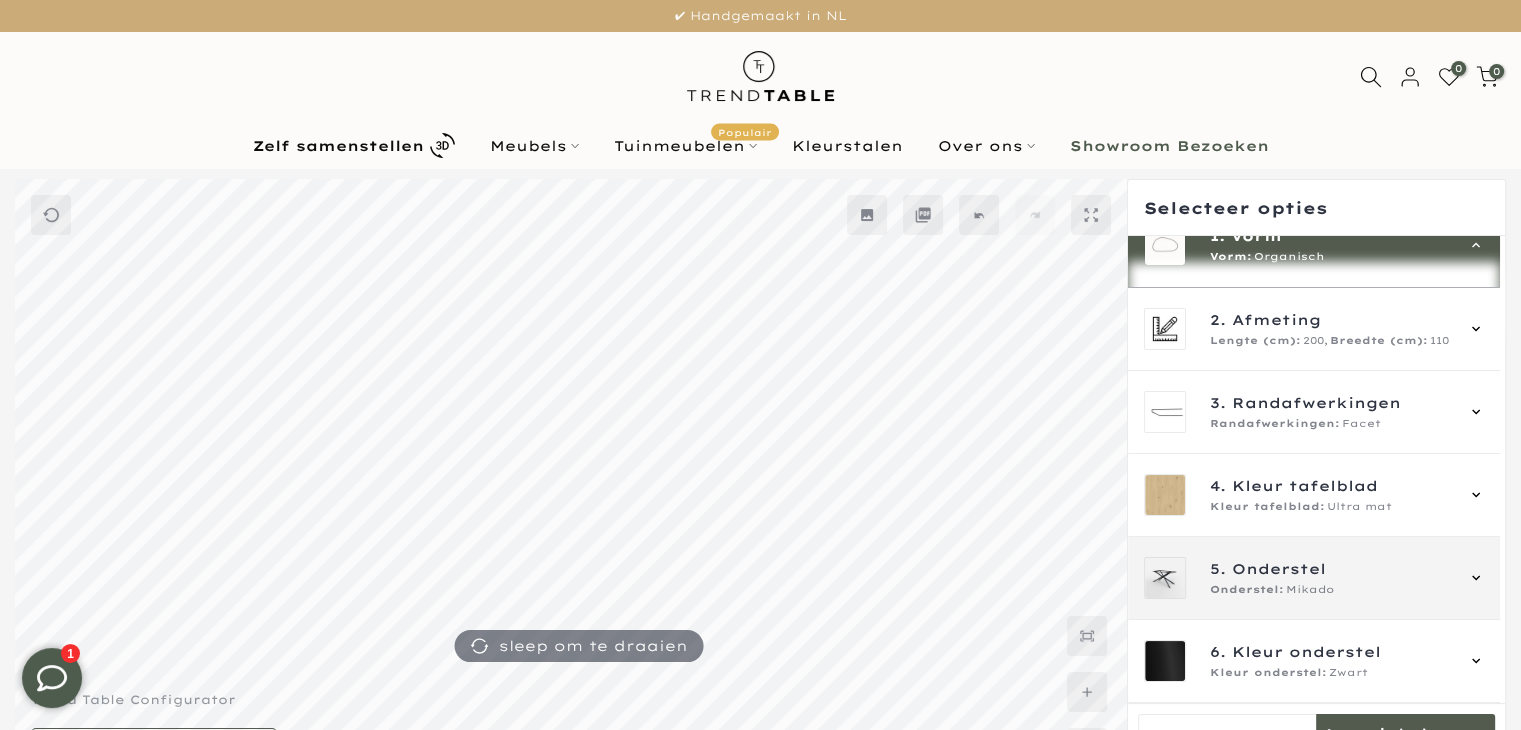 click on "5. Onderstel" at bounding box center [1331, 569] 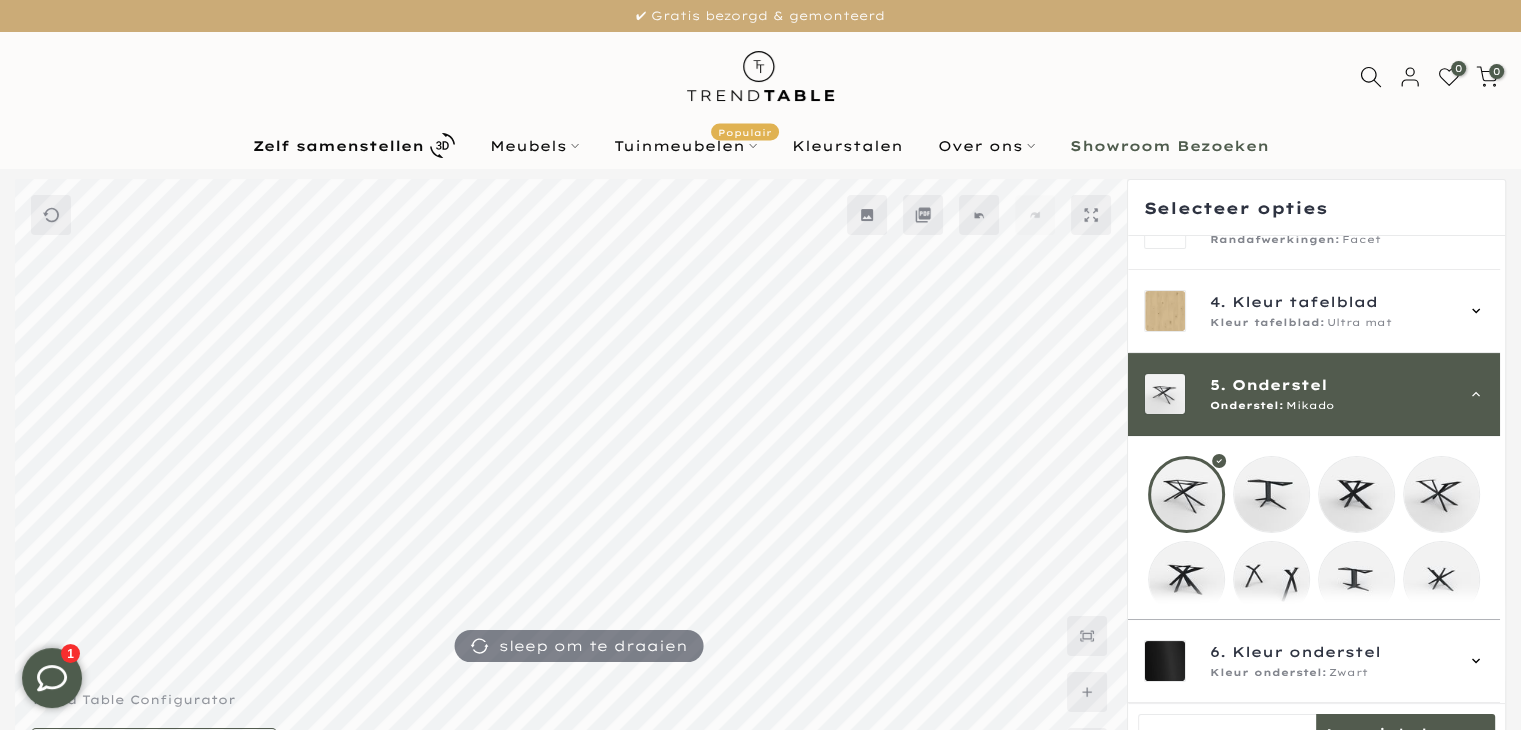 scroll, scrollTop: 214, scrollLeft: 0, axis: vertical 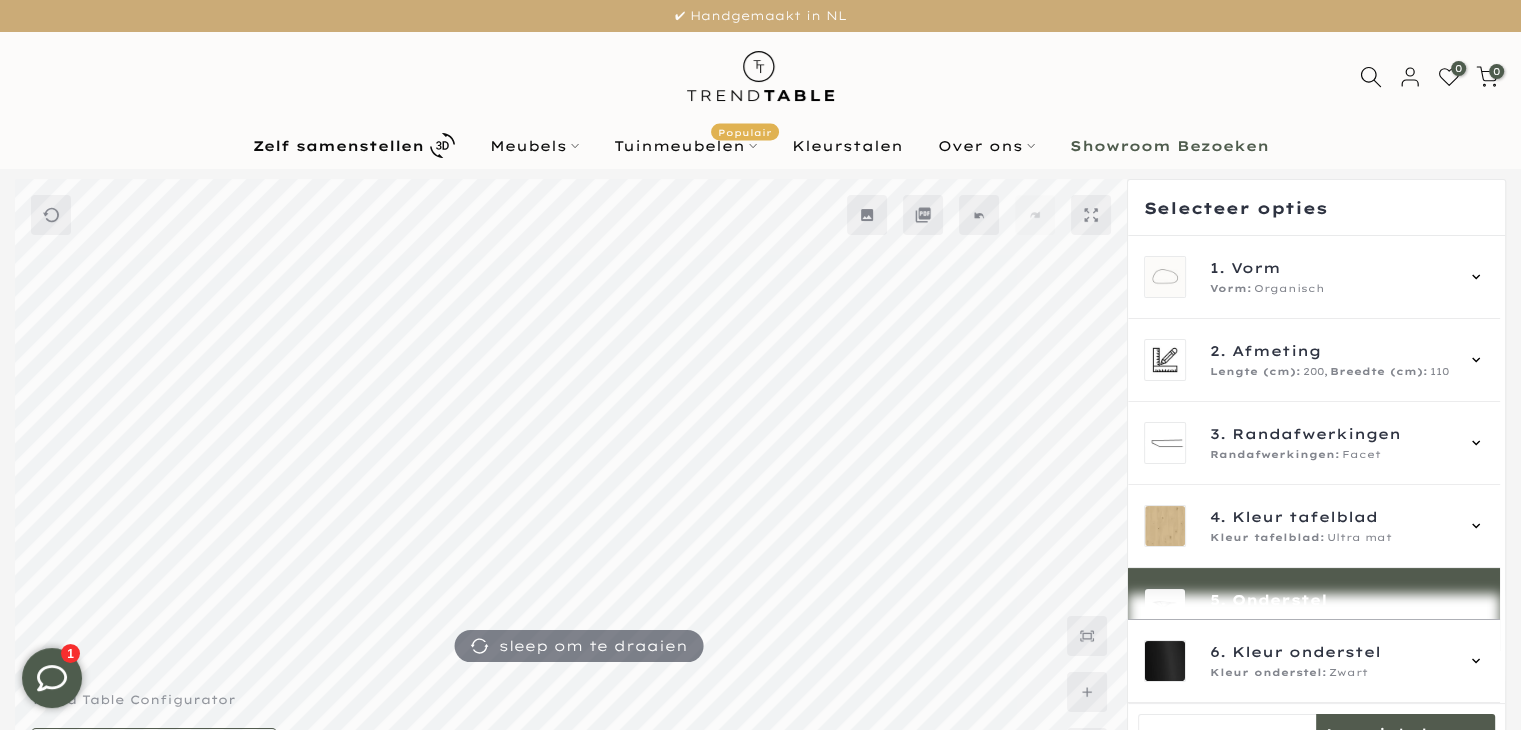 click at bounding box center [760, 76] 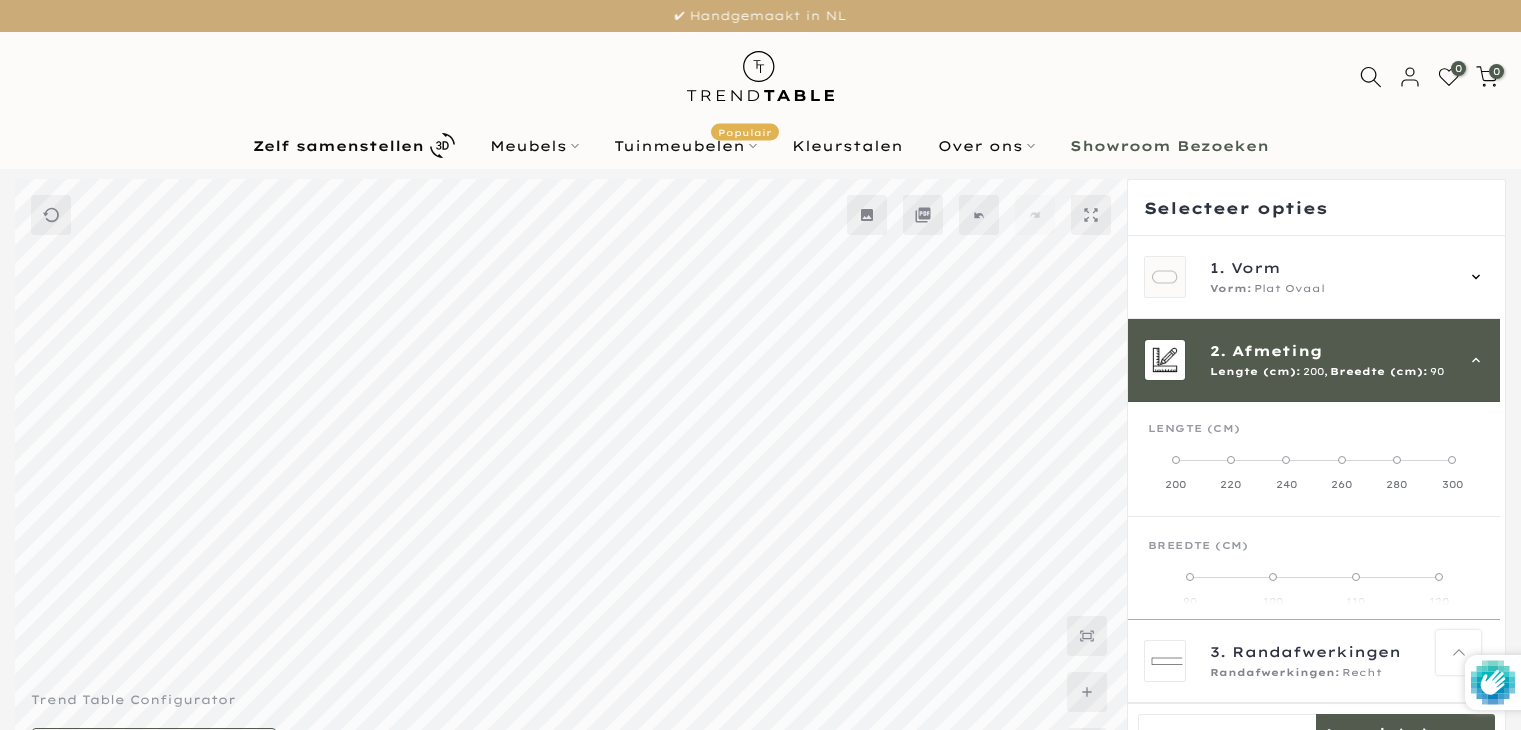 scroll, scrollTop: 178, scrollLeft: 0, axis: vertical 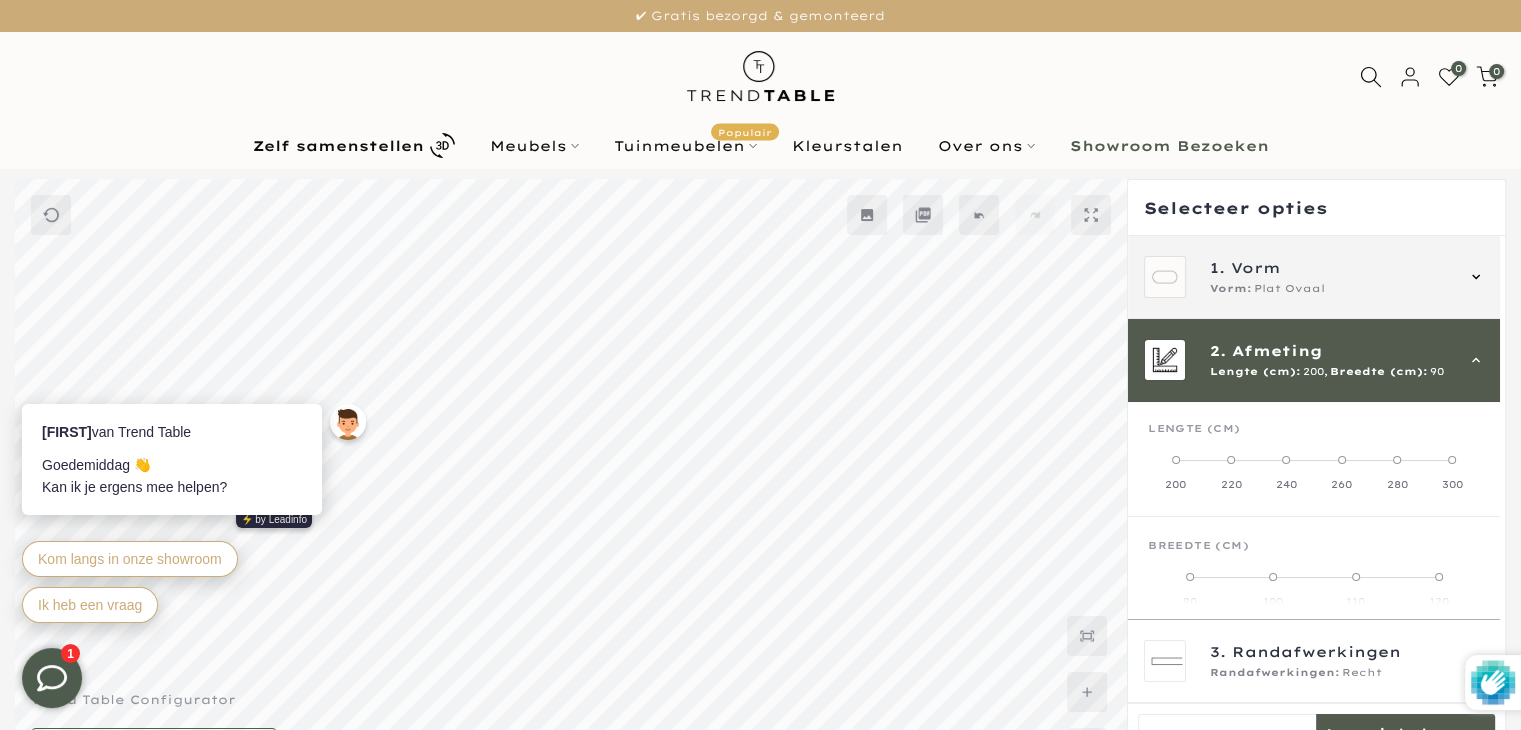 click on "1. Vorm Vorm: Plat Ovaal" at bounding box center [1314, 277] 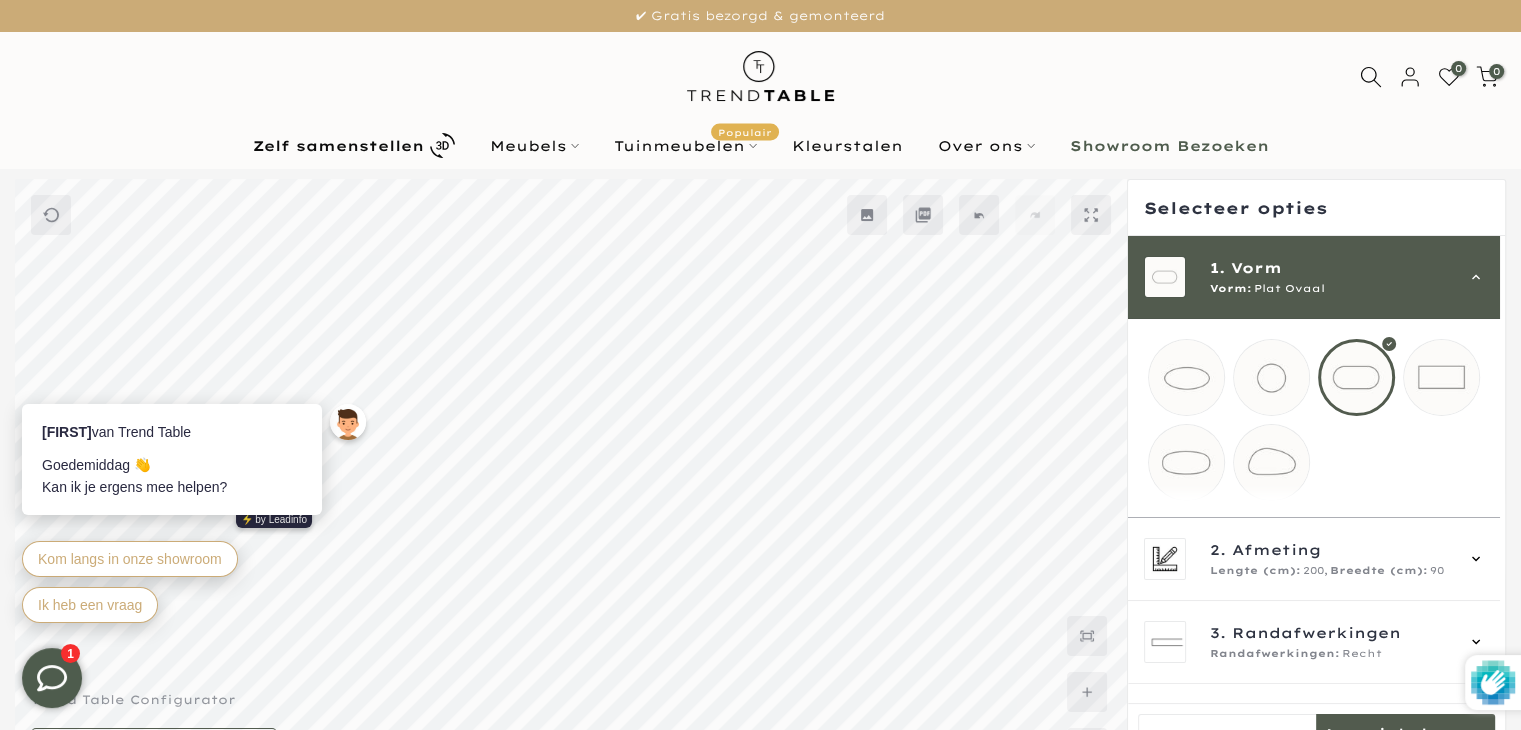 click at bounding box center [1441, 377] 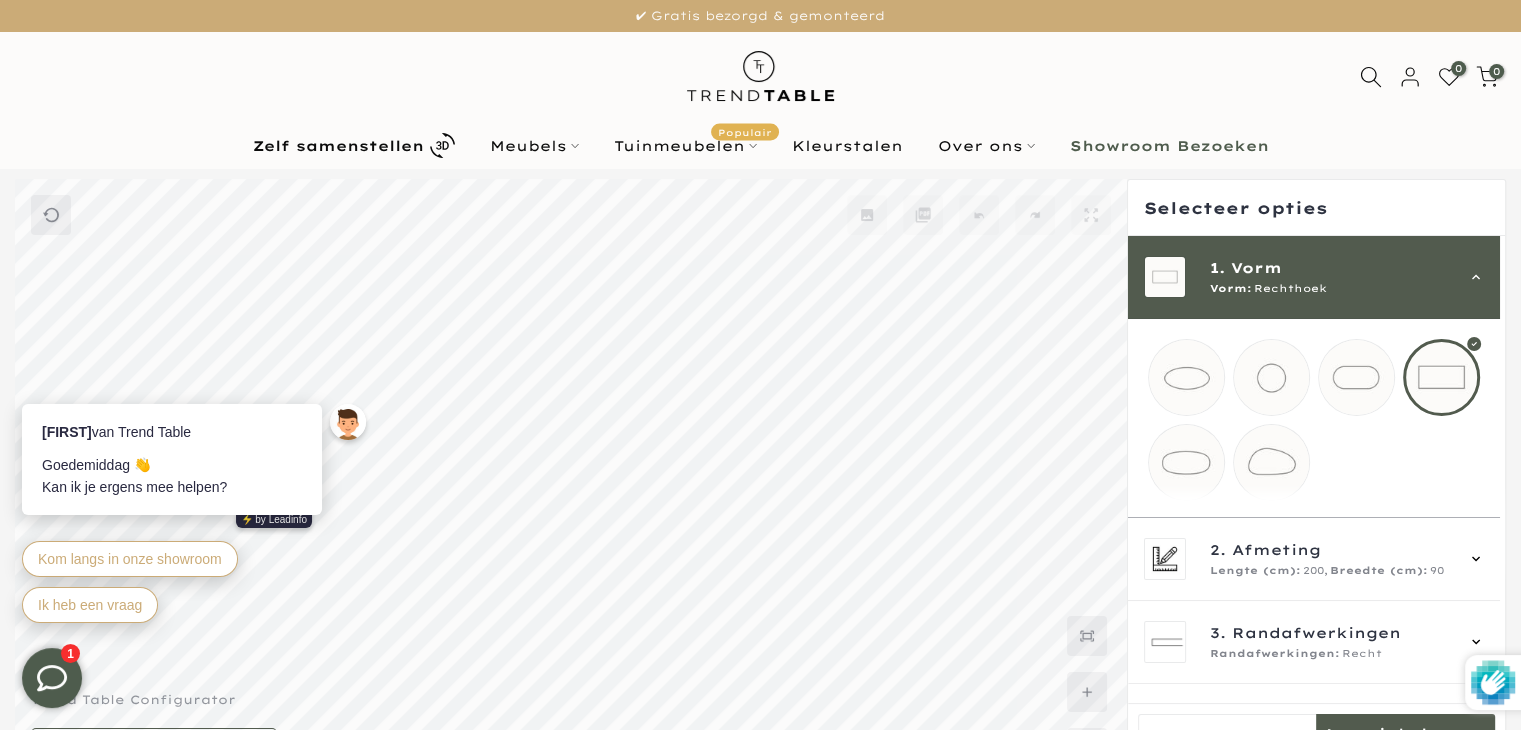 click on "1. Vorm Vorm: Rechthoek" at bounding box center [1314, 277] 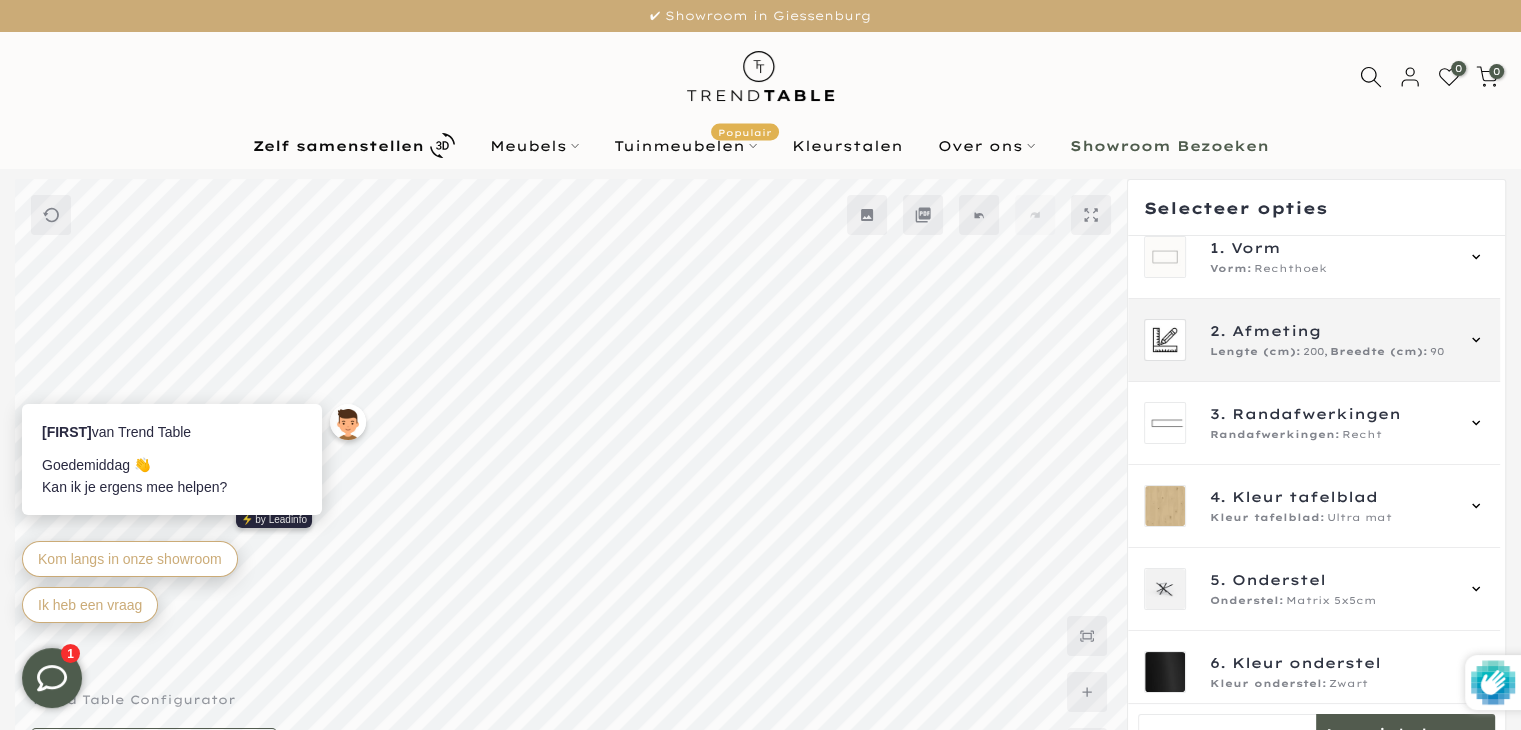scroll, scrollTop: 29, scrollLeft: 0, axis: vertical 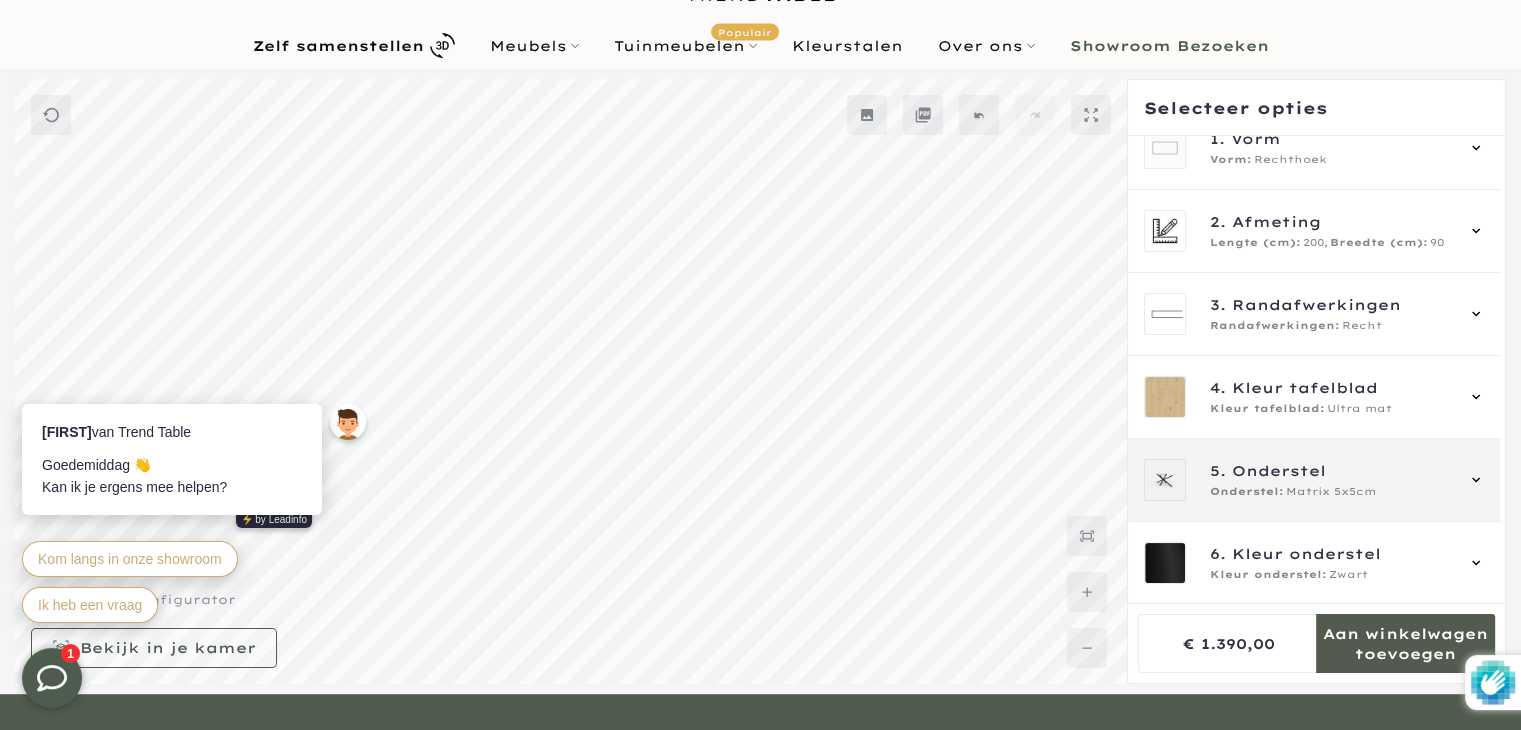 click on "5. Onderstel Onderstel: Matrix 5x5cm" at bounding box center (1314, 480) 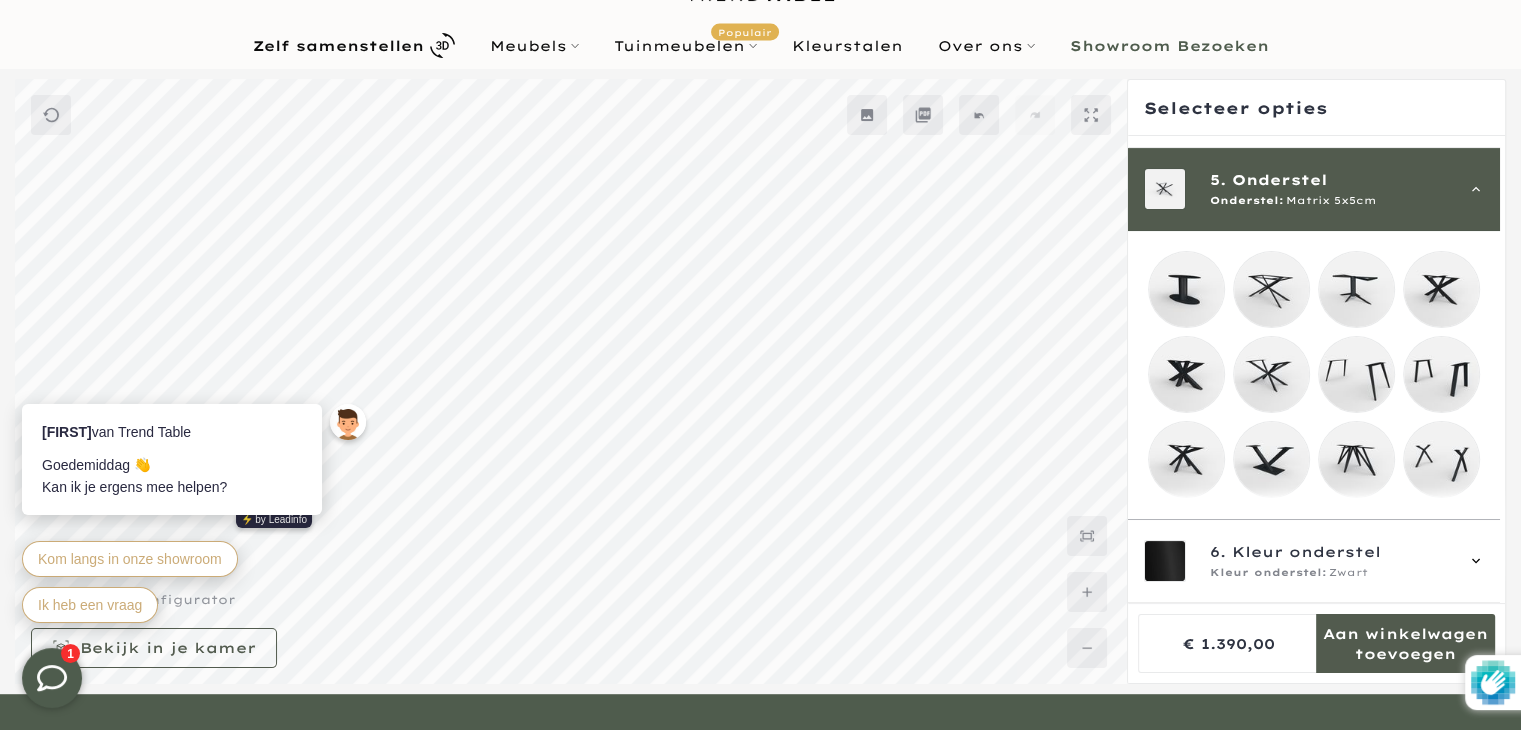 scroll, scrollTop: 347, scrollLeft: 0, axis: vertical 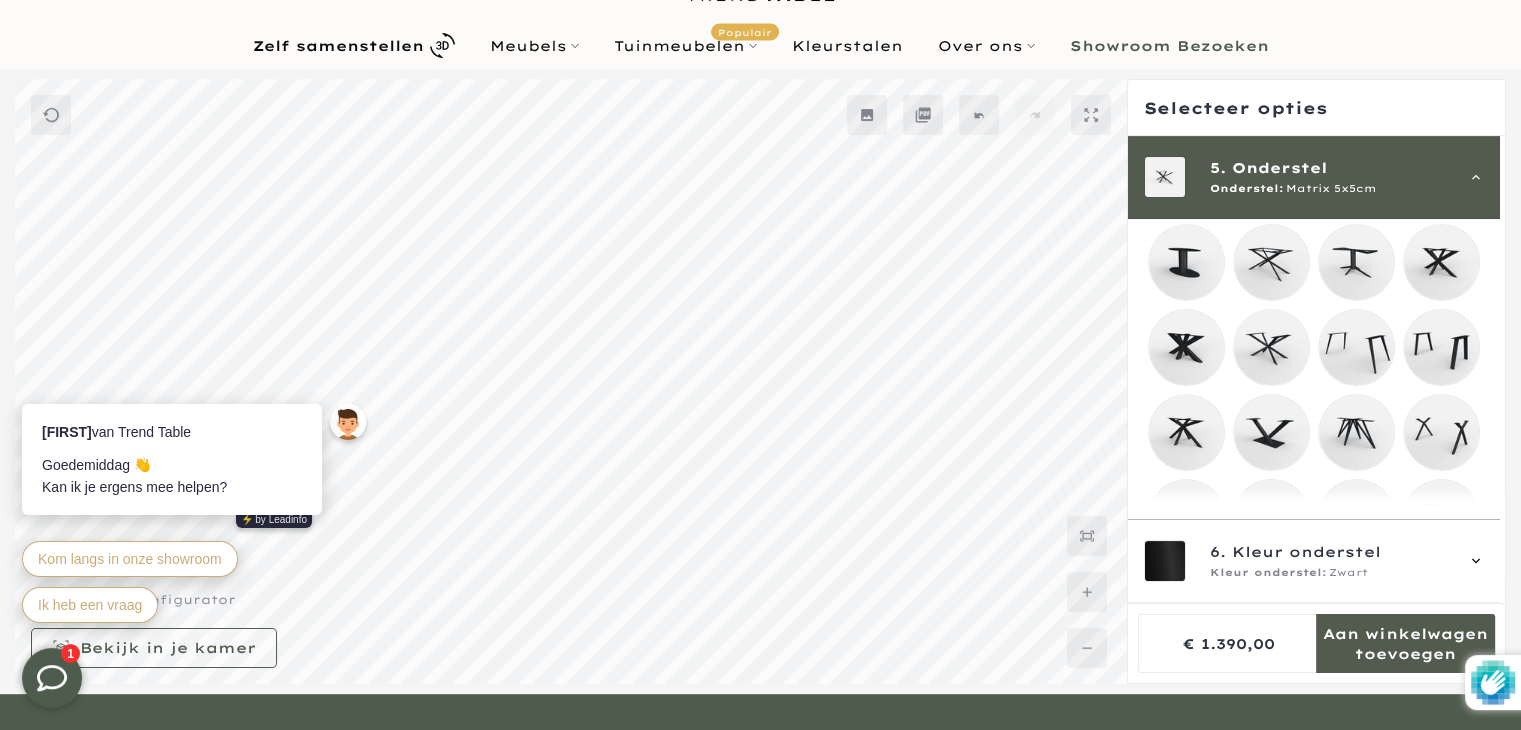 click at bounding box center [1186, 347] 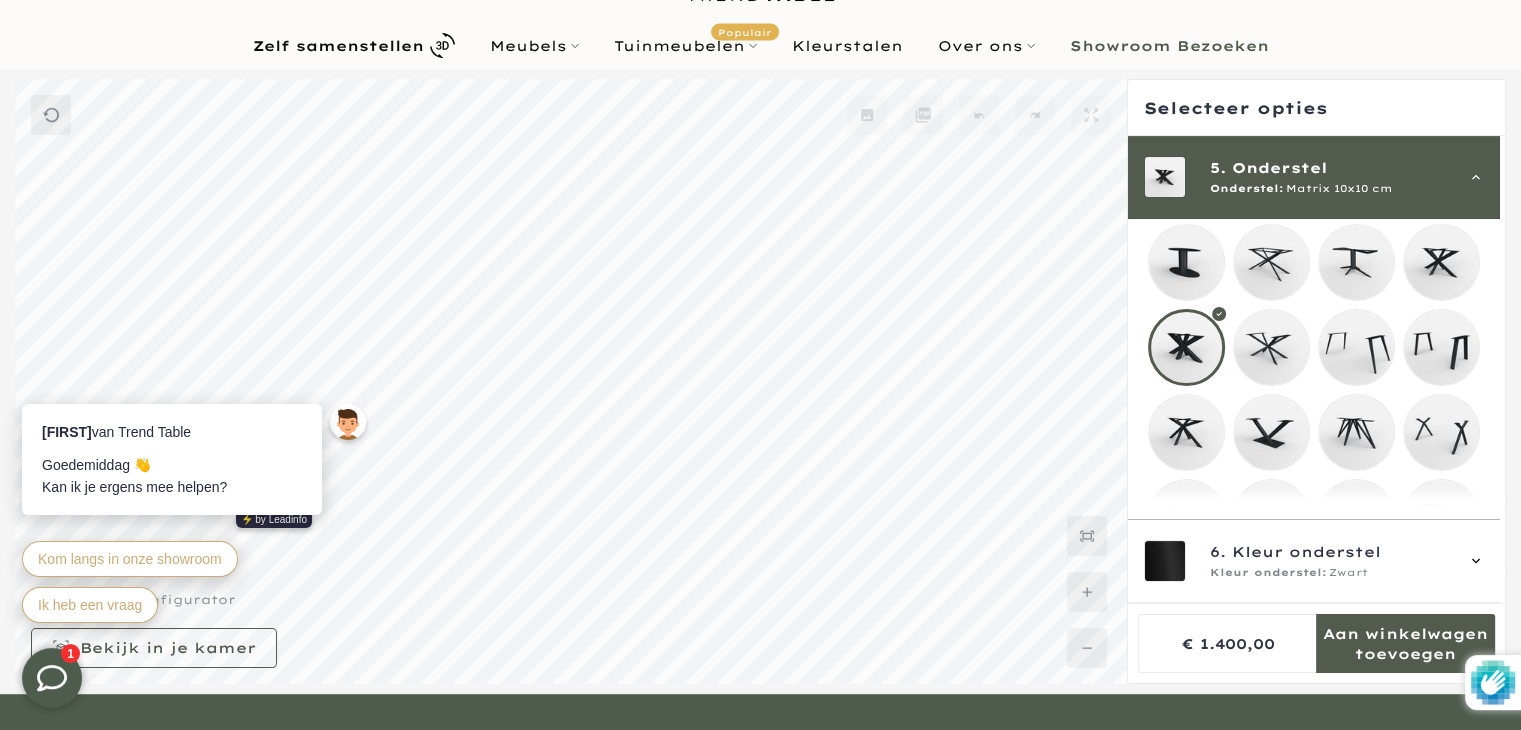 click on "Onderstel:" at bounding box center (1247, 189) 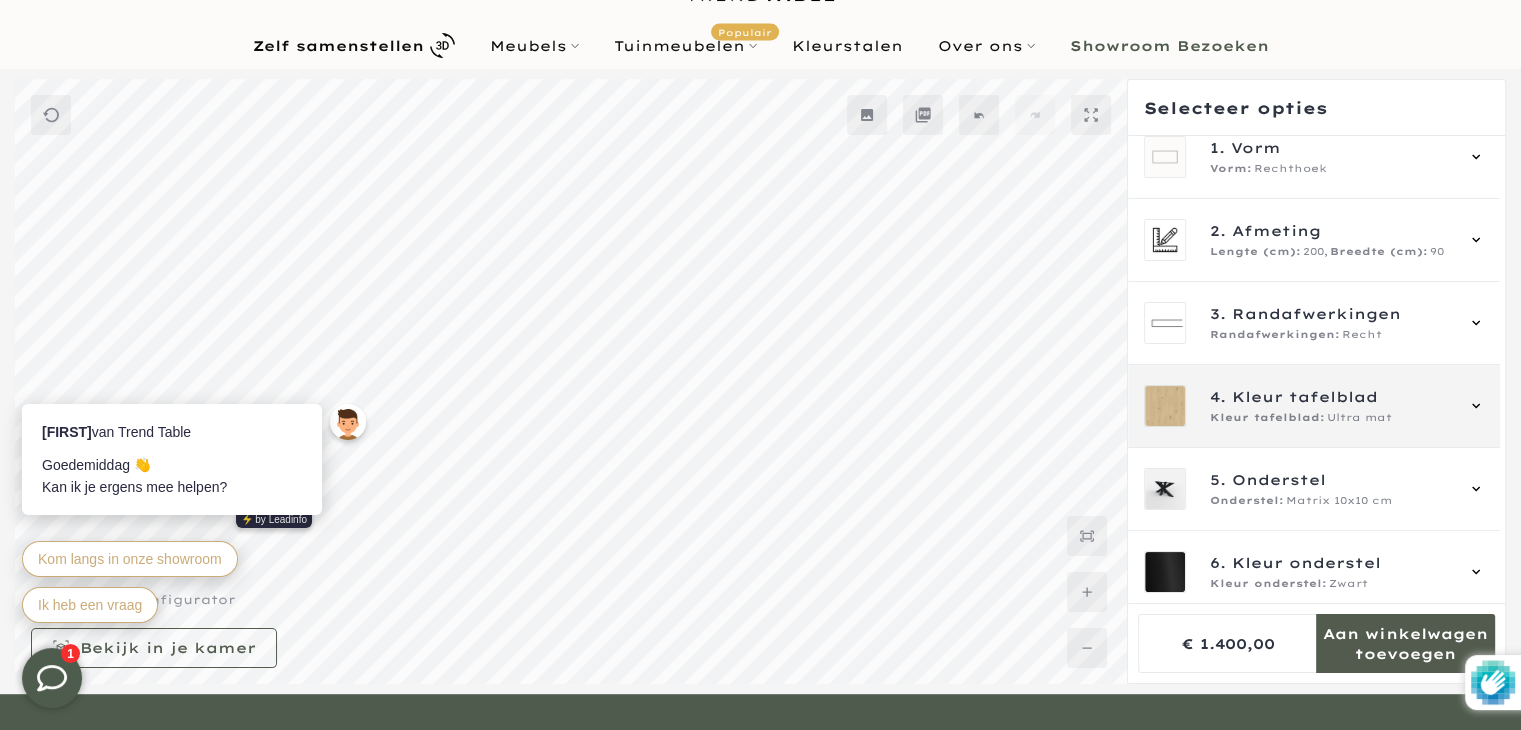 scroll, scrollTop: 29, scrollLeft: 0, axis: vertical 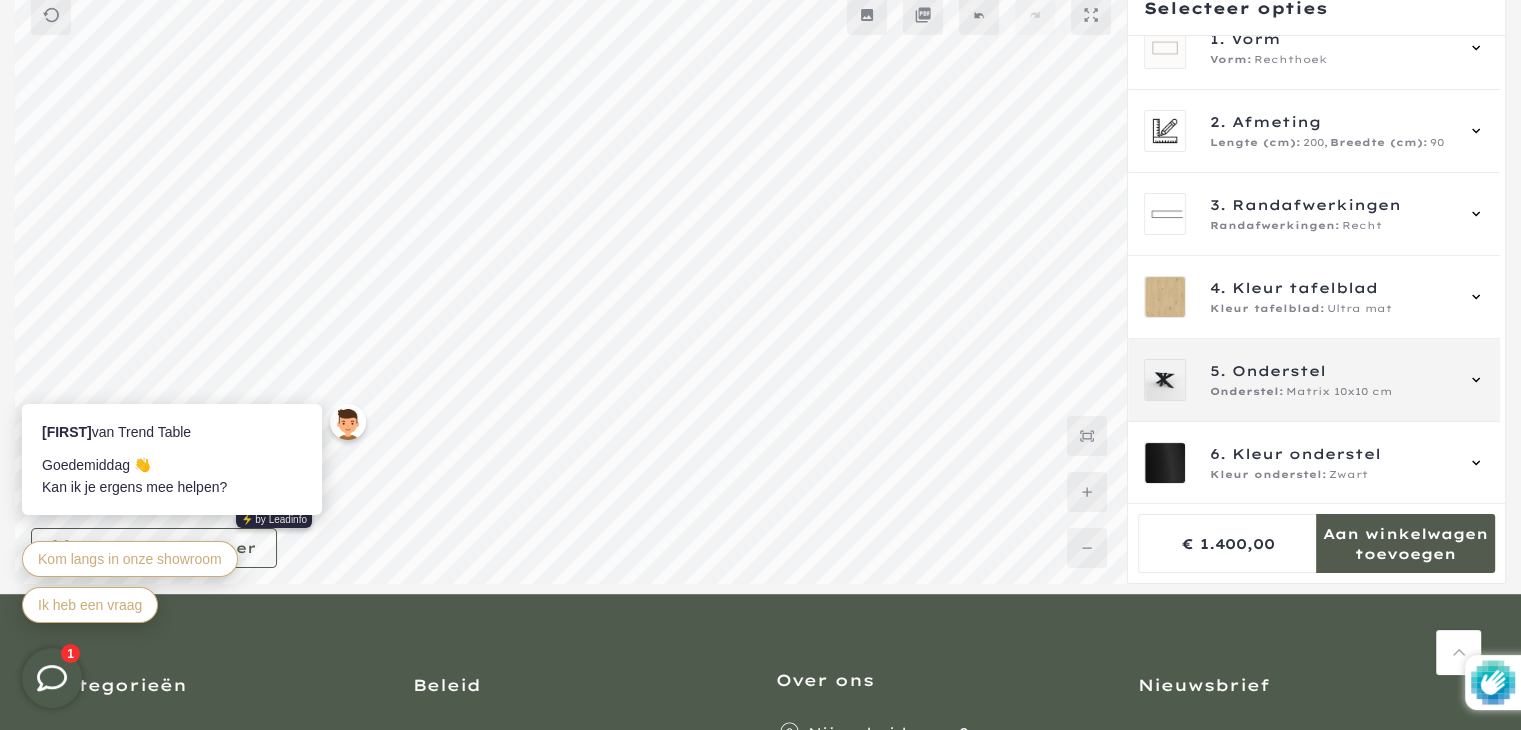 click on "5. Onderstel Onderstel: Matrix 10x10 cm" at bounding box center [1314, 380] 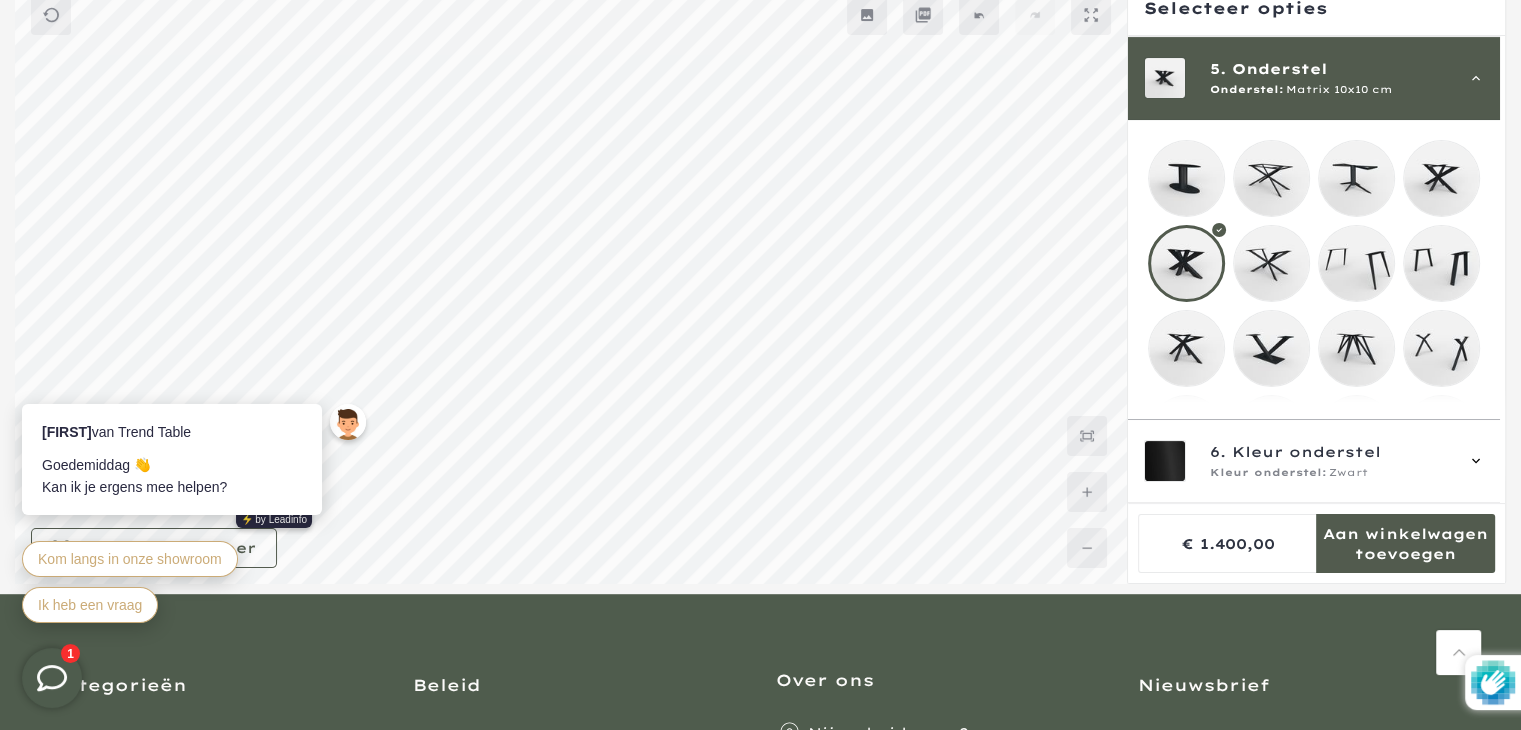 click on "Matrix 10x10 cm" at bounding box center (1339, 90) 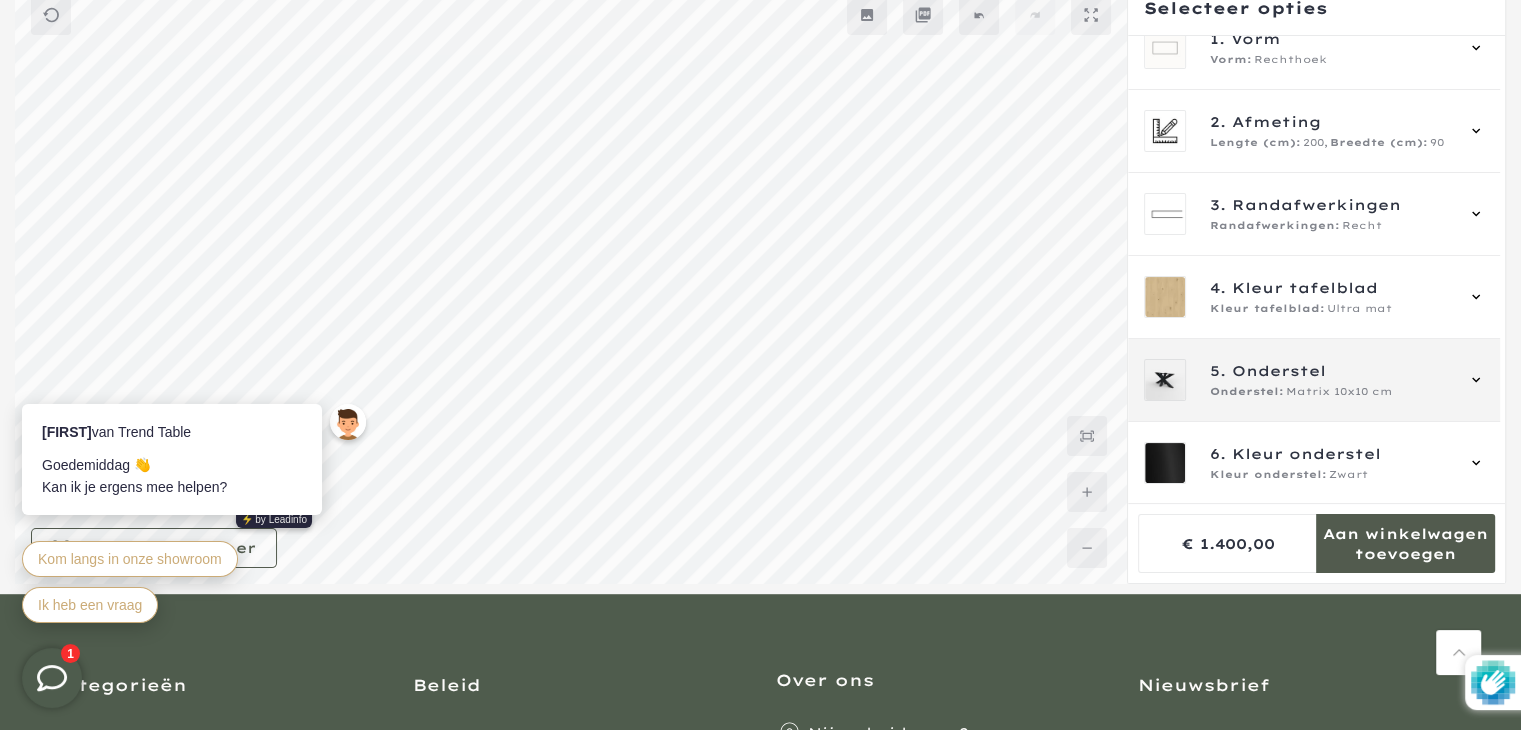 scroll, scrollTop: 0, scrollLeft: 0, axis: both 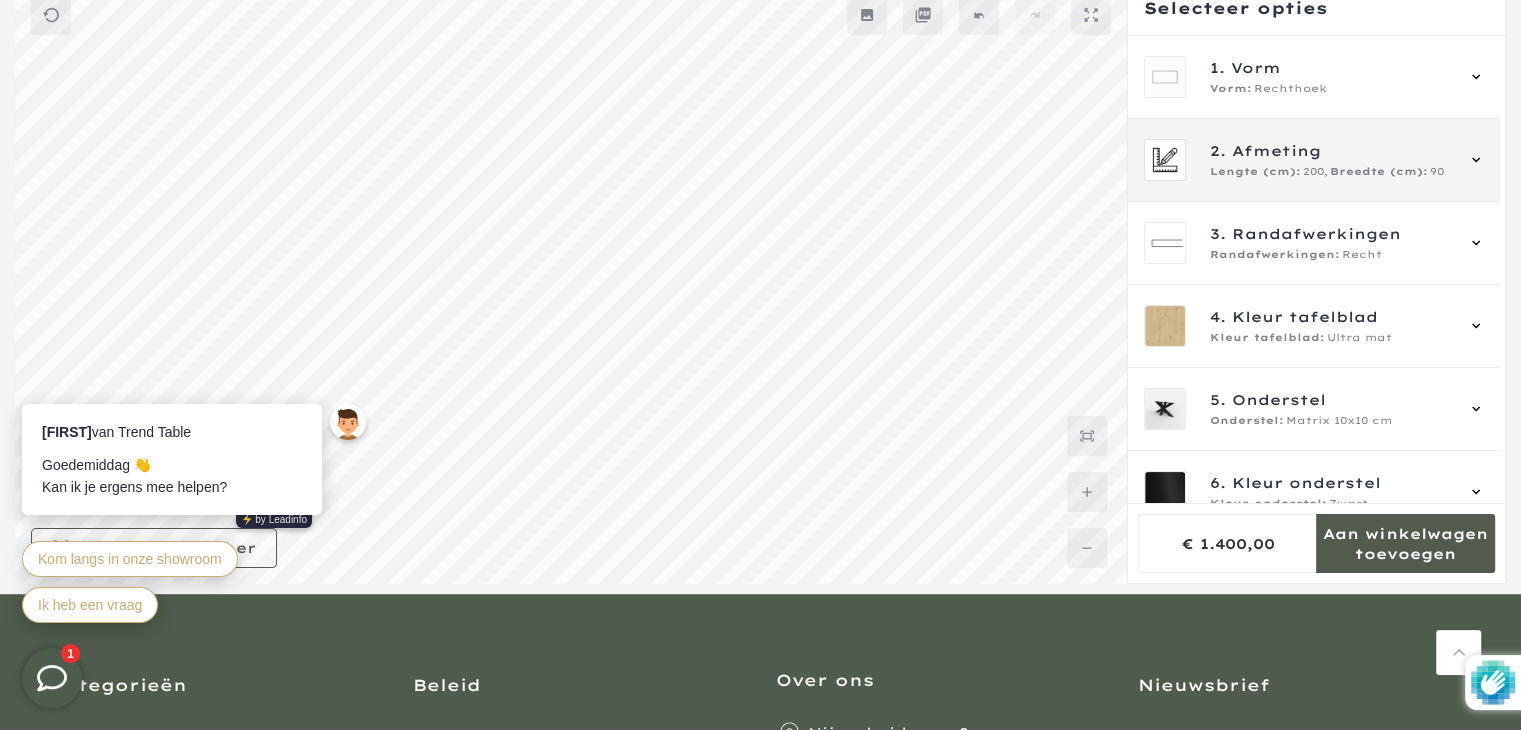 click on "200," at bounding box center [1315, 172] 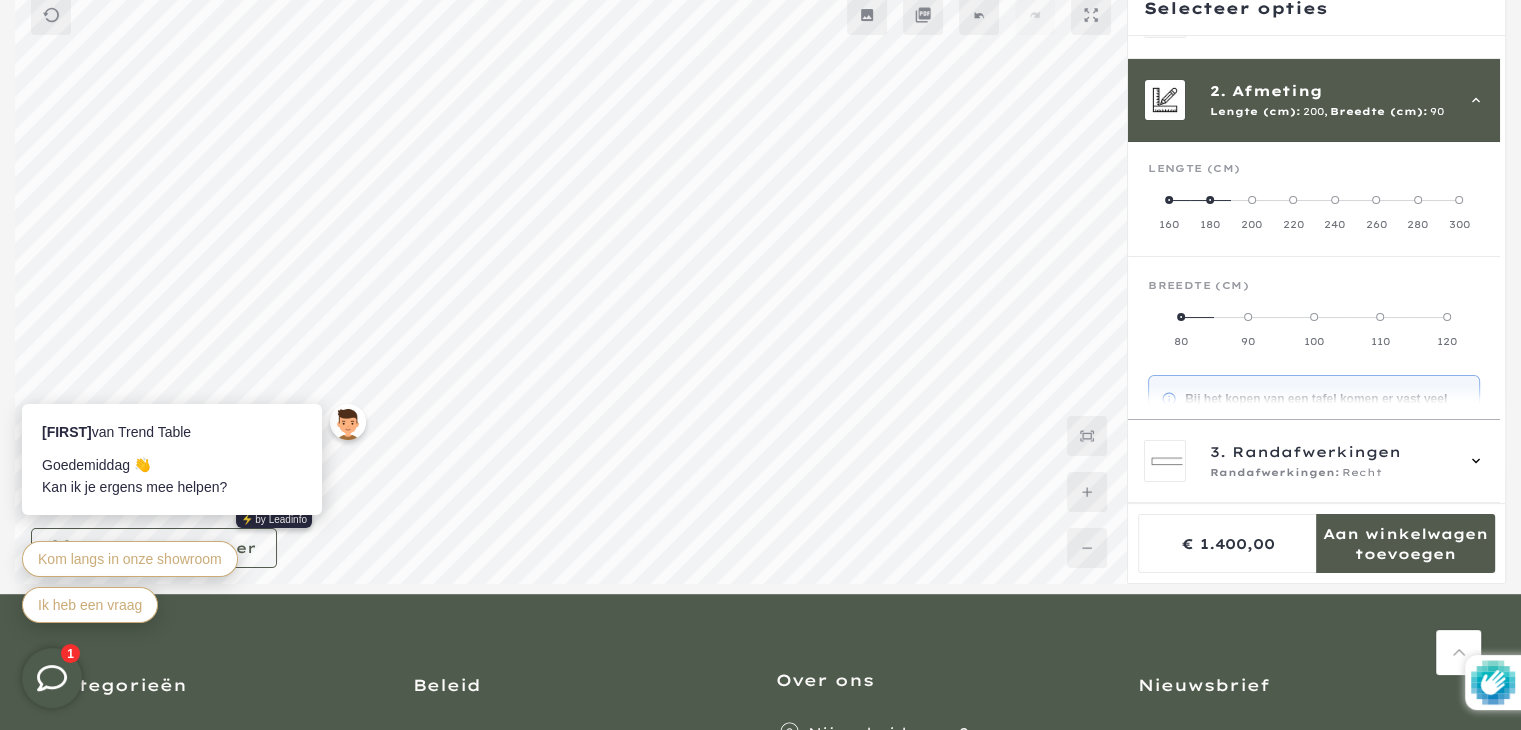 scroll, scrollTop: 83, scrollLeft: 0, axis: vertical 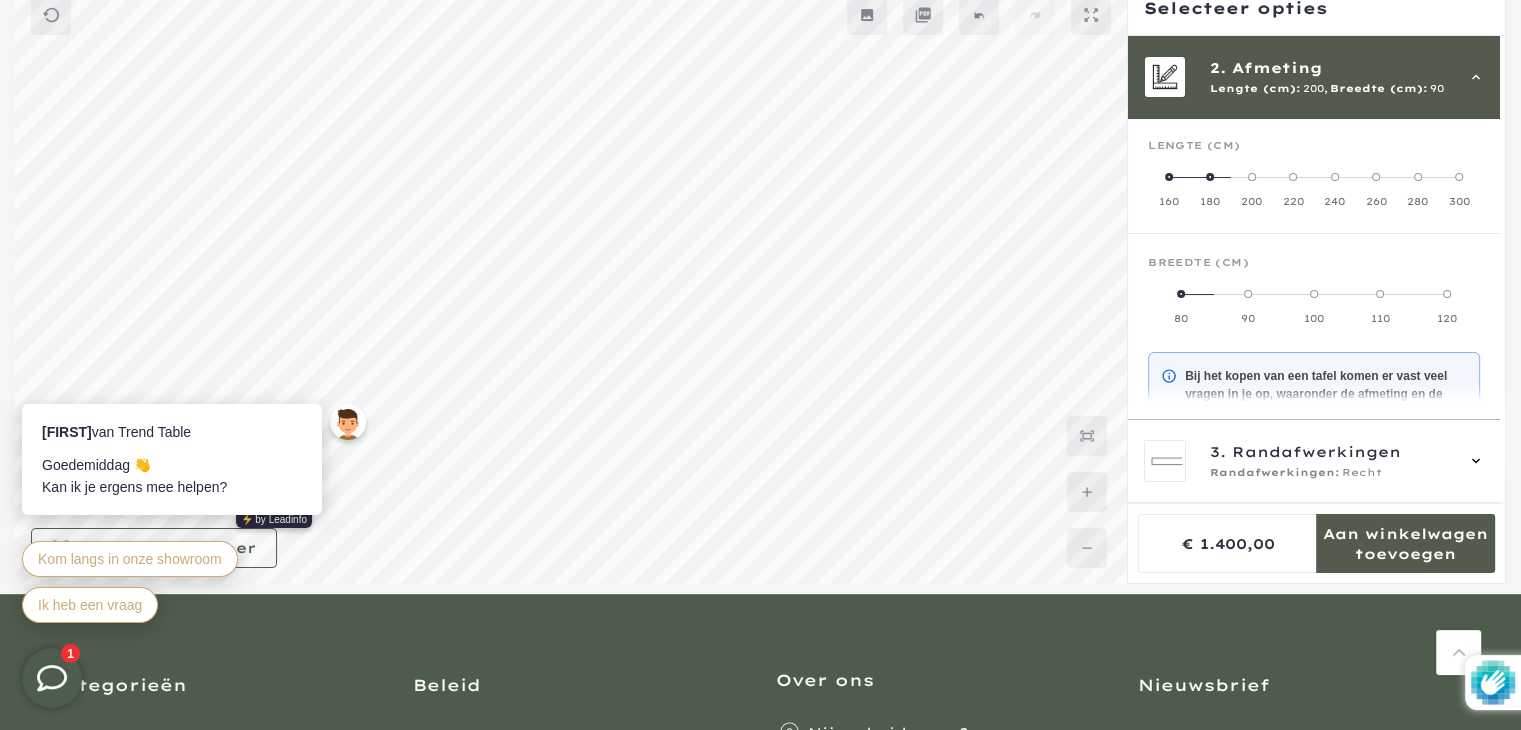 click at bounding box center (1293, 177) 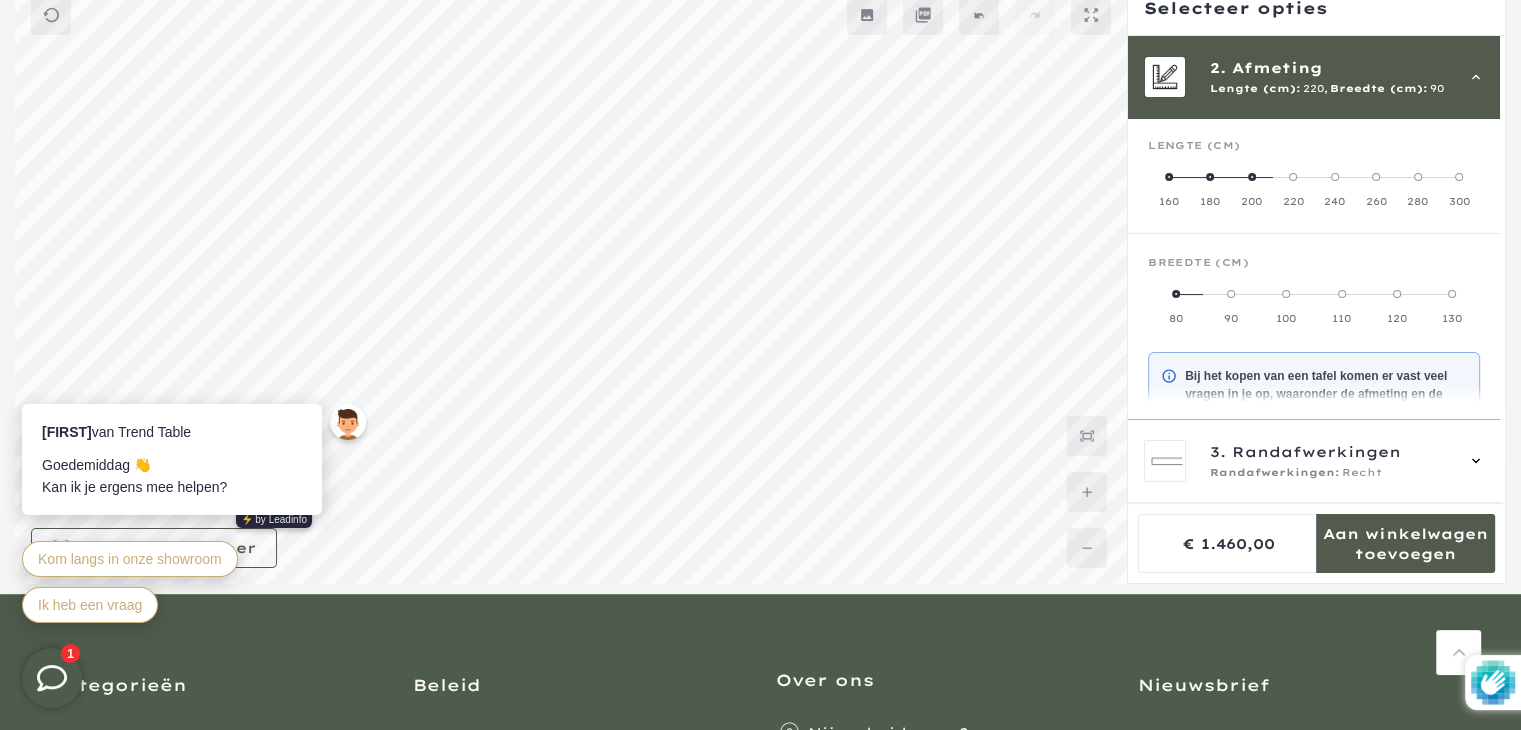 click on "100" 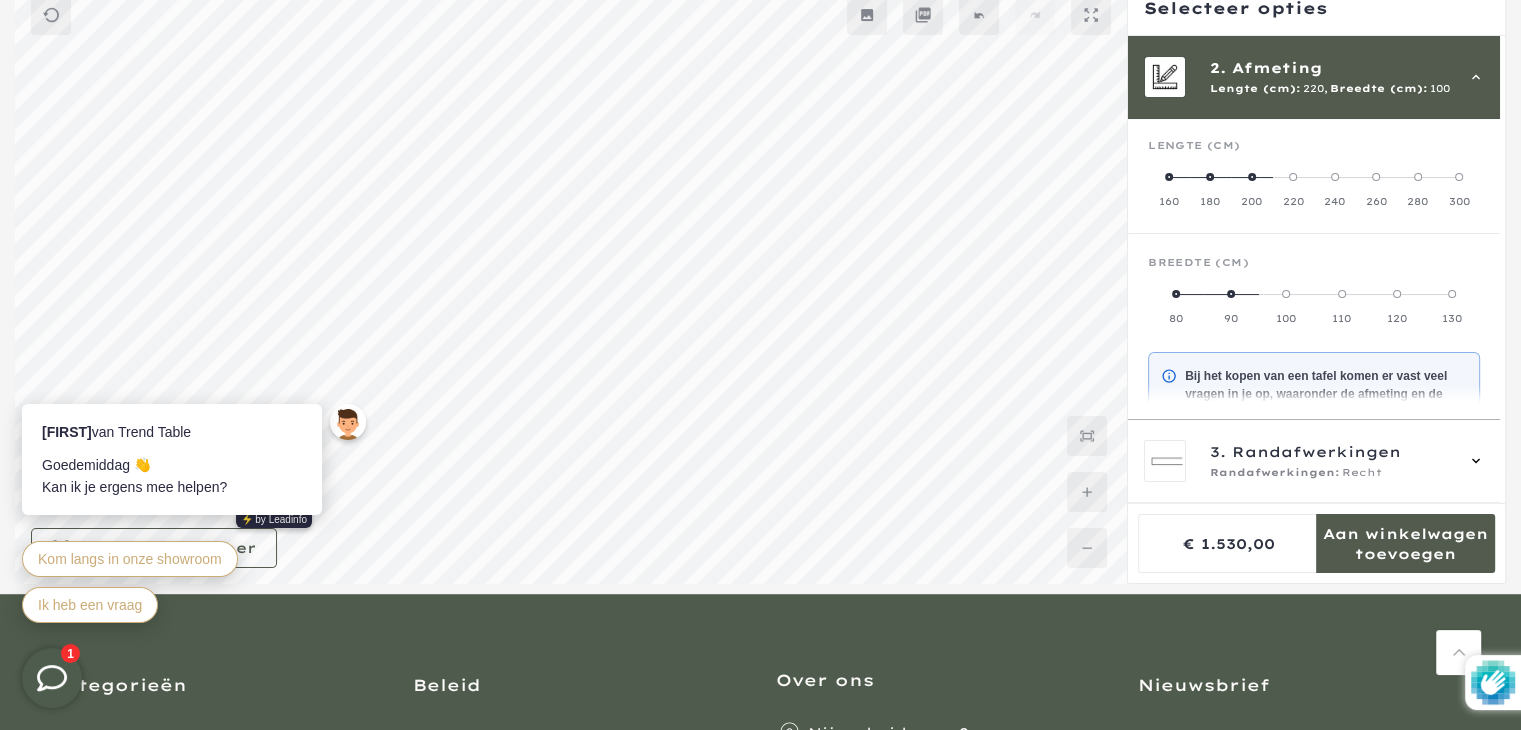 scroll, scrollTop: 178, scrollLeft: 0, axis: vertical 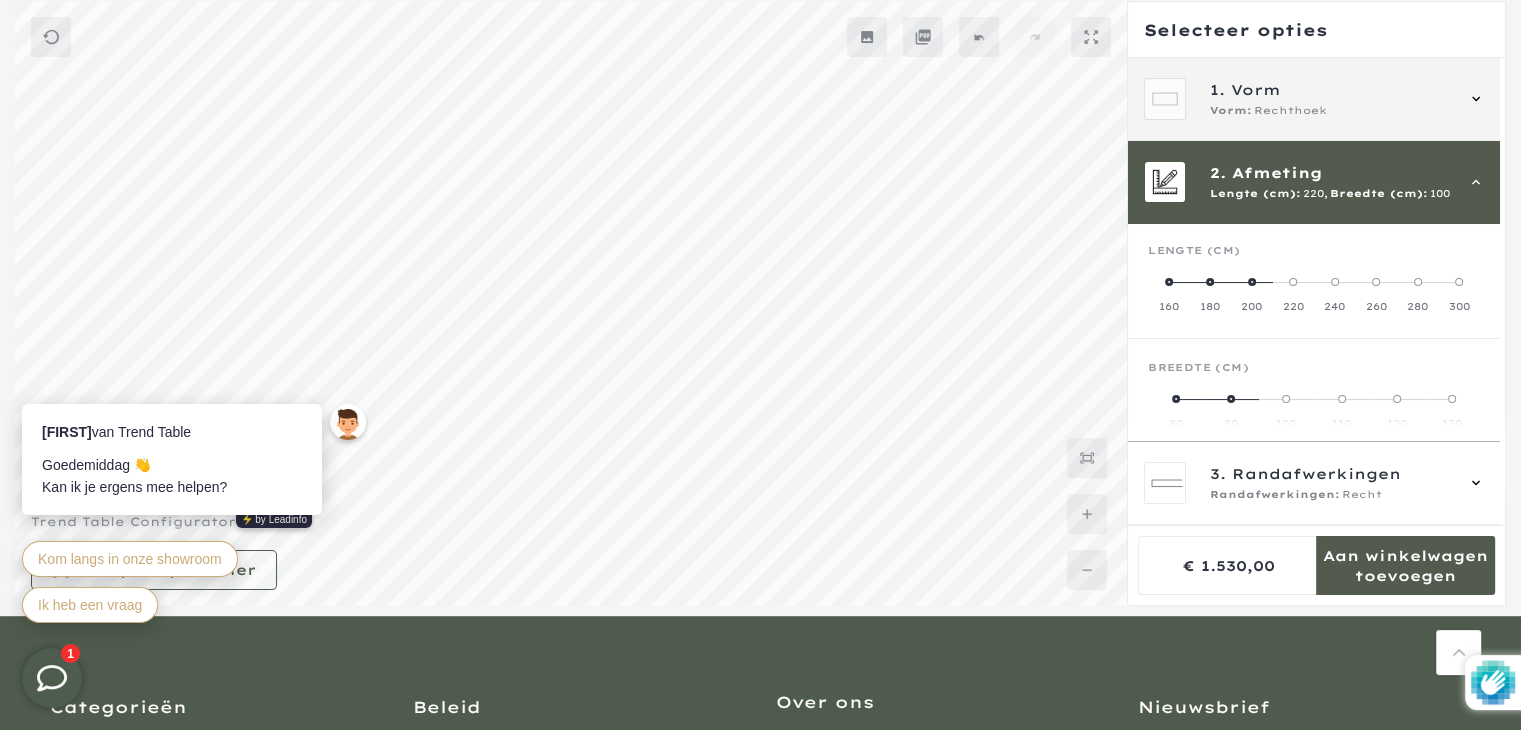 click on "Vorm" at bounding box center (1256, 90) 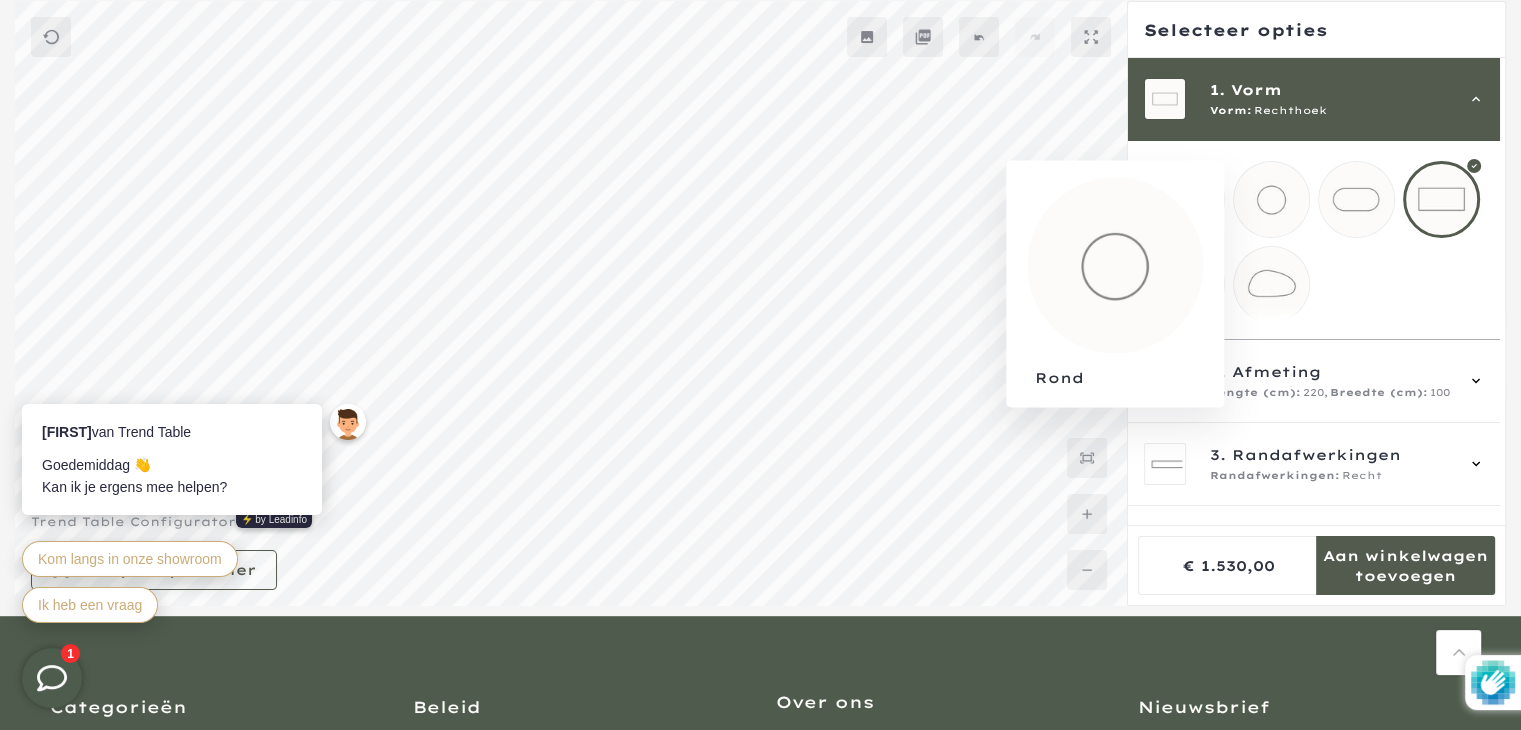click at bounding box center [1356, 199] 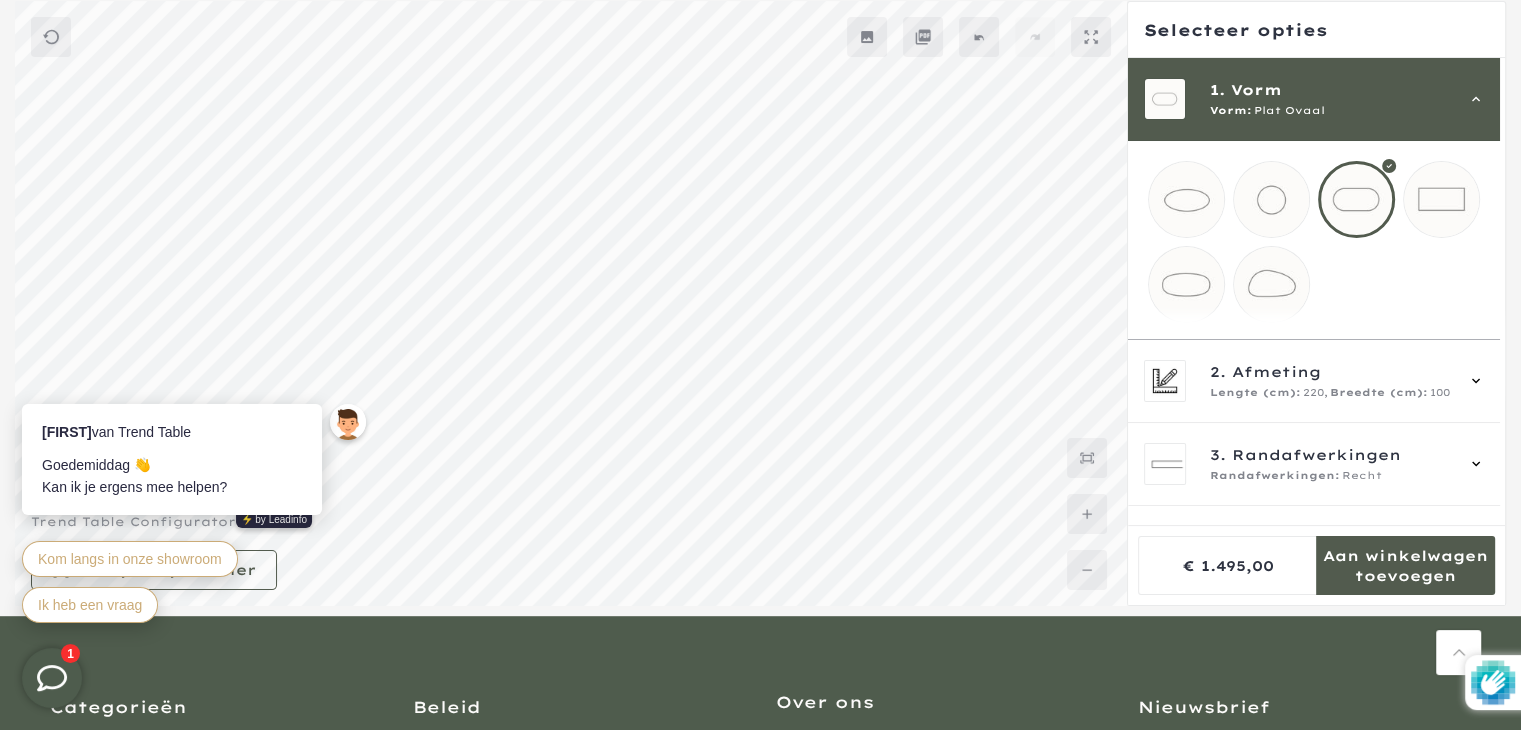 scroll, scrollTop: 200, scrollLeft: 0, axis: vertical 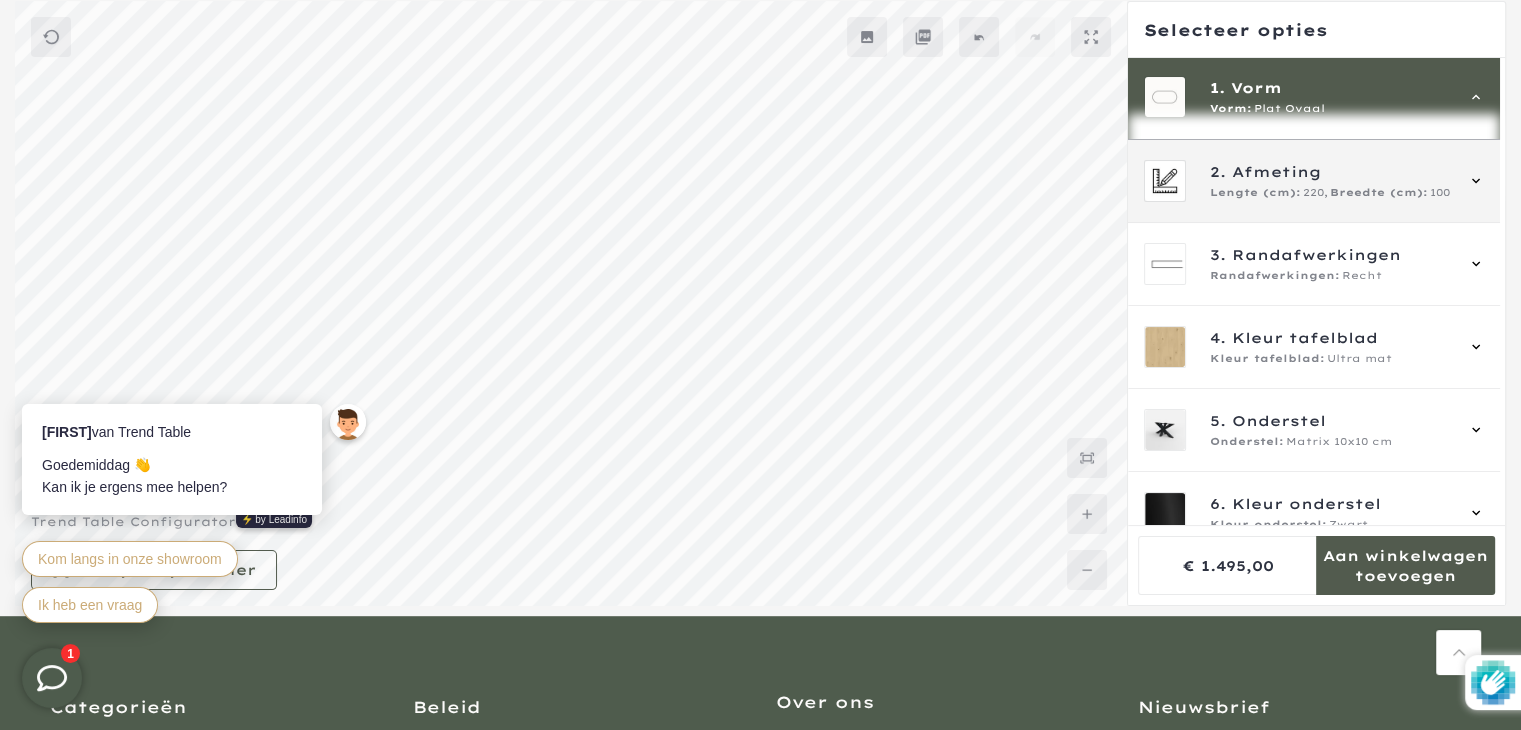 click on "Lengte (cm):" at bounding box center (1255, 193) 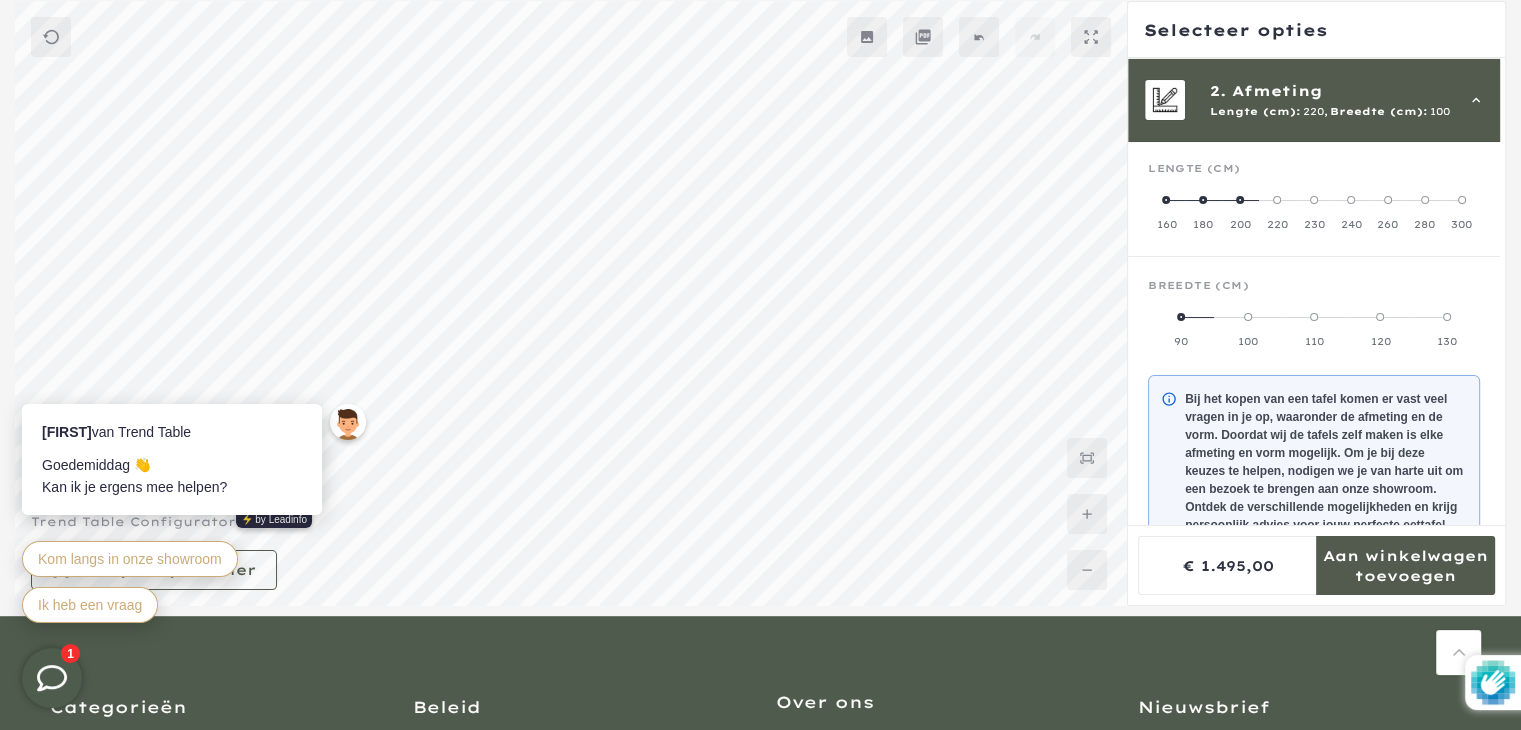 scroll, scrollTop: 83, scrollLeft: 0, axis: vertical 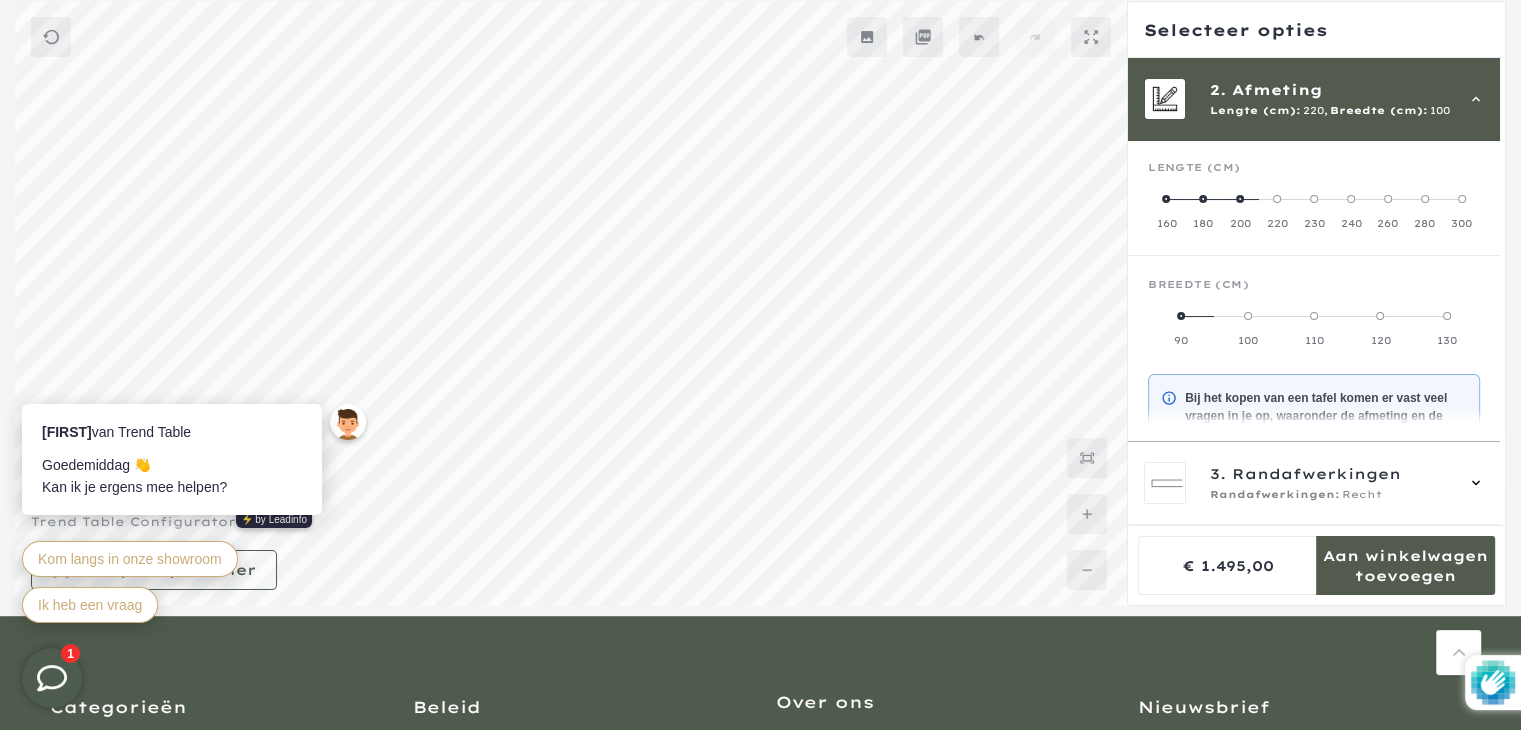 click on "240" at bounding box center (1350, 224) 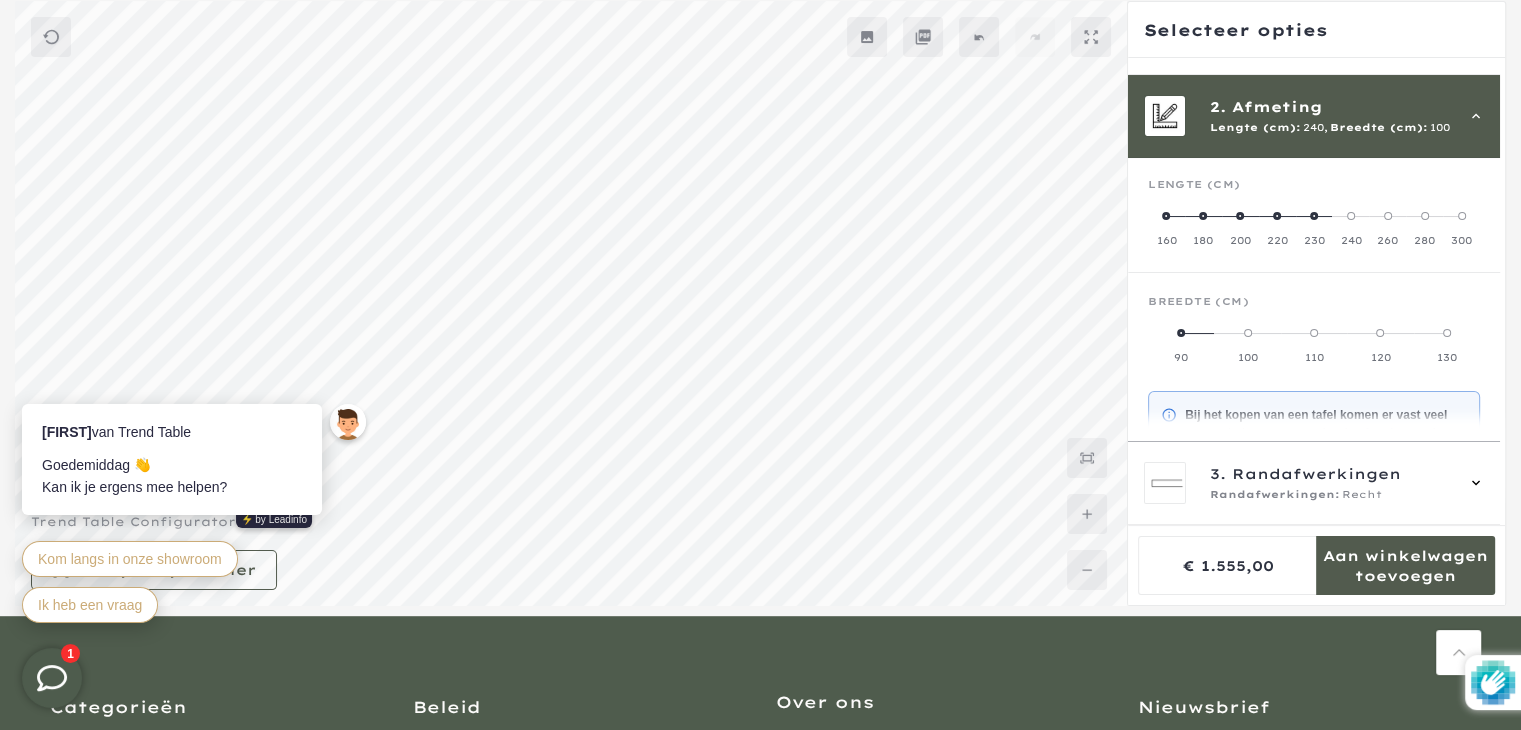scroll, scrollTop: 0, scrollLeft: 0, axis: both 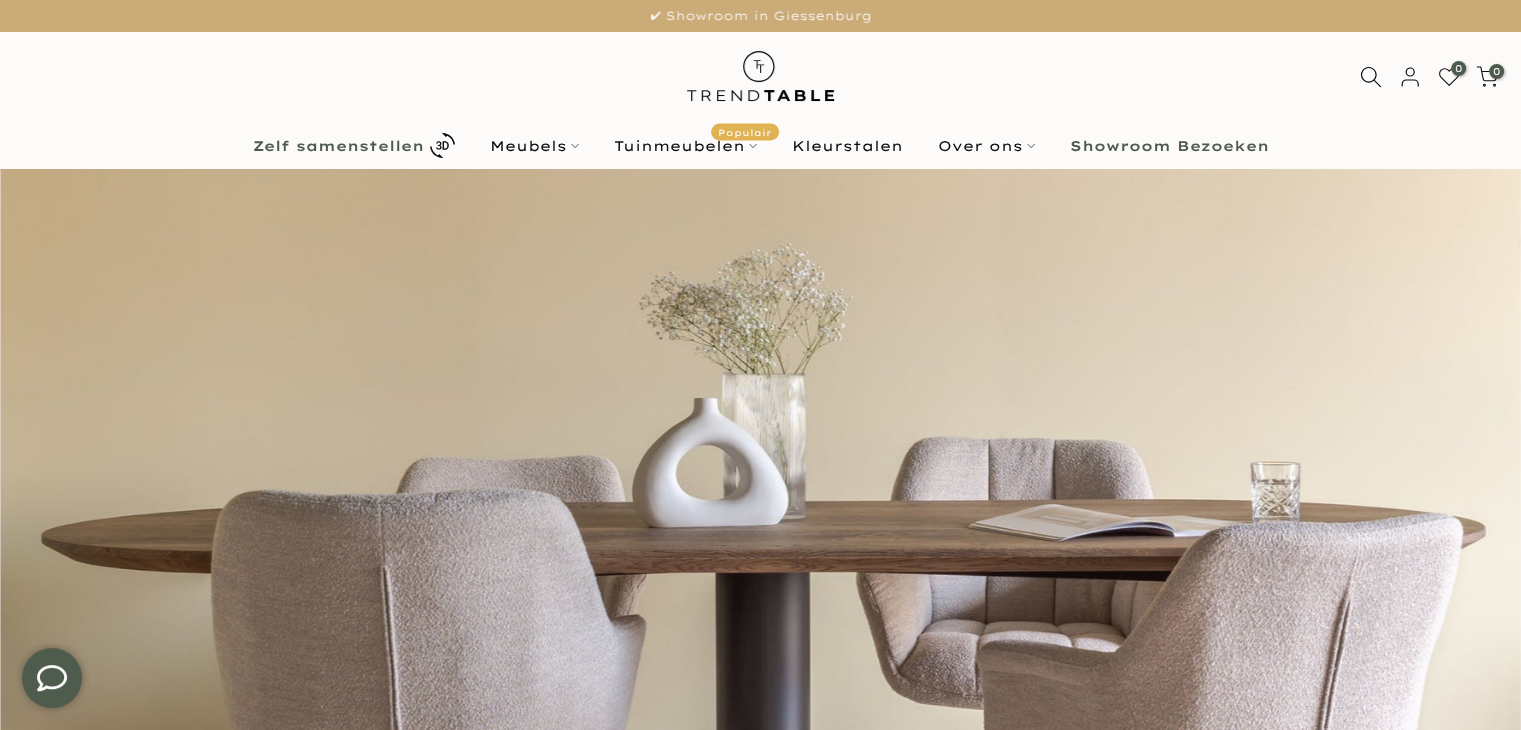 type on "****" 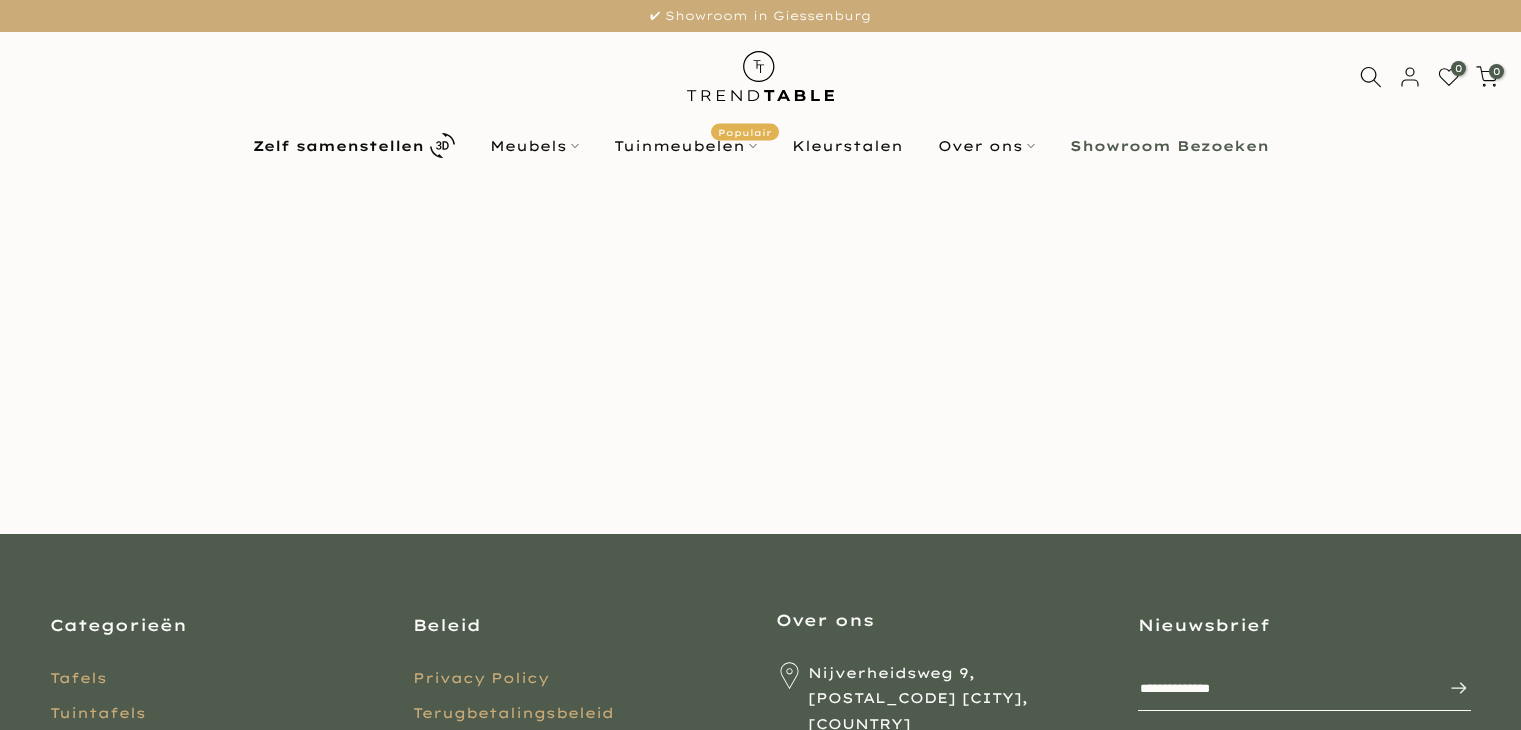 scroll, scrollTop: 0, scrollLeft: 0, axis: both 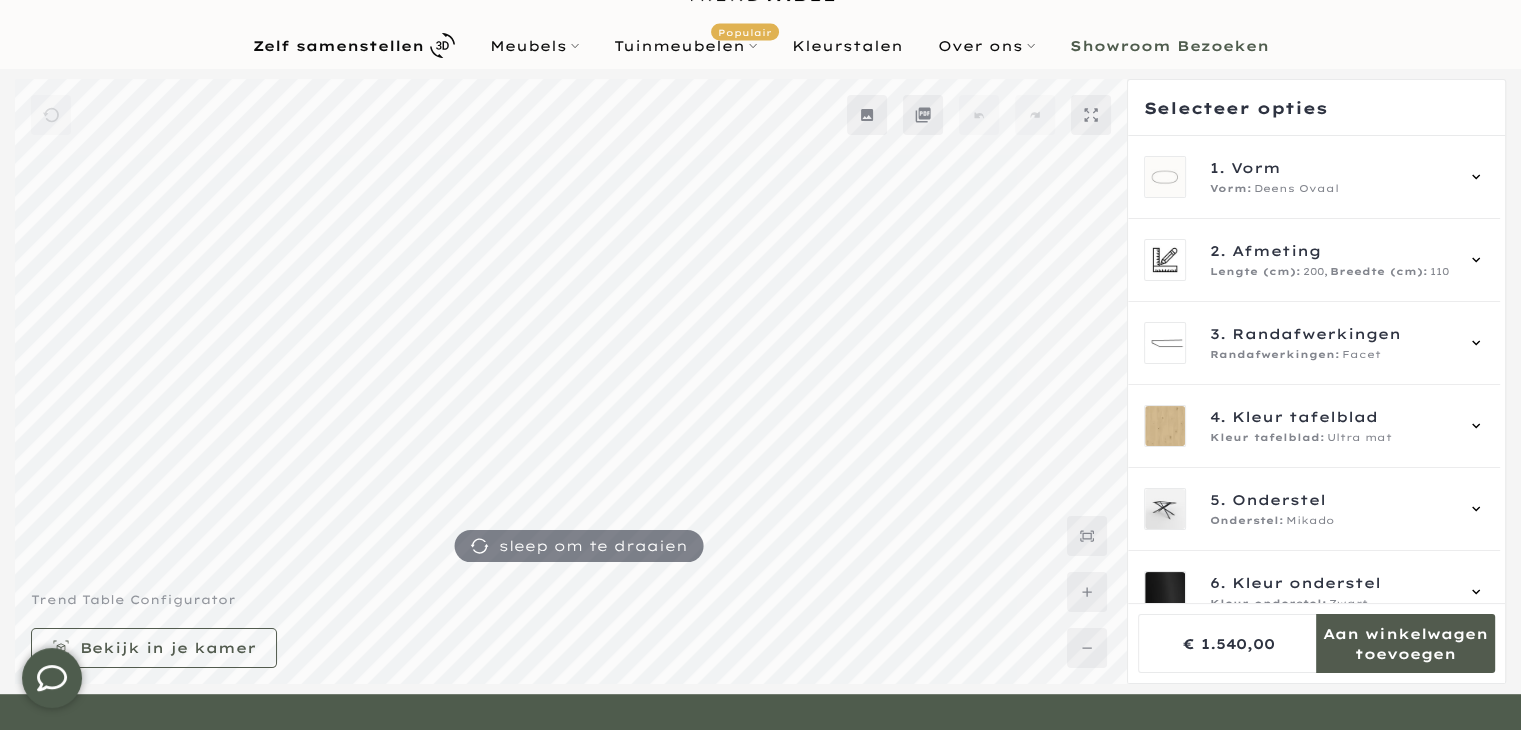 type on "****" 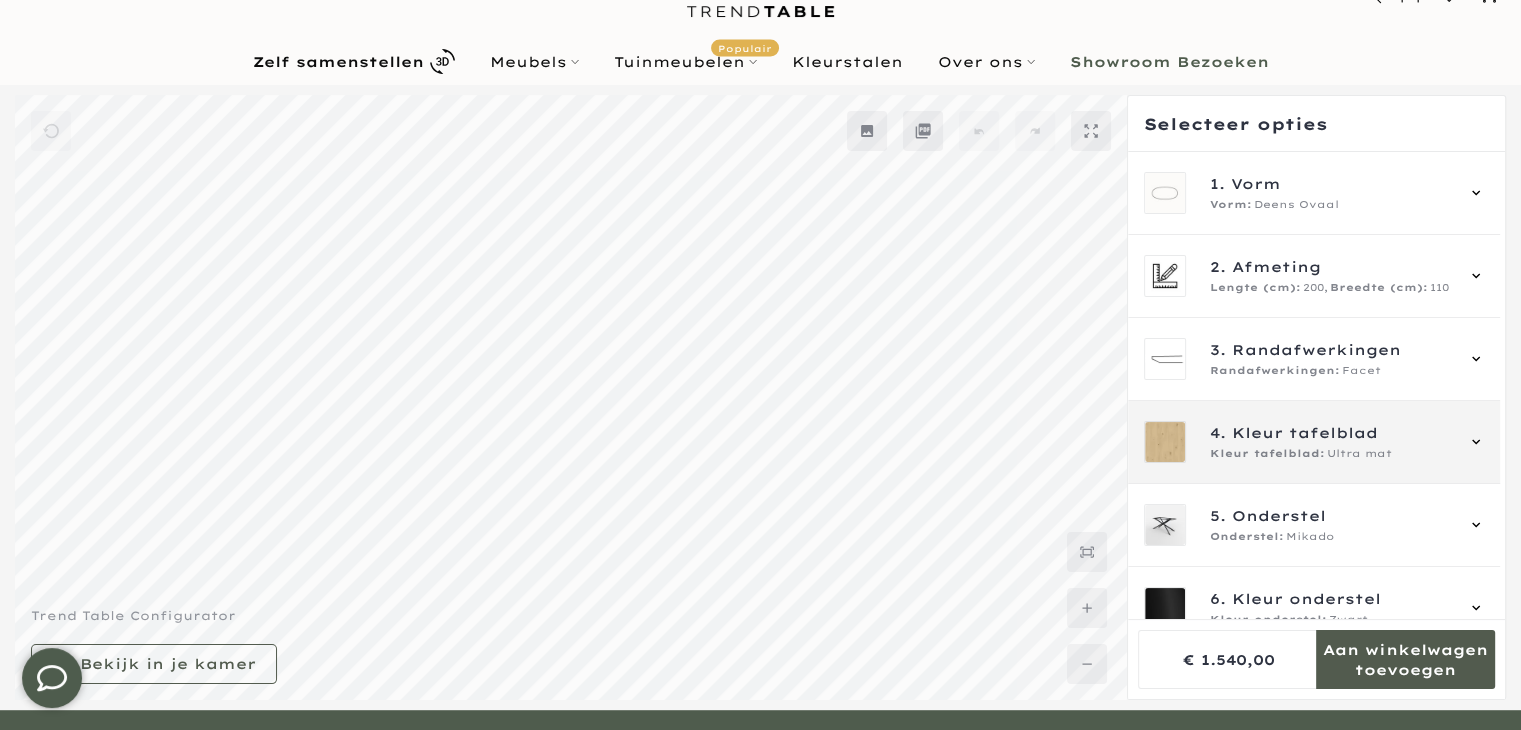 scroll, scrollTop: 0, scrollLeft: 0, axis: both 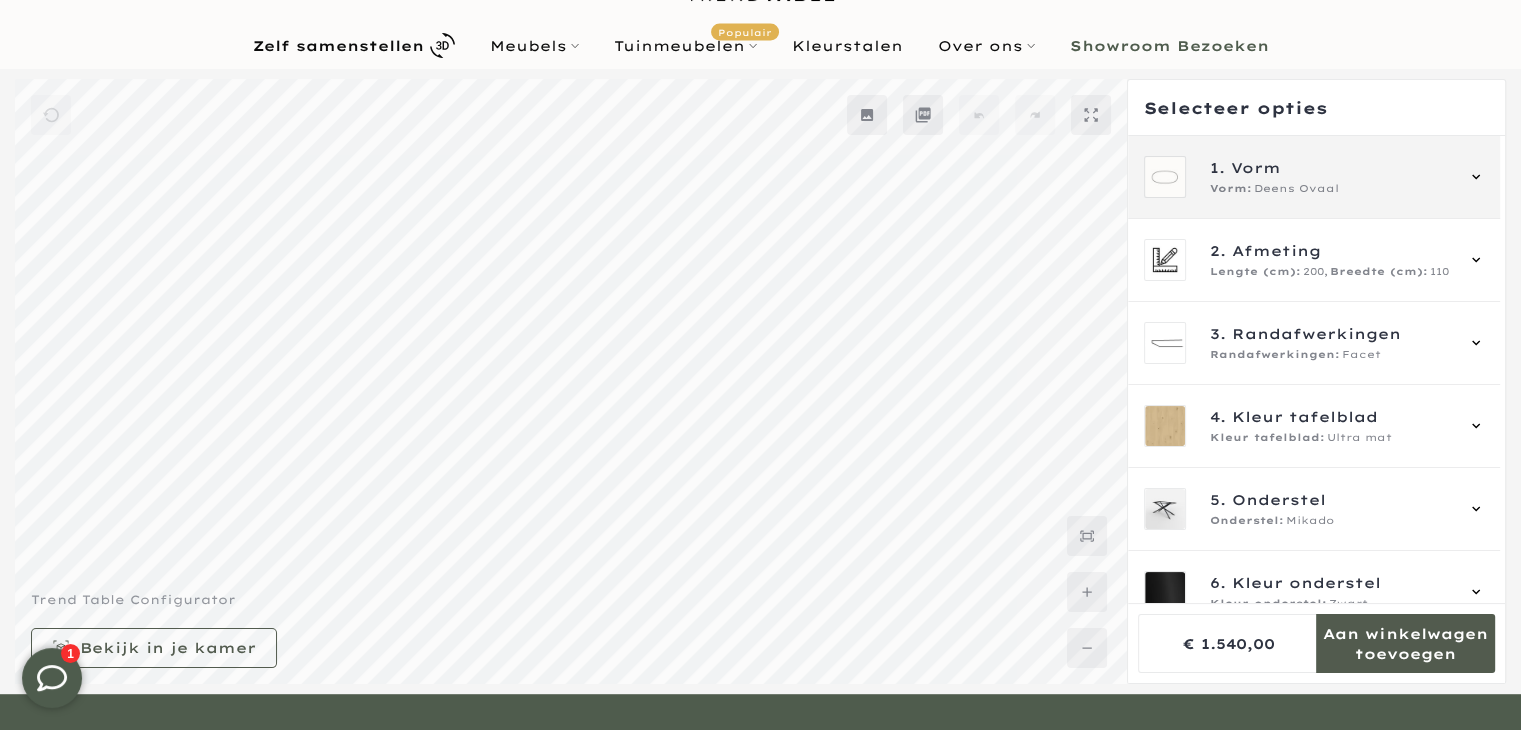 click on "1. Vorm Vorm: Deens Ovaal" at bounding box center (1314, 177) 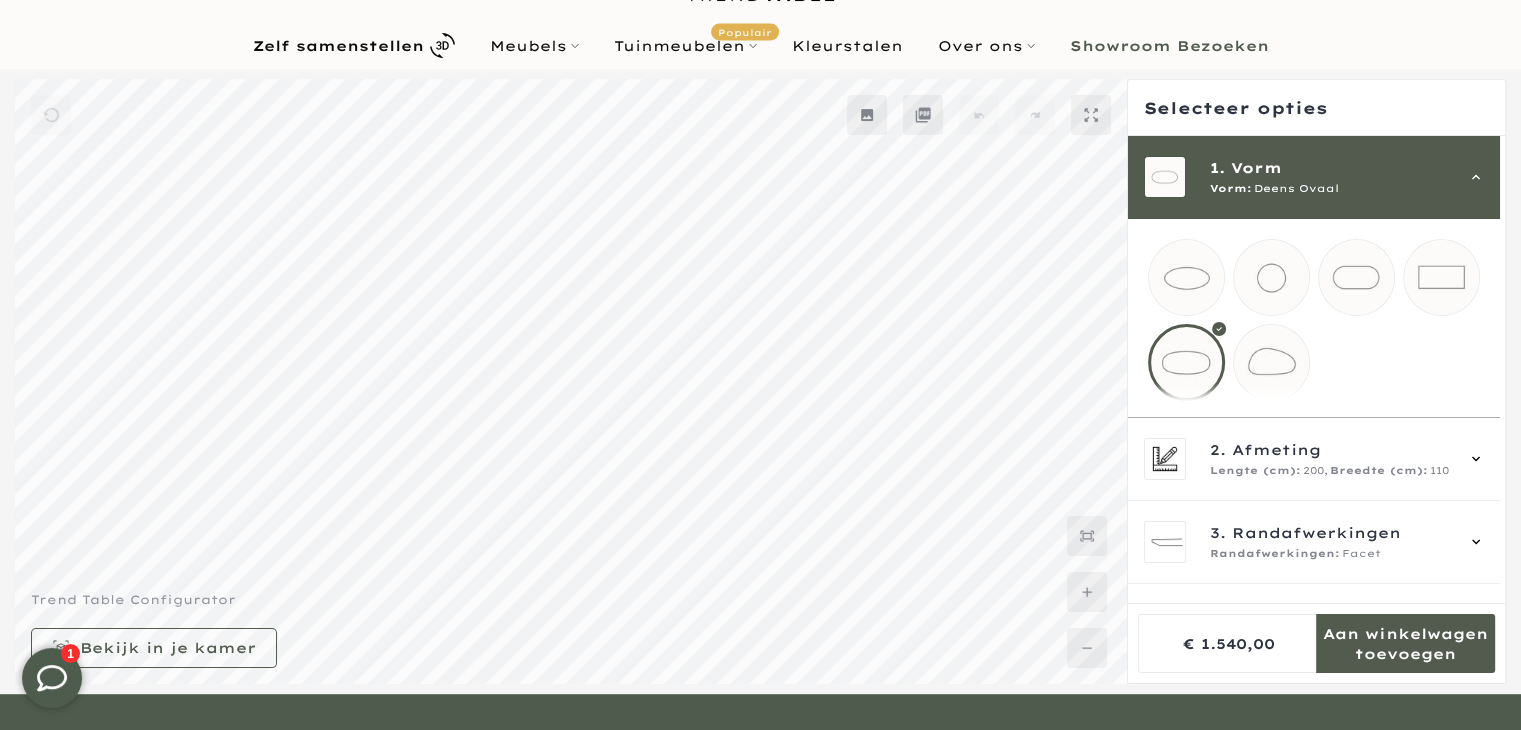 click at bounding box center [1271, 362] 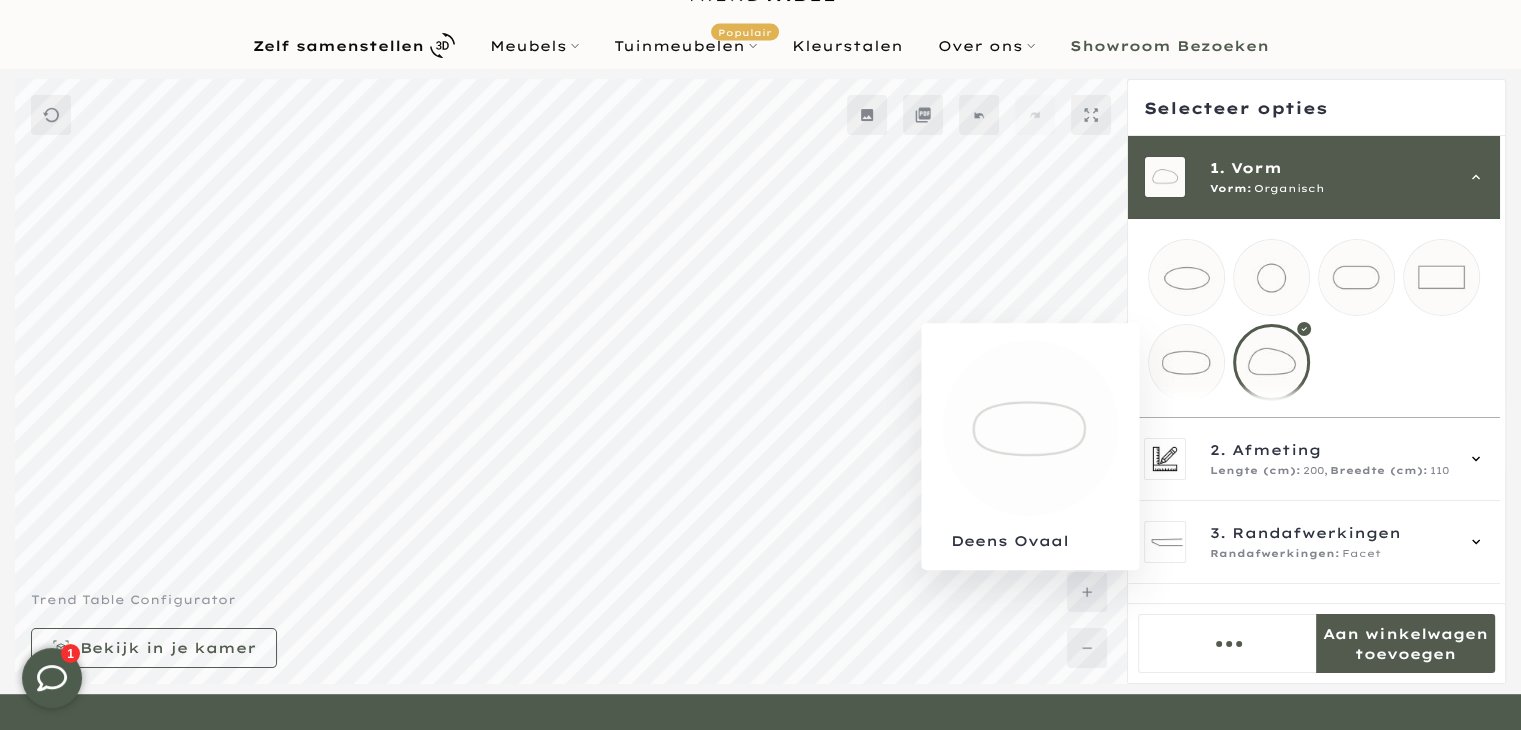 click at bounding box center [1186, 362] 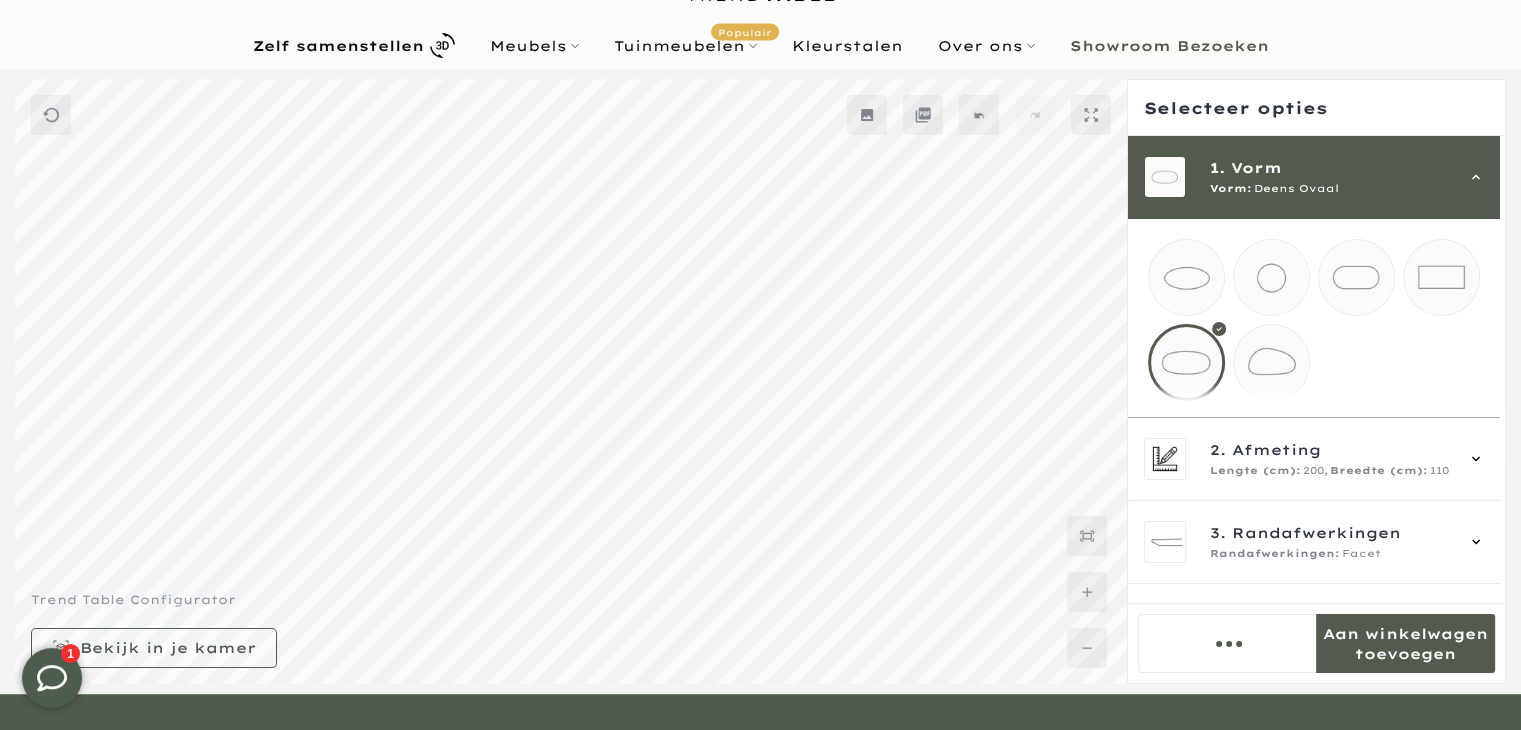 click at bounding box center [1186, 277] 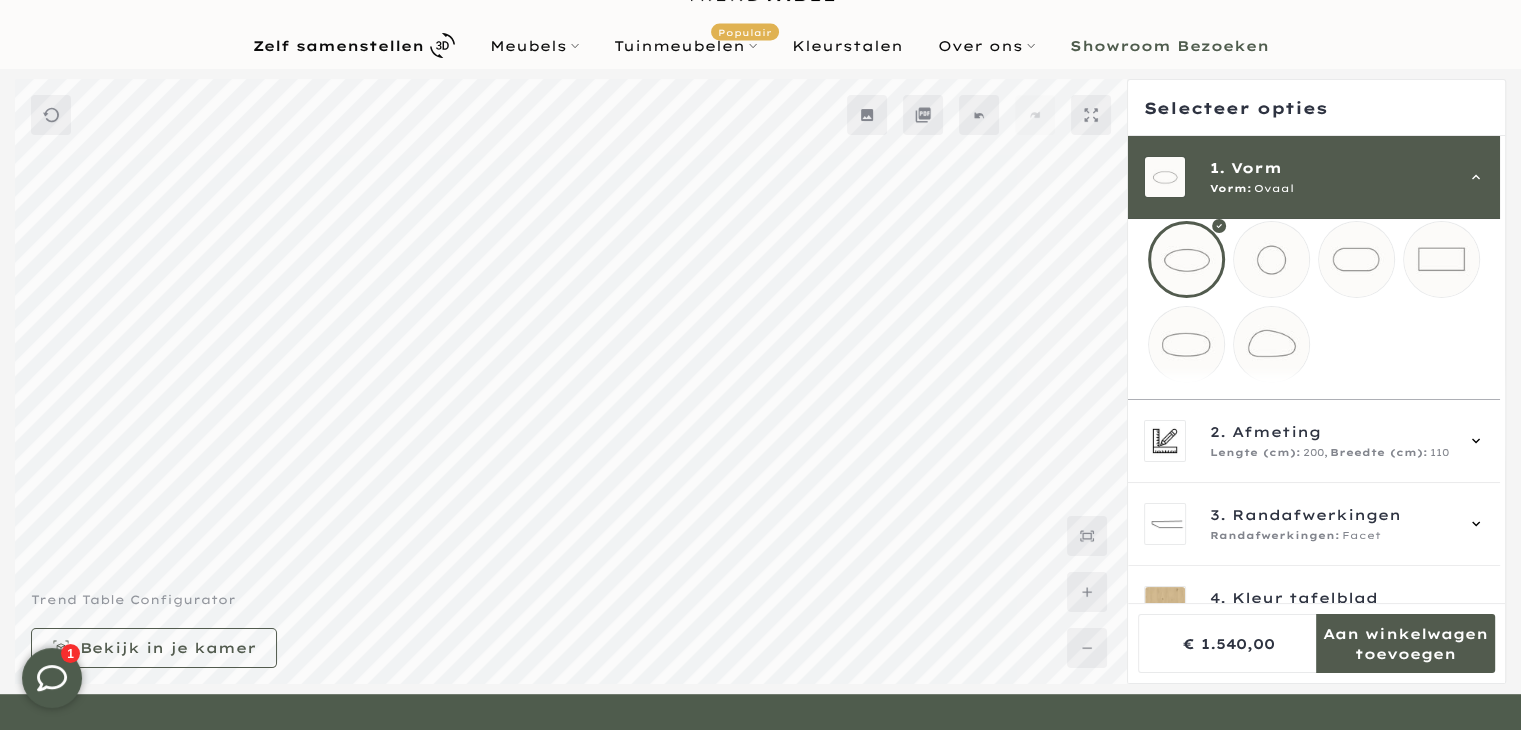 scroll, scrollTop: 0, scrollLeft: 0, axis: both 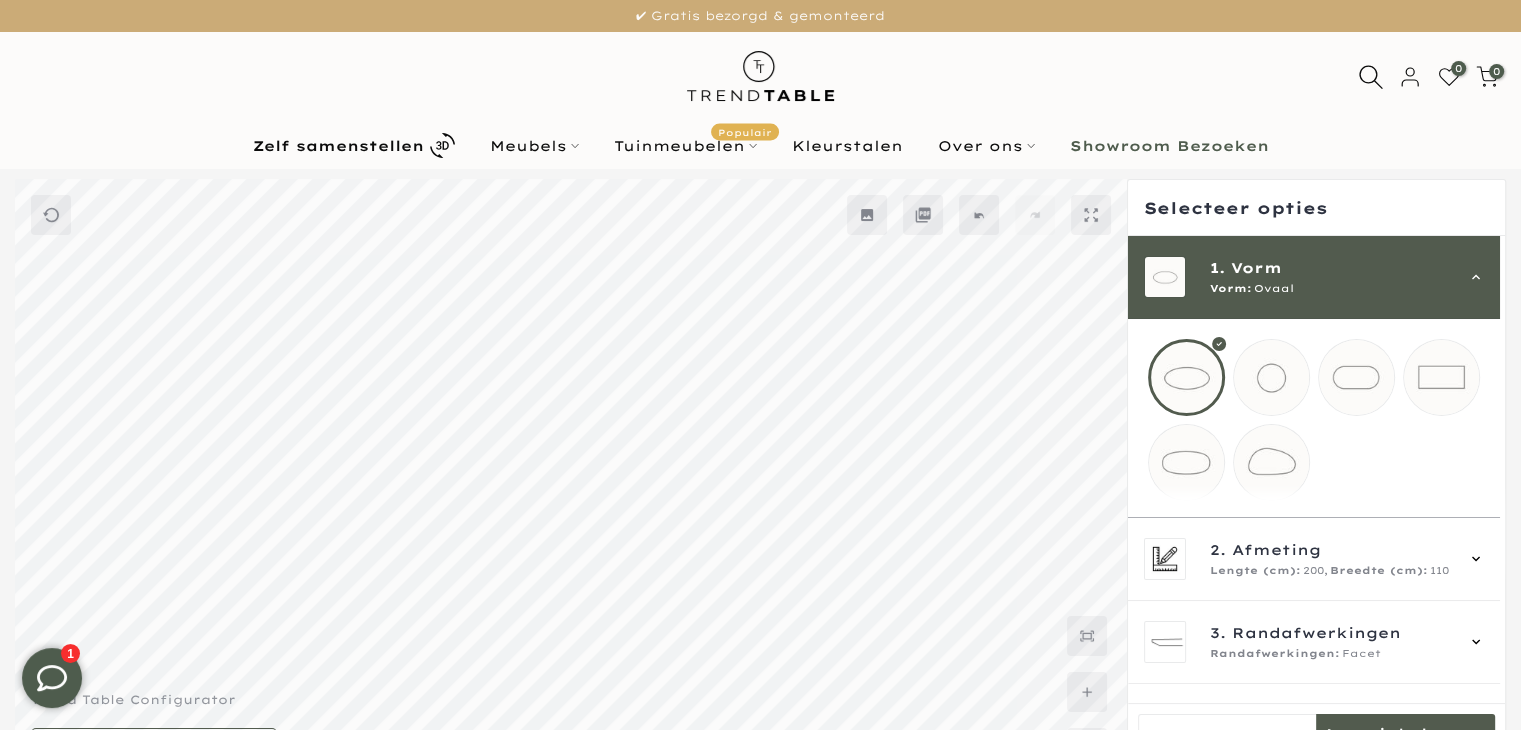 click at bounding box center (1371, 77) 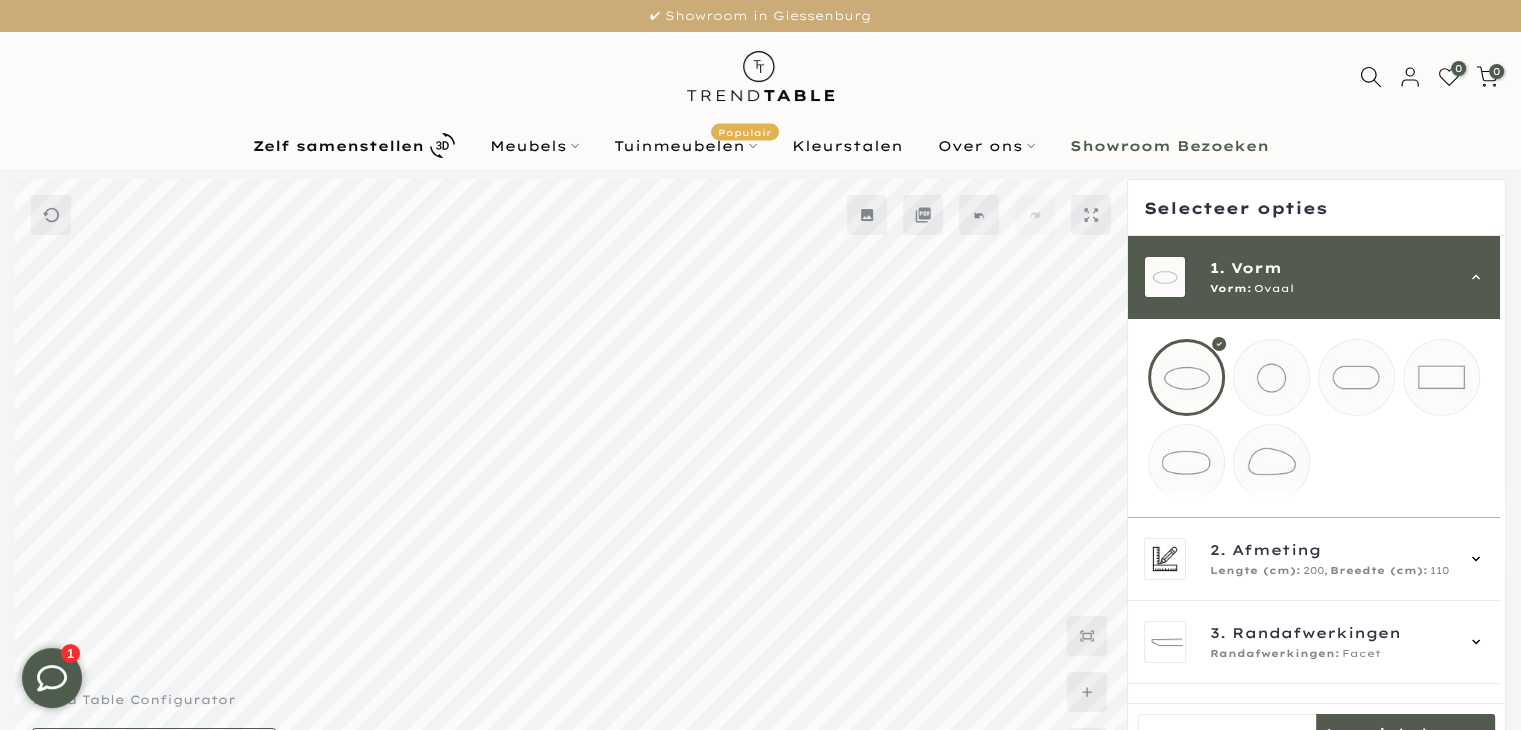 click 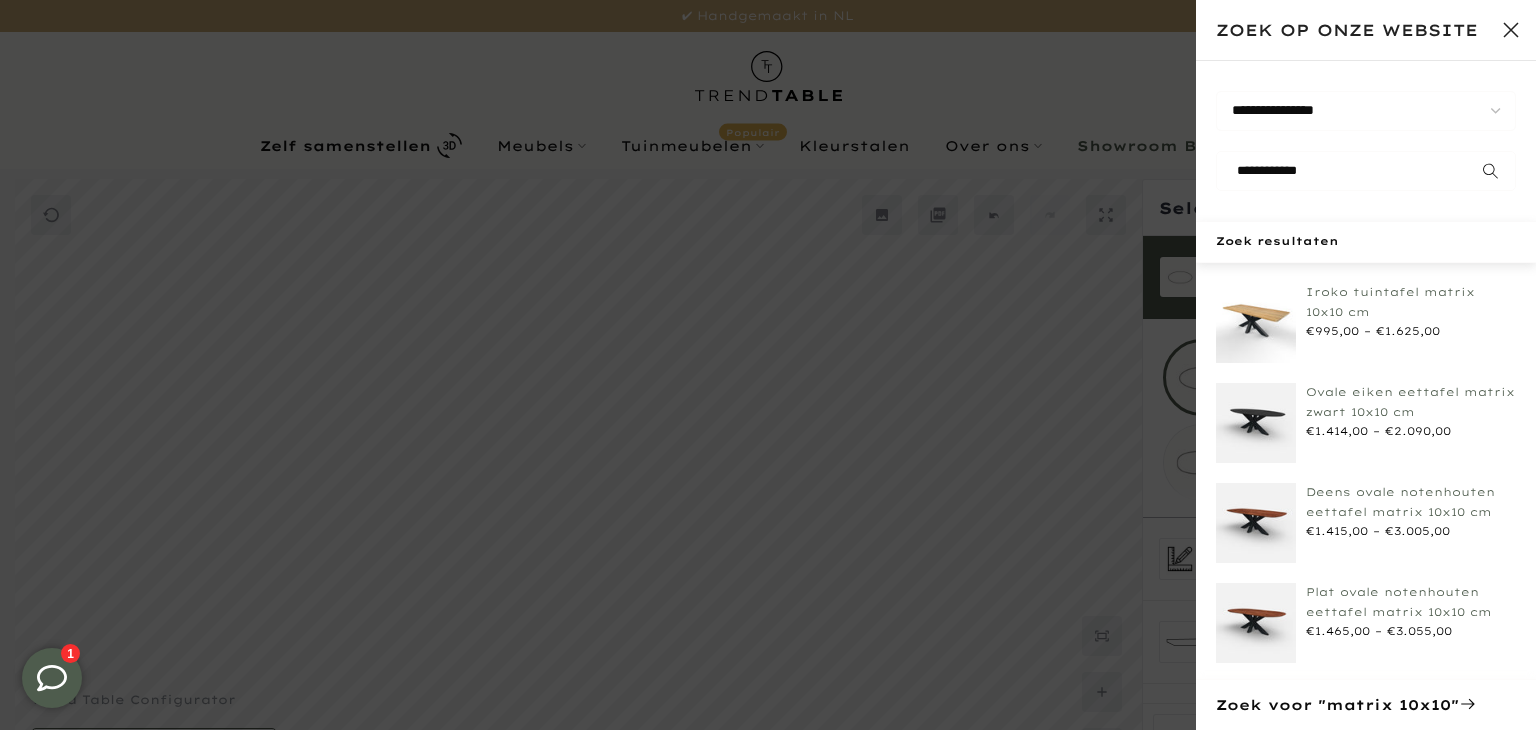 type on "**********" 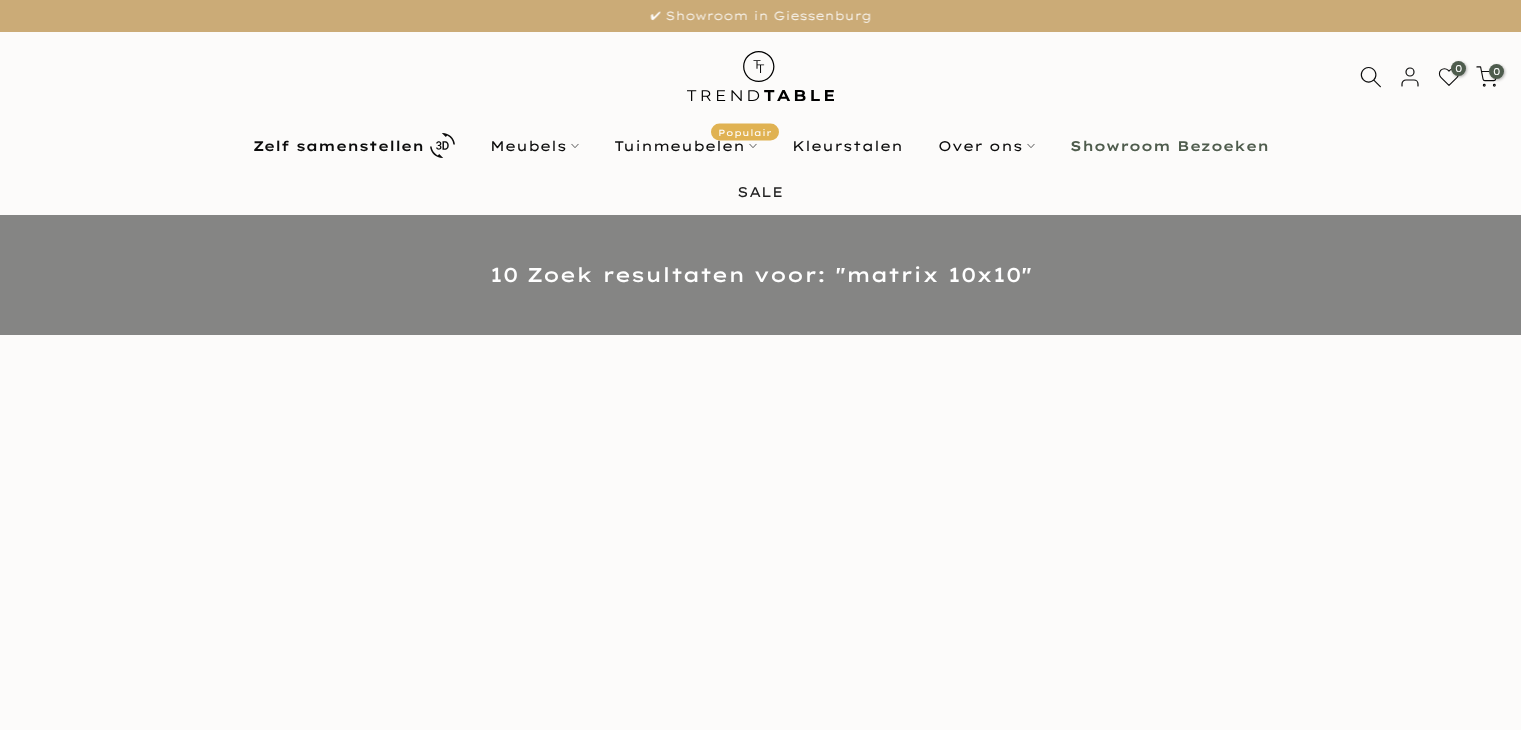 scroll, scrollTop: 0, scrollLeft: 0, axis: both 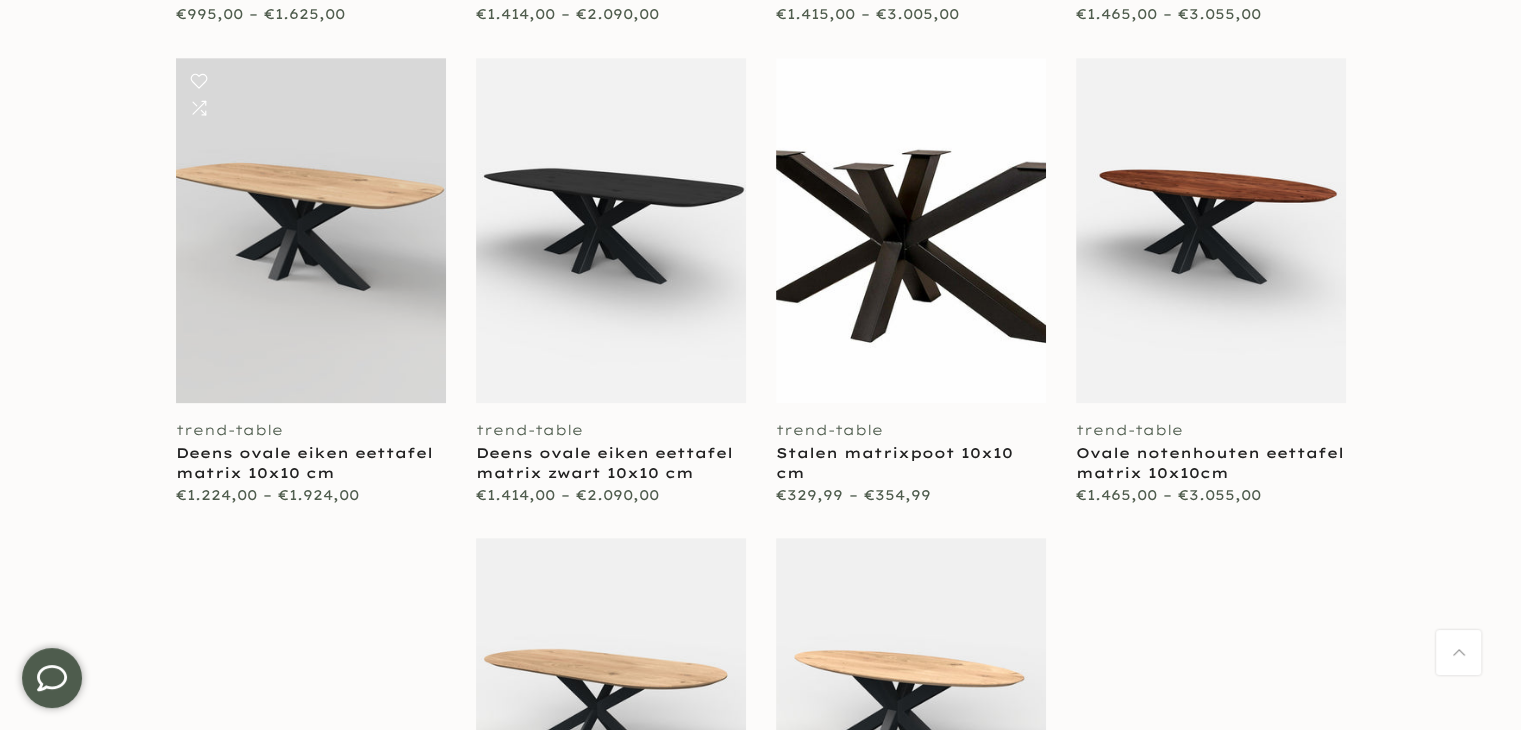 type on "****" 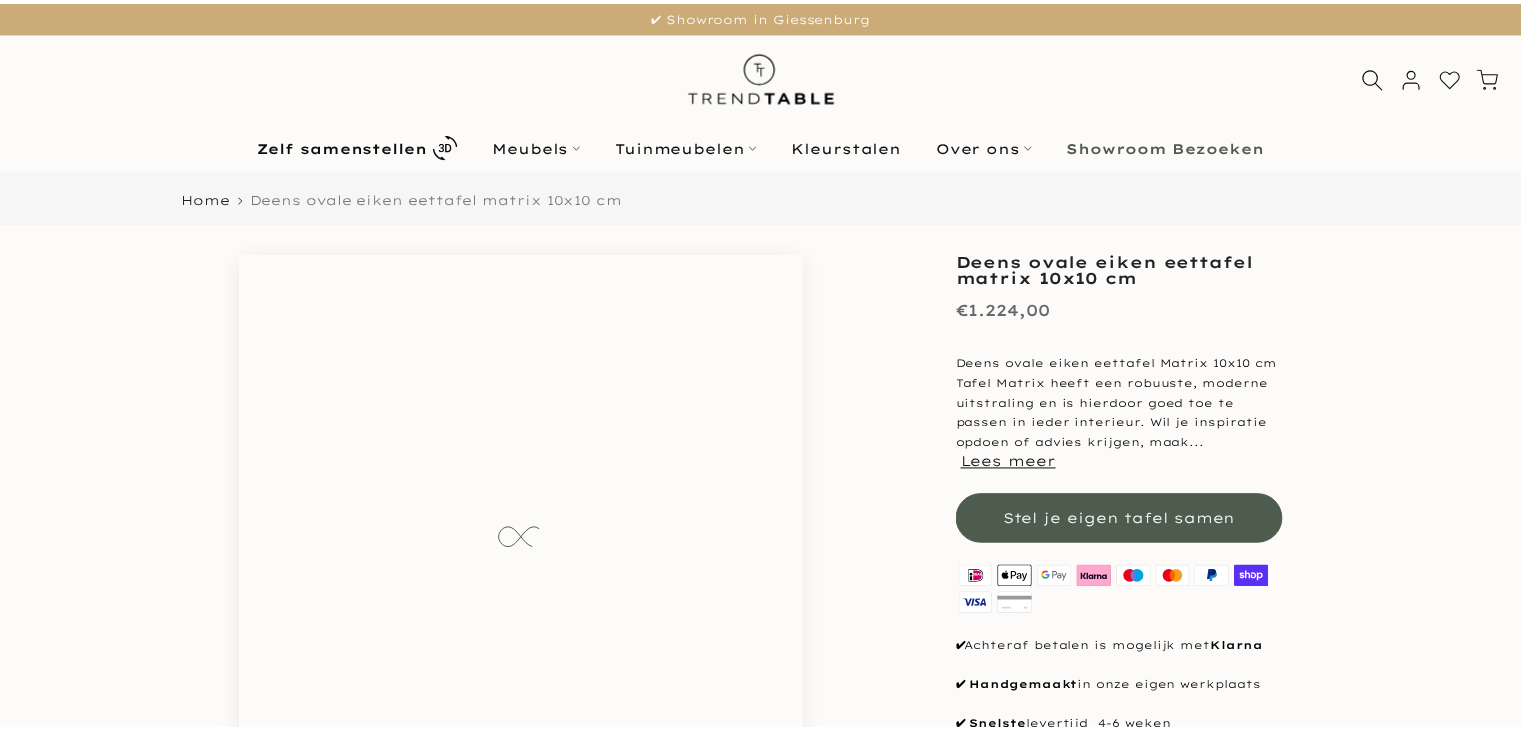 scroll, scrollTop: 0, scrollLeft: 0, axis: both 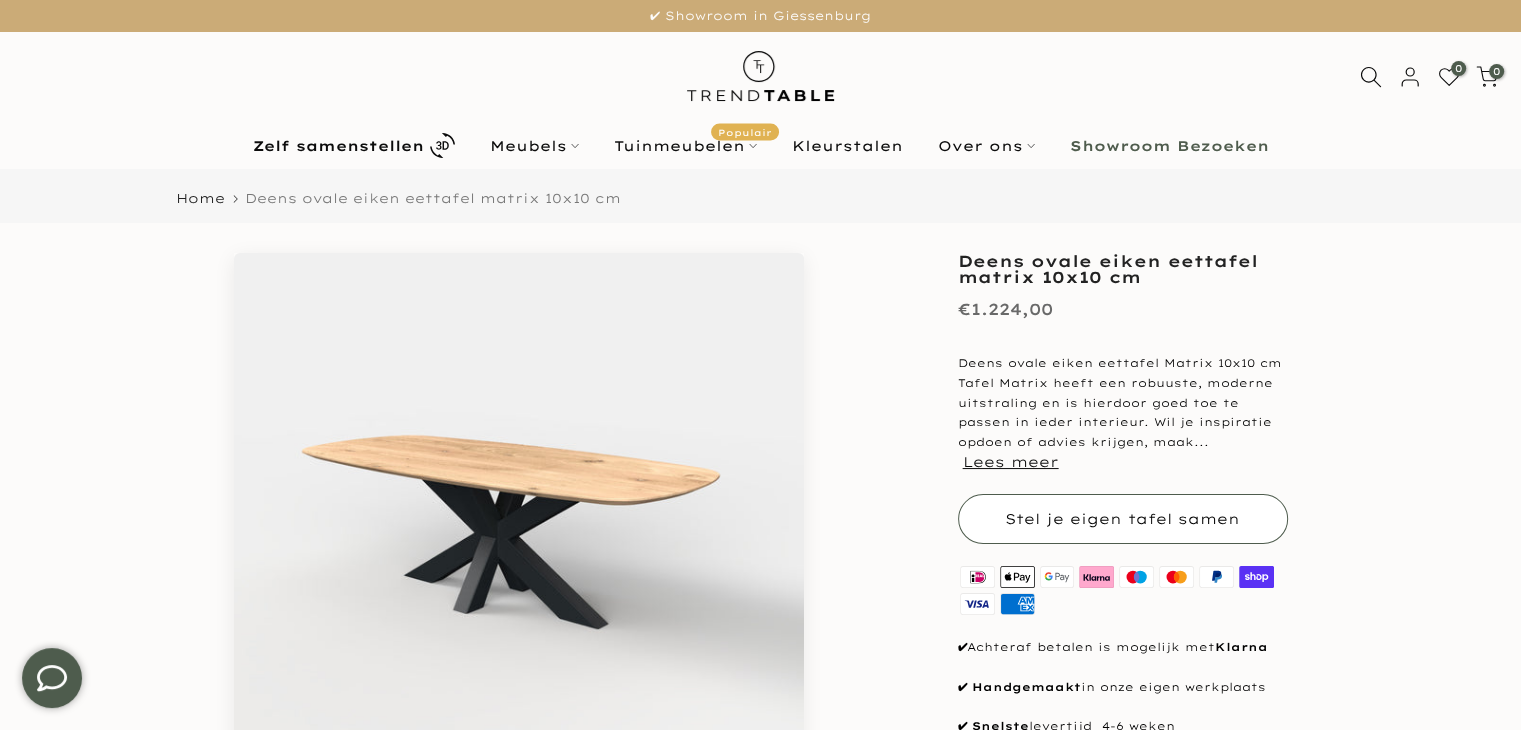 click on "Stel je eigen tafel samen" at bounding box center (1123, 519) 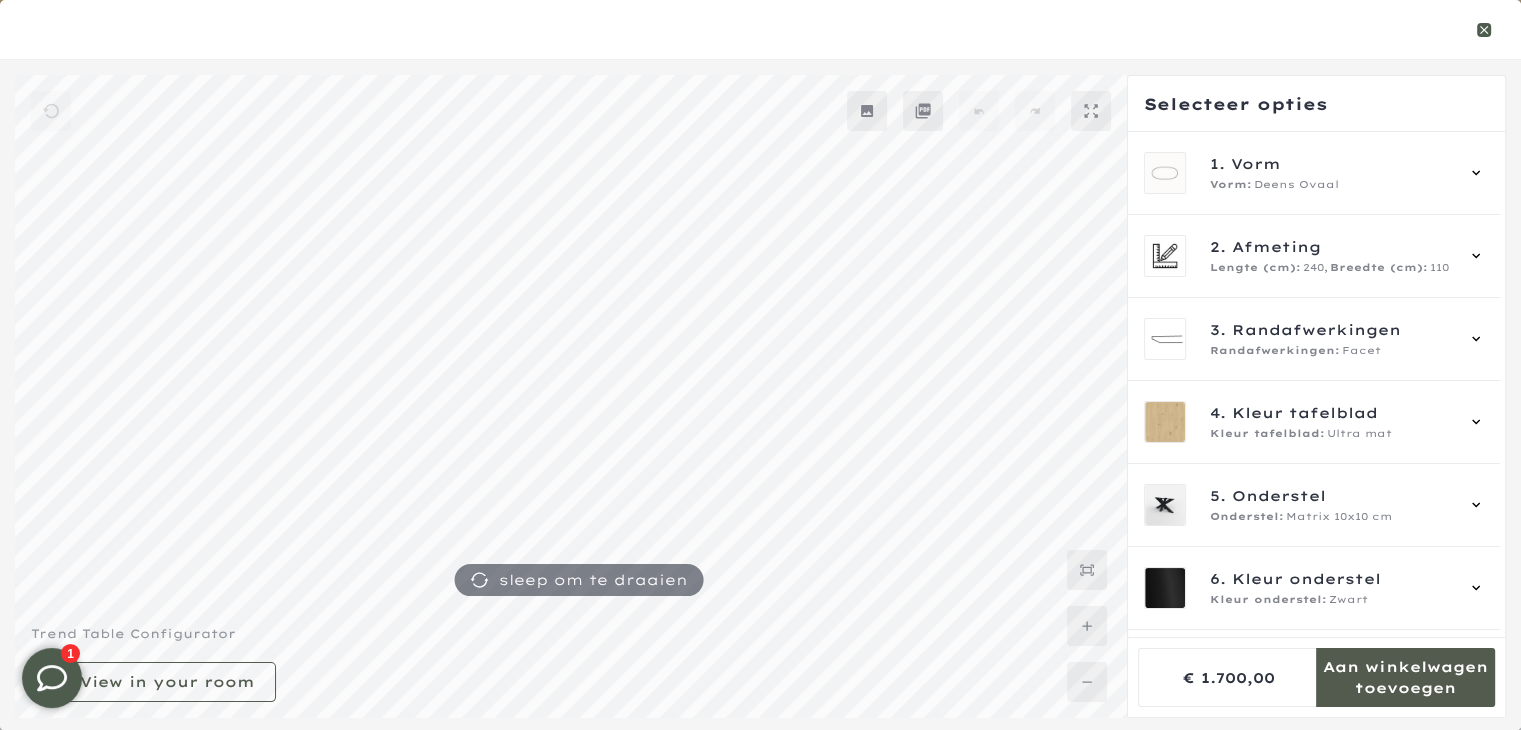 click 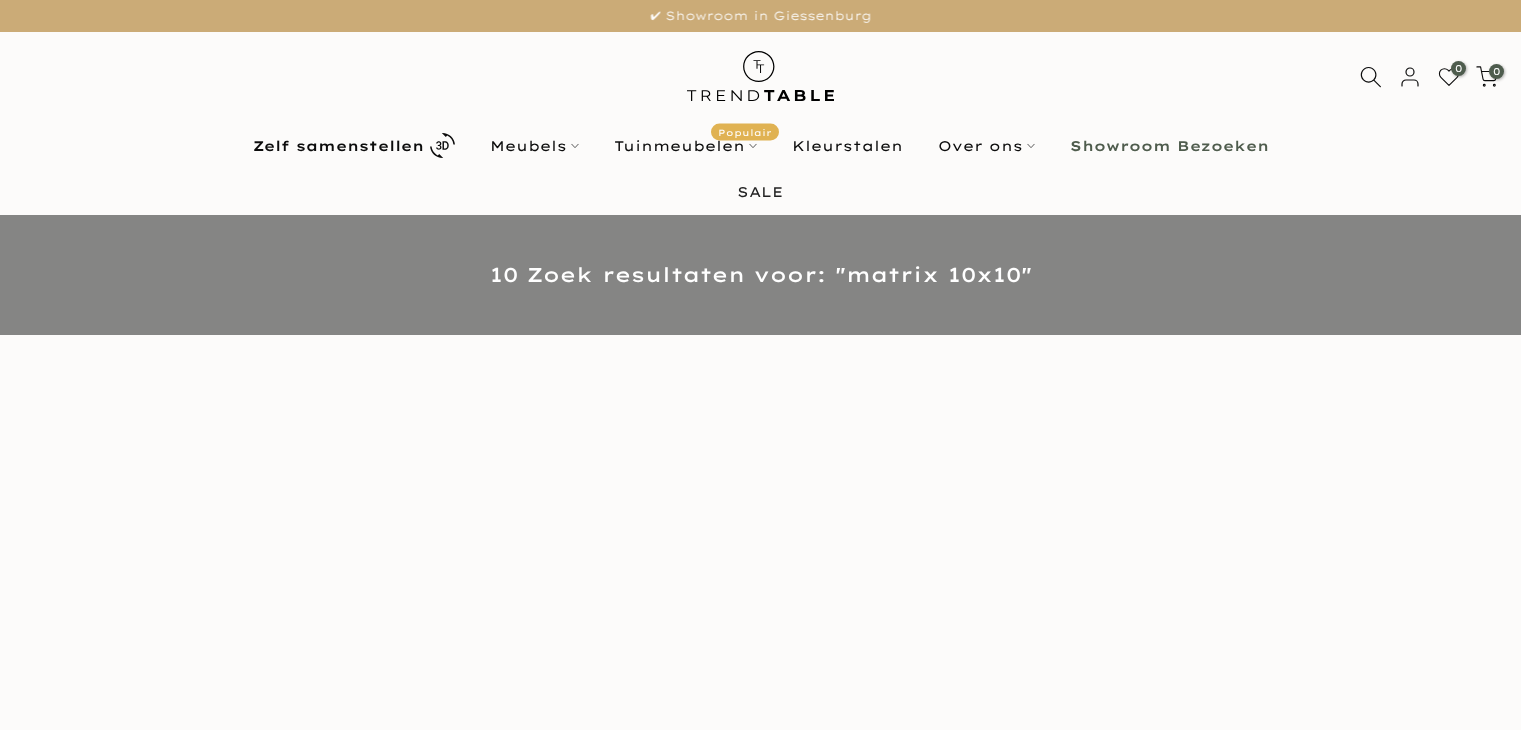 scroll, scrollTop: 1000, scrollLeft: 0, axis: vertical 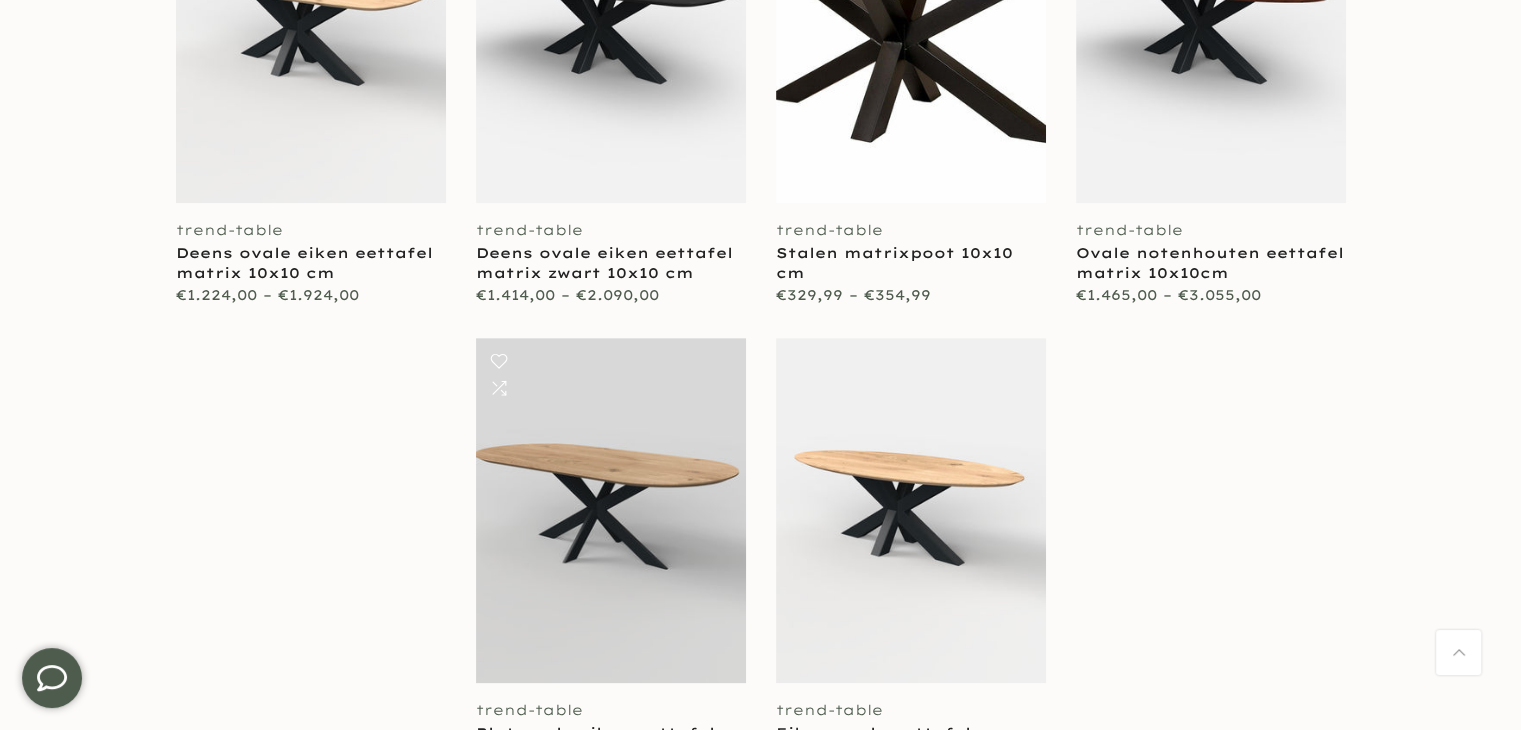 type on "****" 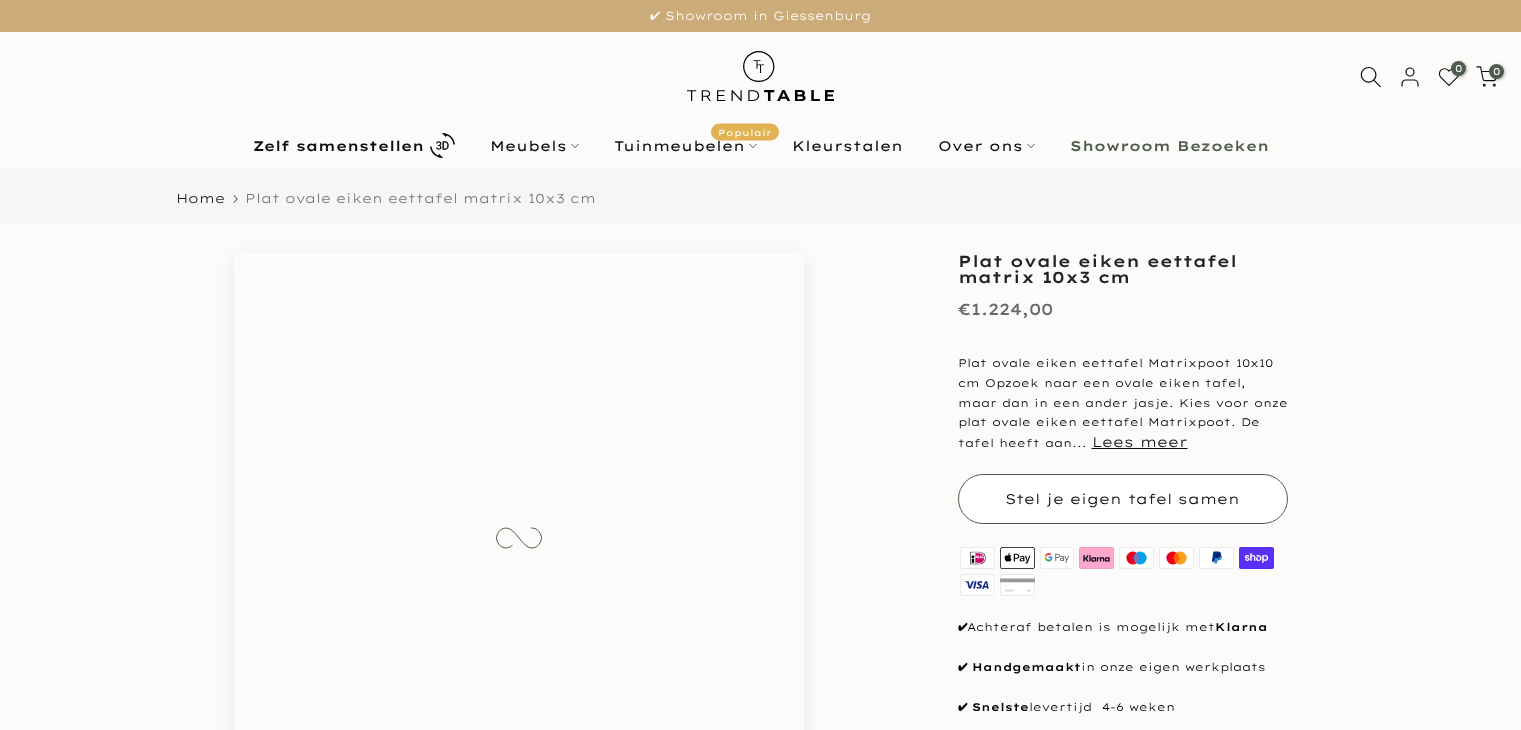 scroll, scrollTop: 0, scrollLeft: 0, axis: both 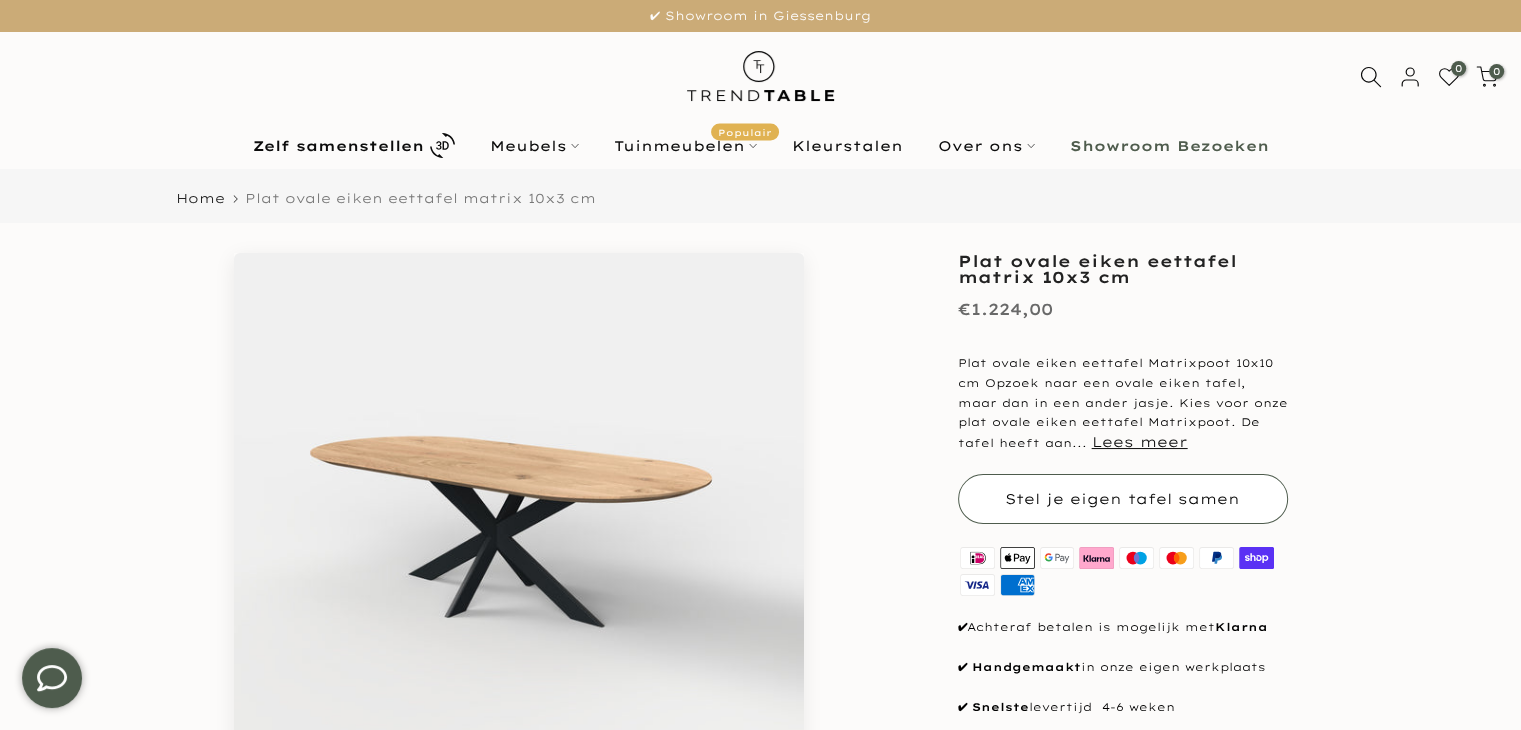 click on "Stel je eigen tafel samen" at bounding box center [1123, 499] 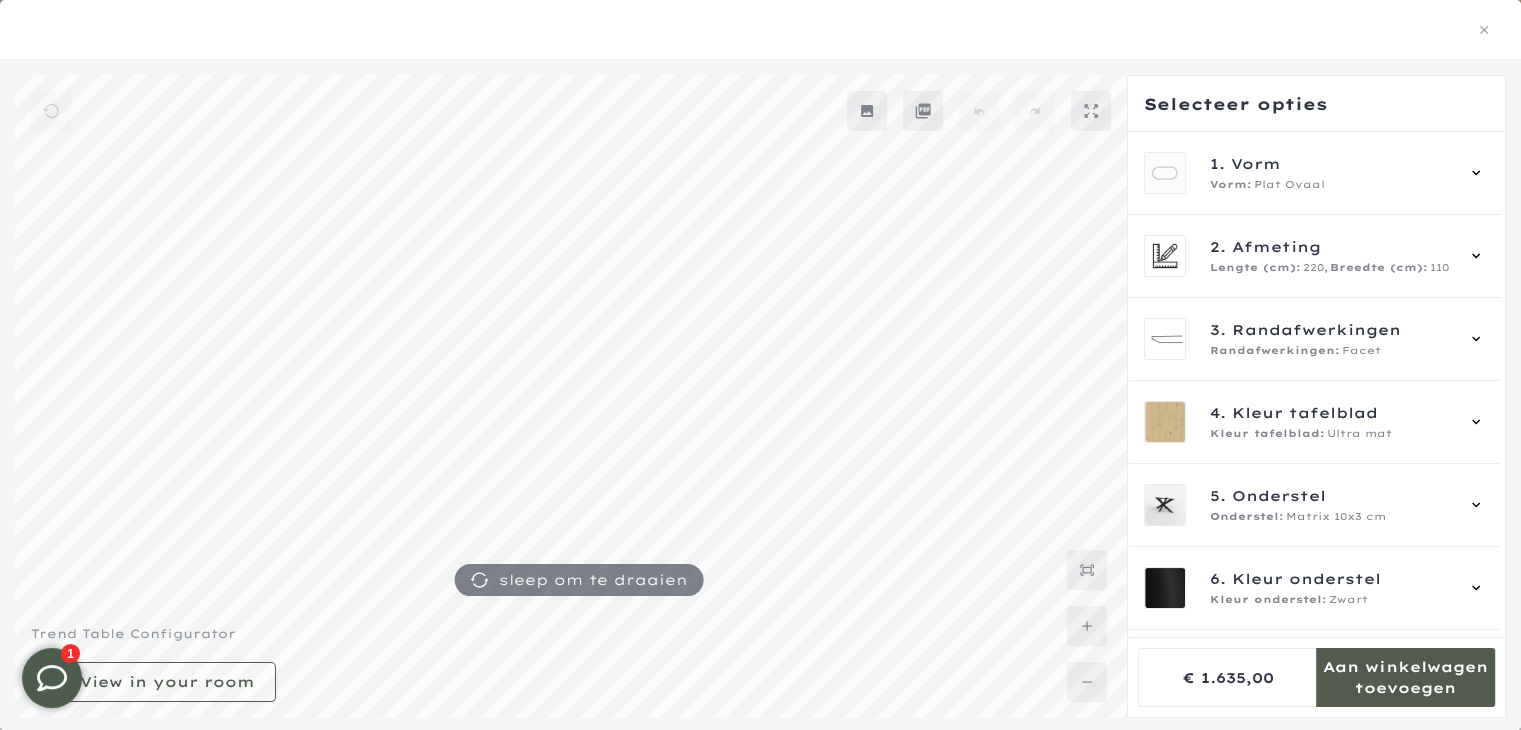 click at bounding box center (760, 30) 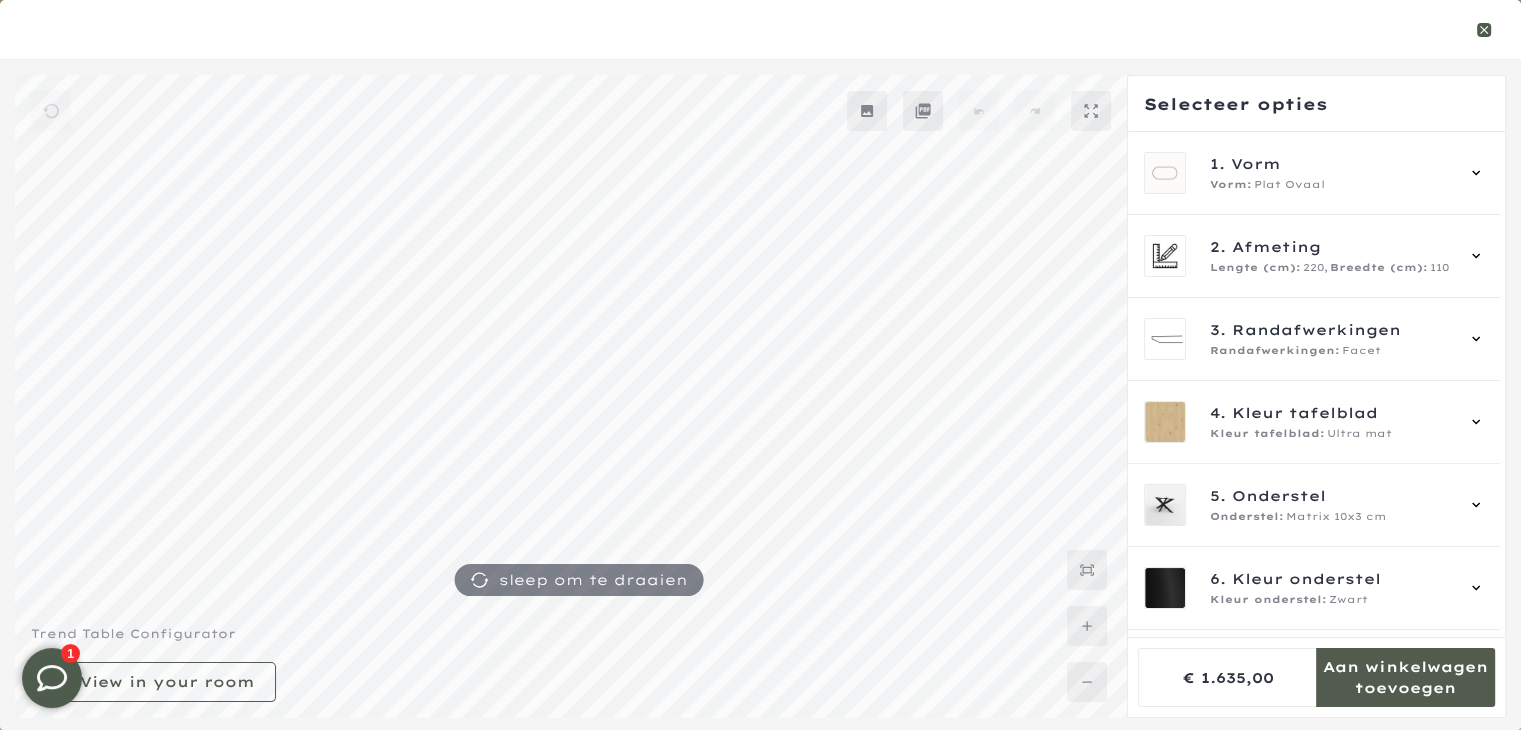 click 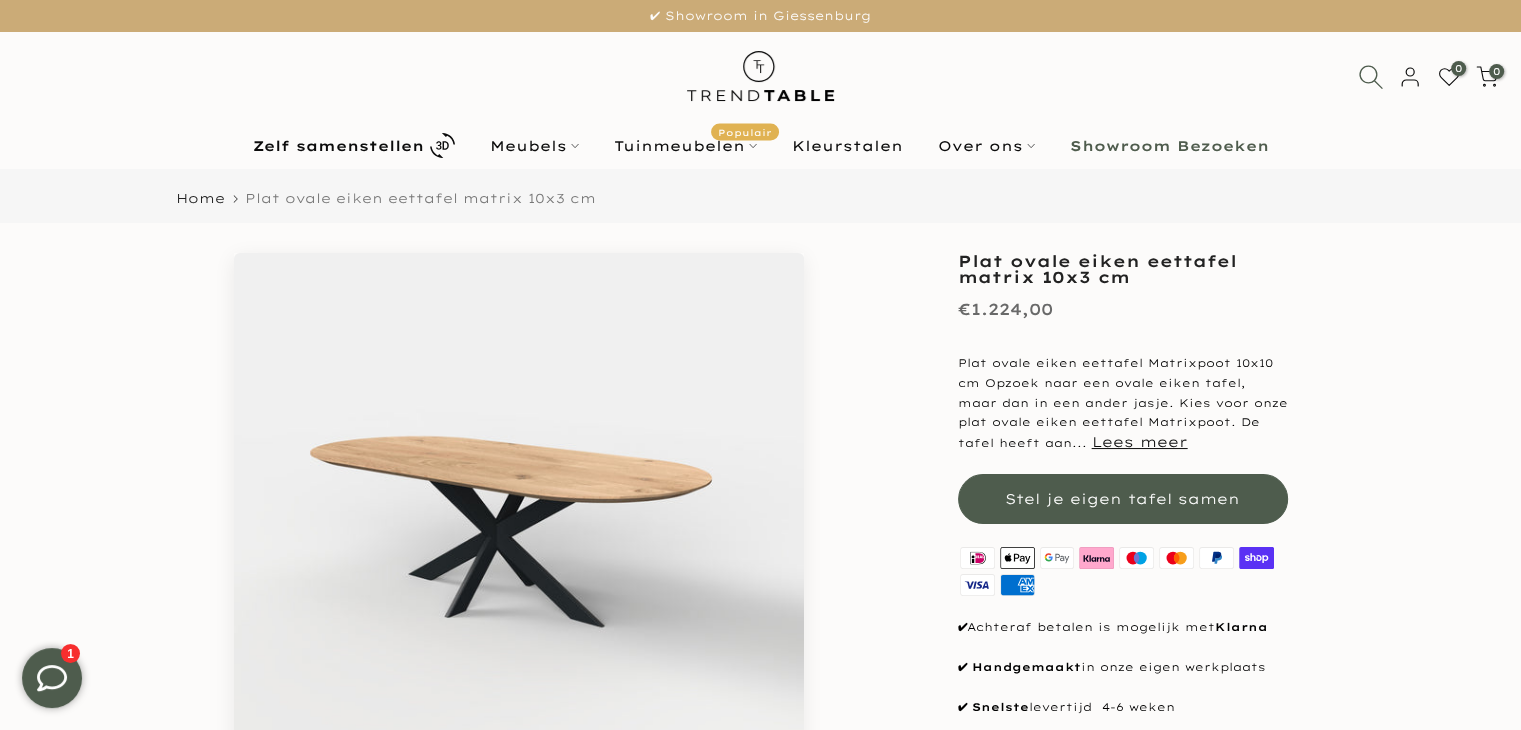 click 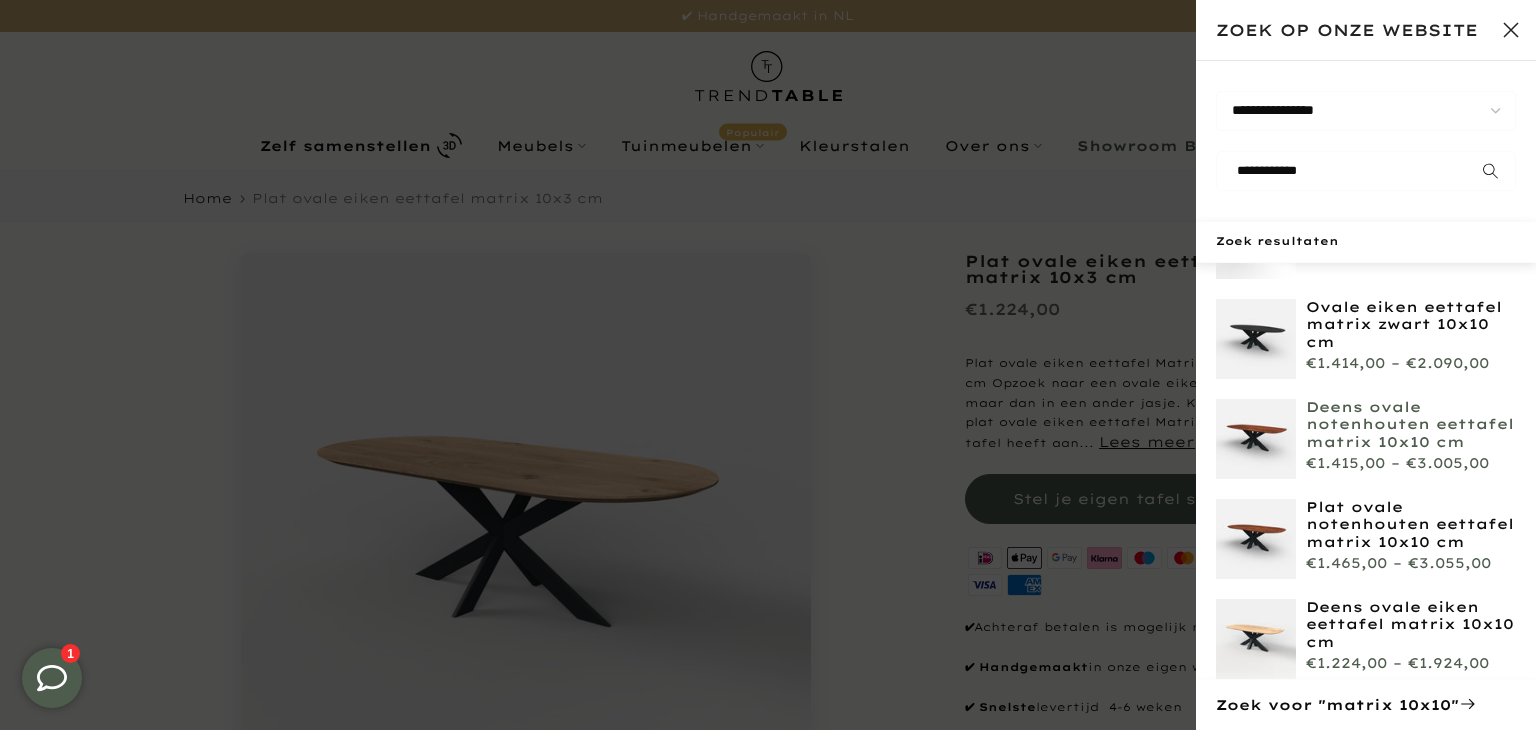 scroll, scrollTop: 133, scrollLeft: 0, axis: vertical 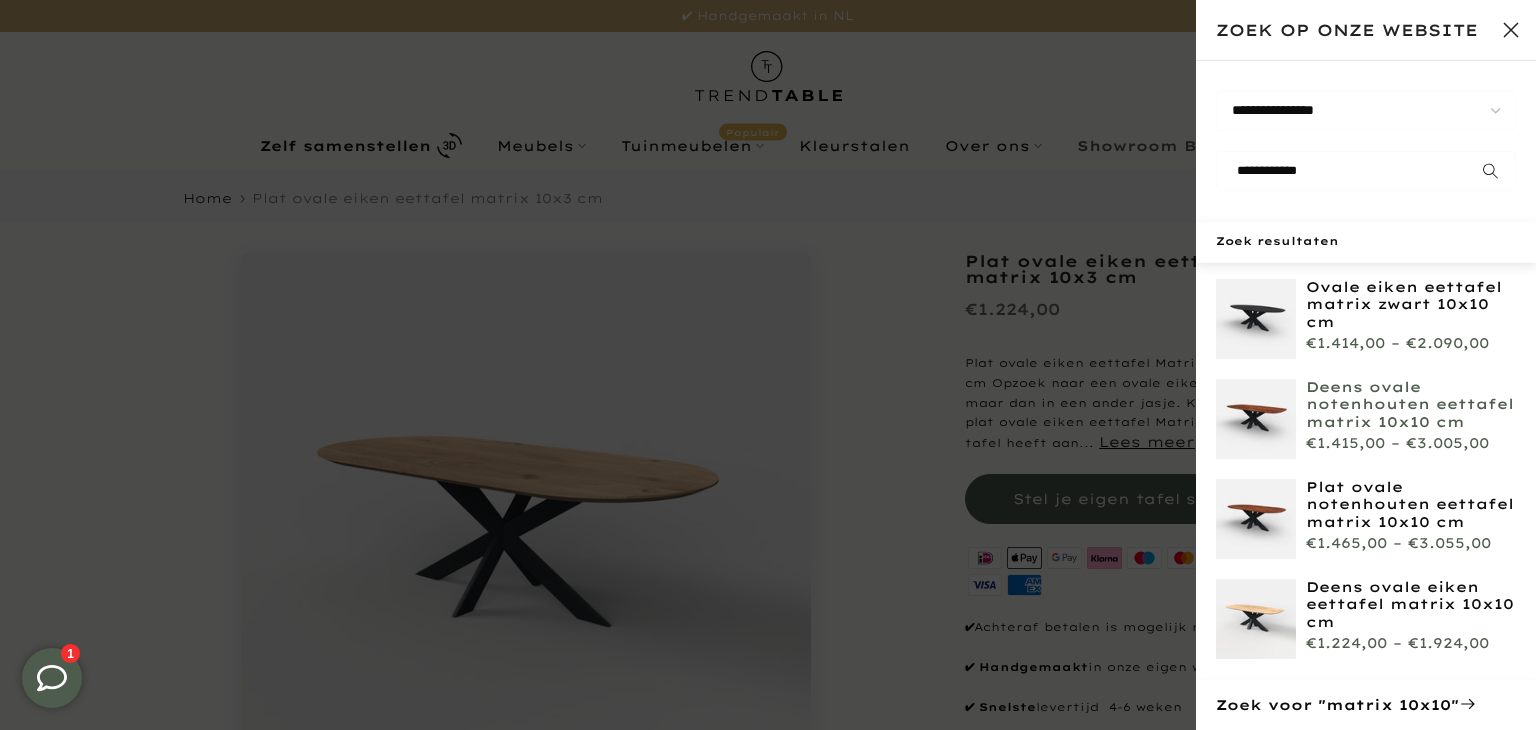 type on "**********" 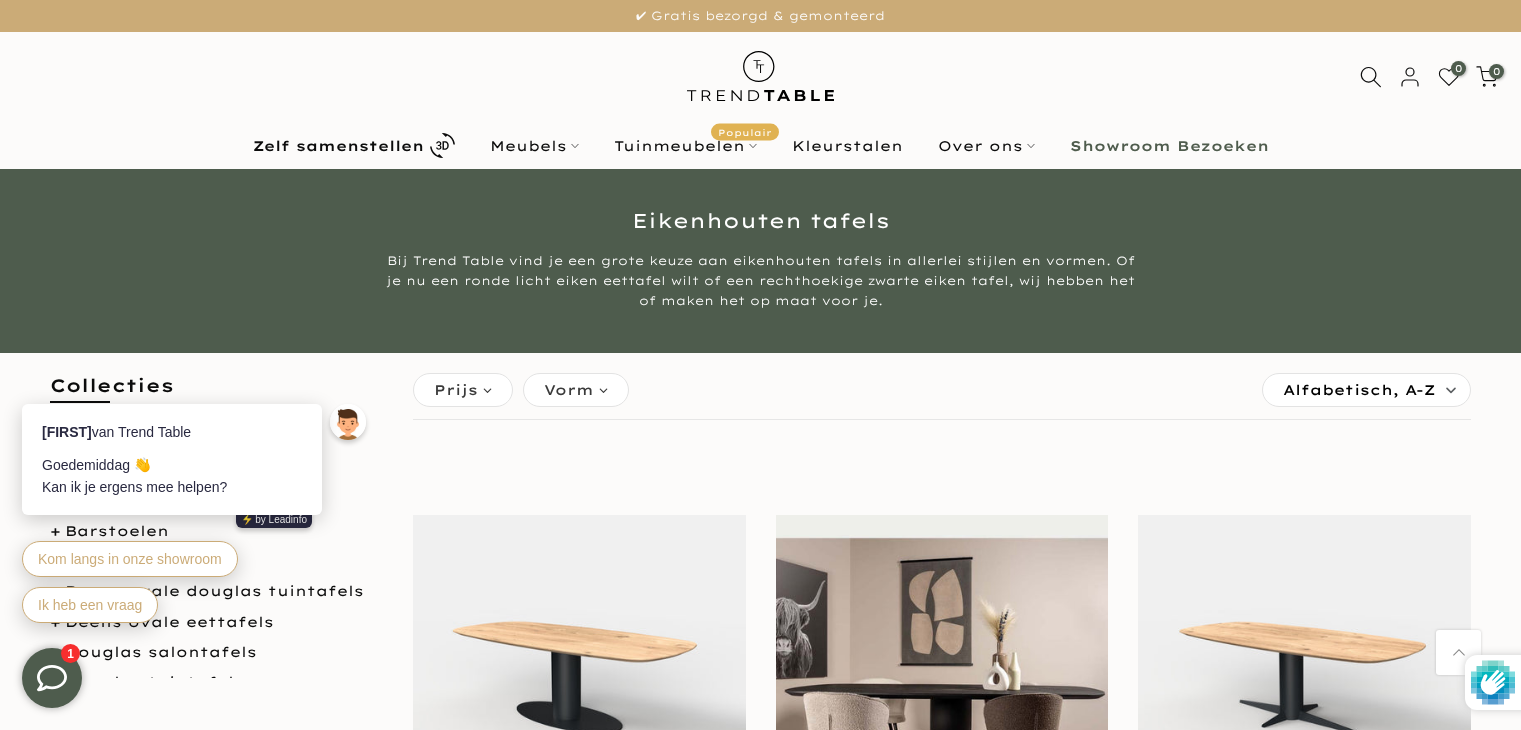 scroll, scrollTop: 3955, scrollLeft: 0, axis: vertical 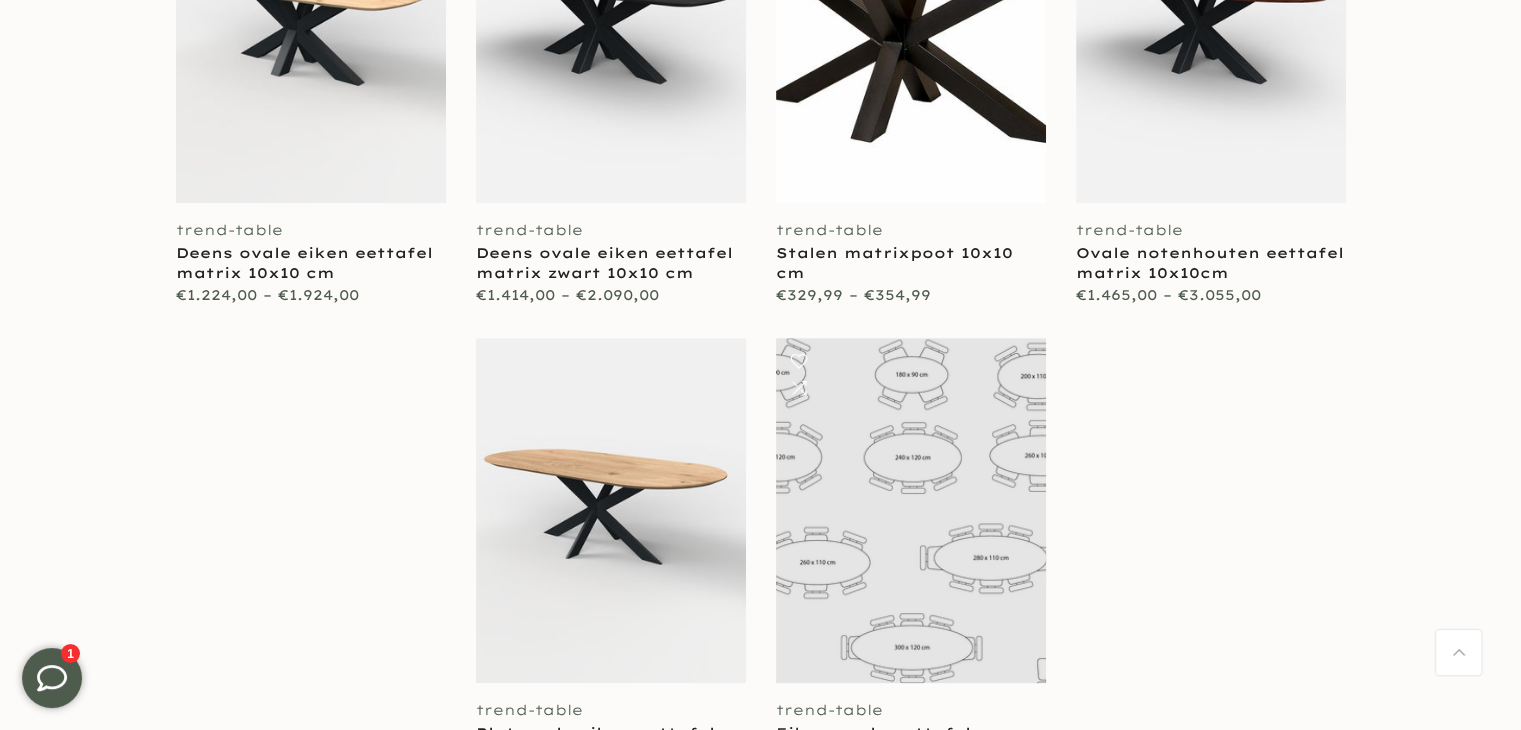 type on "****" 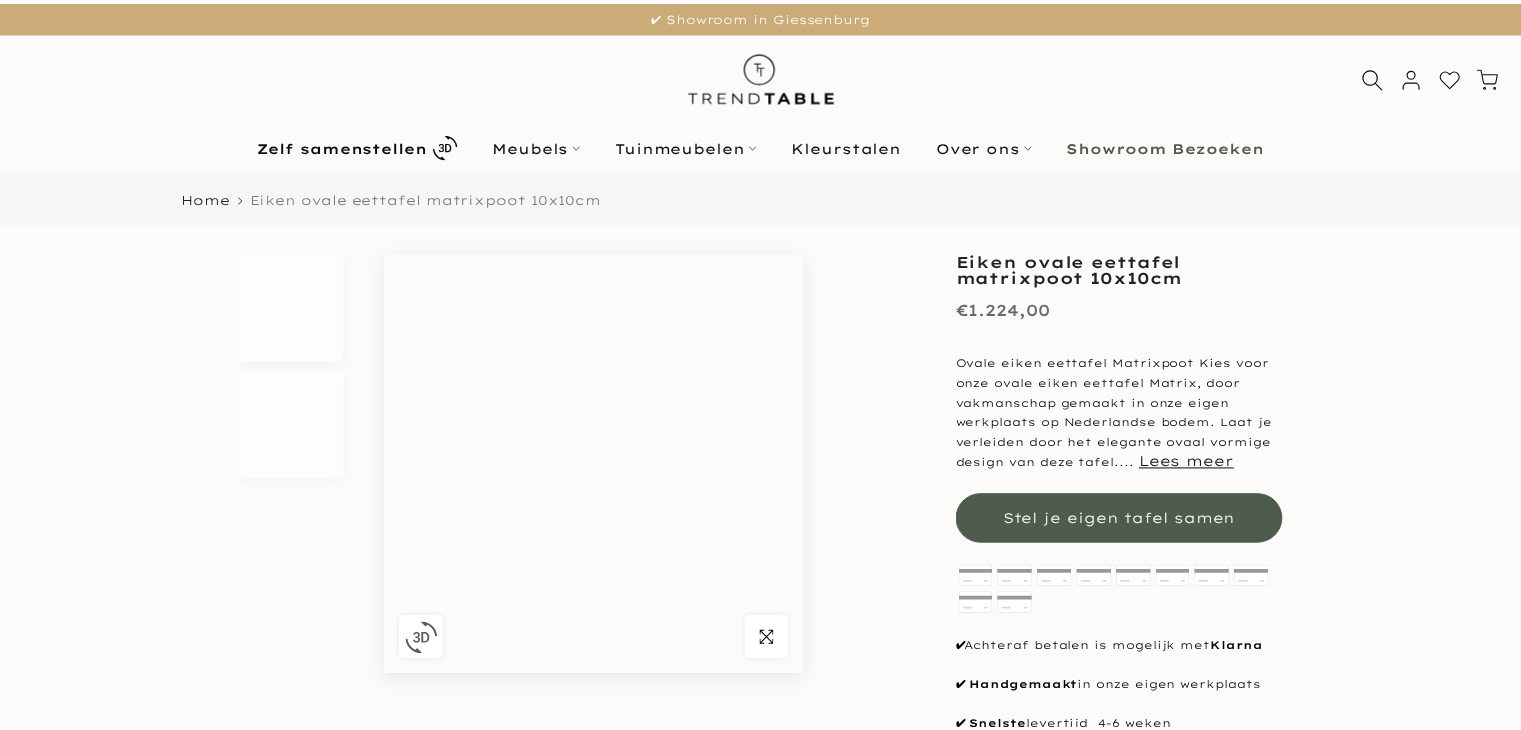 scroll, scrollTop: 0, scrollLeft: 0, axis: both 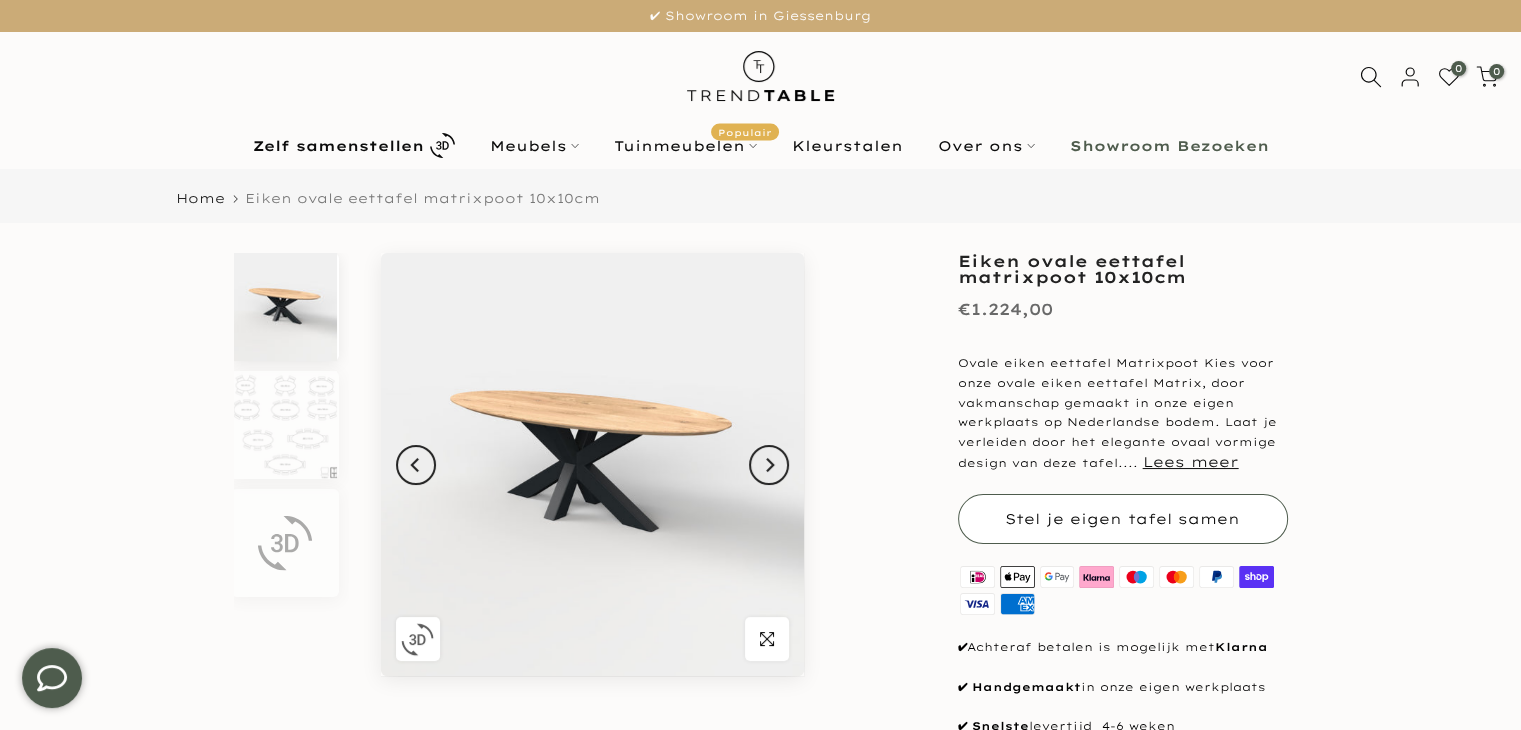 type on "****" 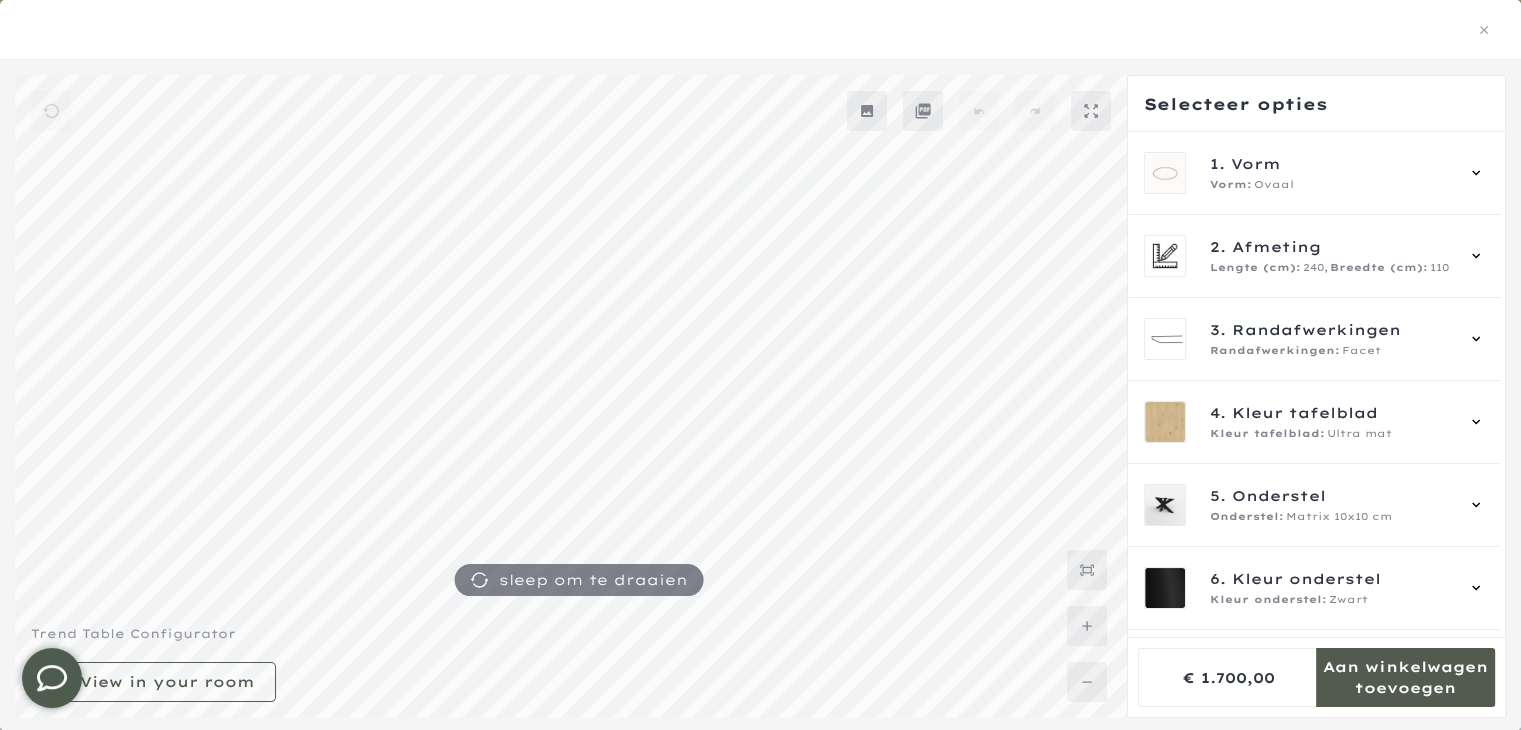 click at bounding box center (760, 30) 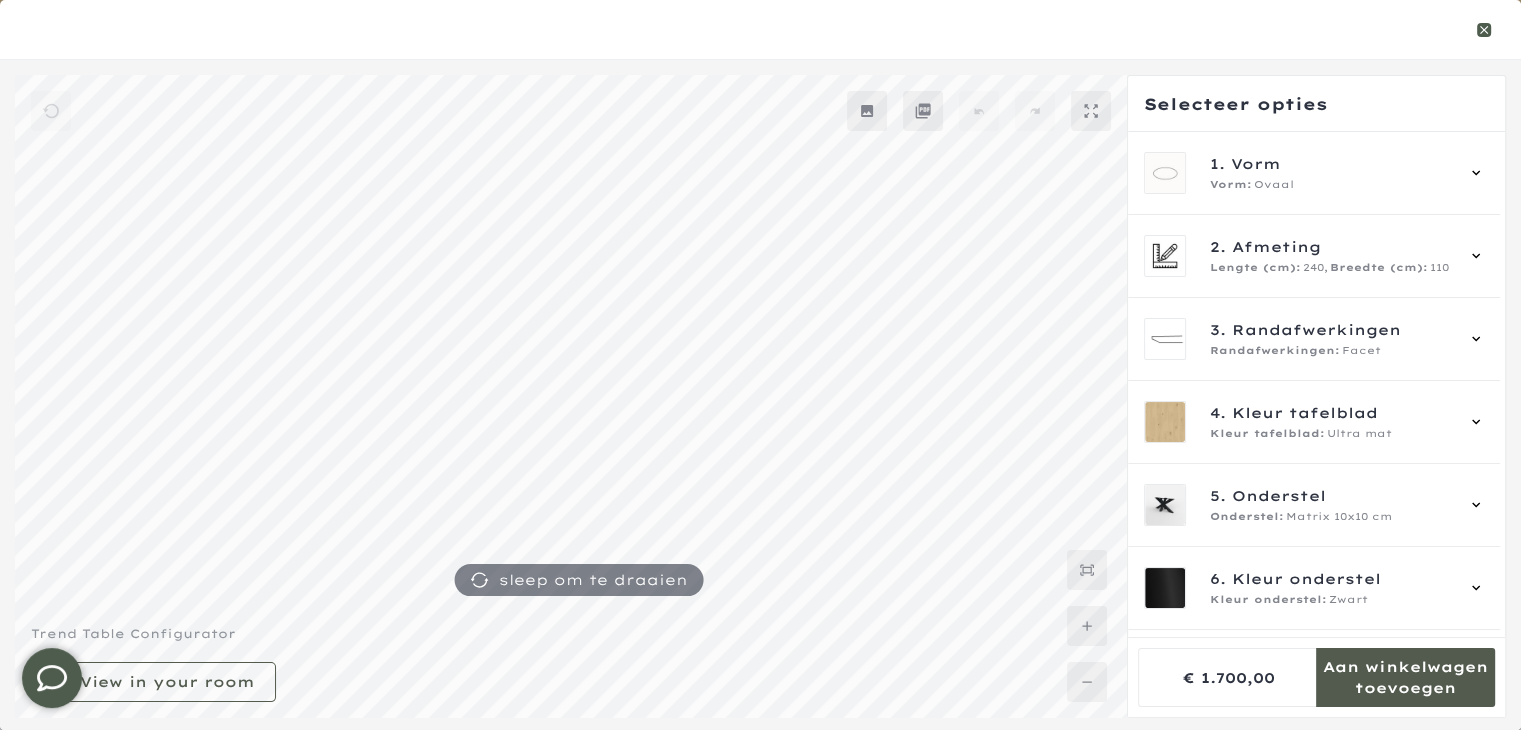 click 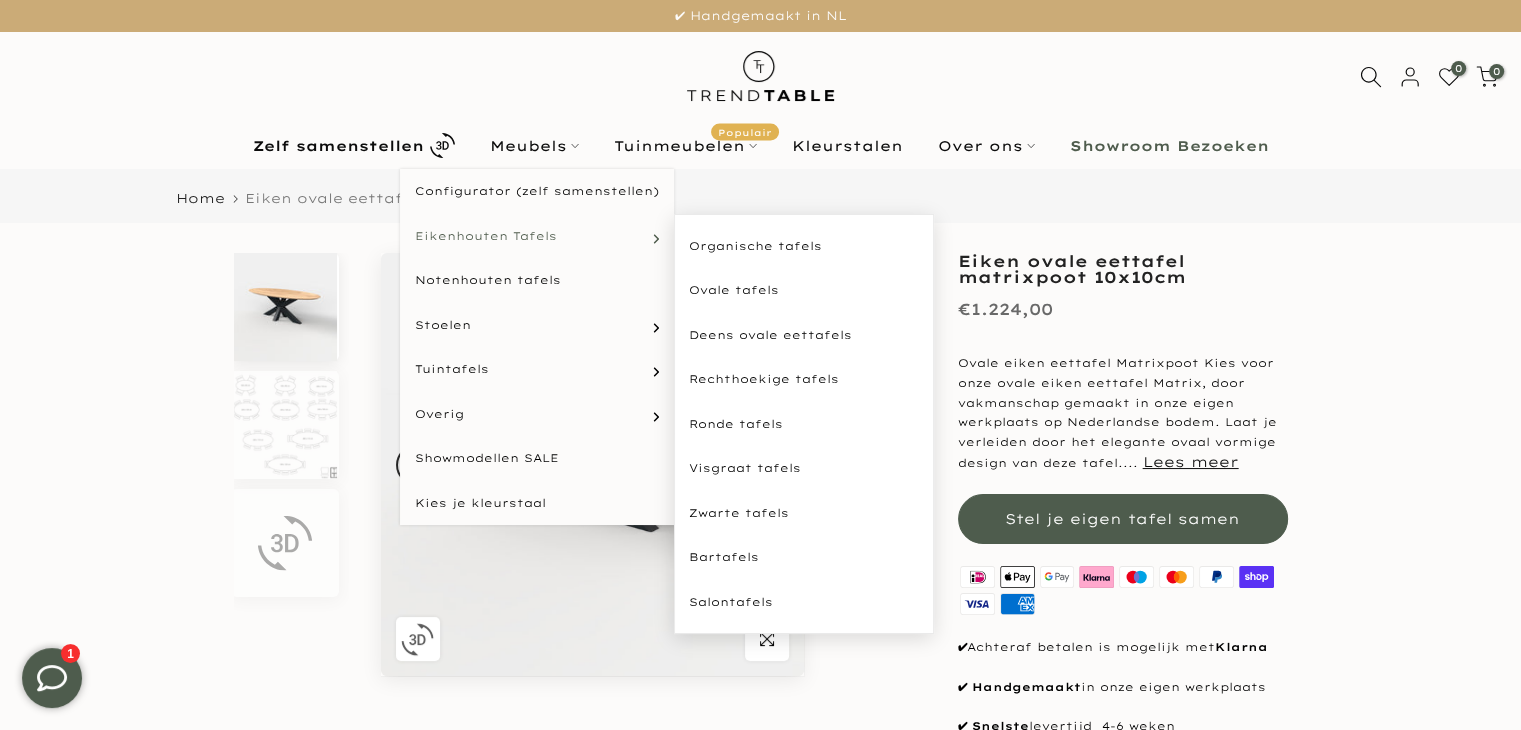click on "Eikenhouten Tafels" at bounding box center [486, 236] 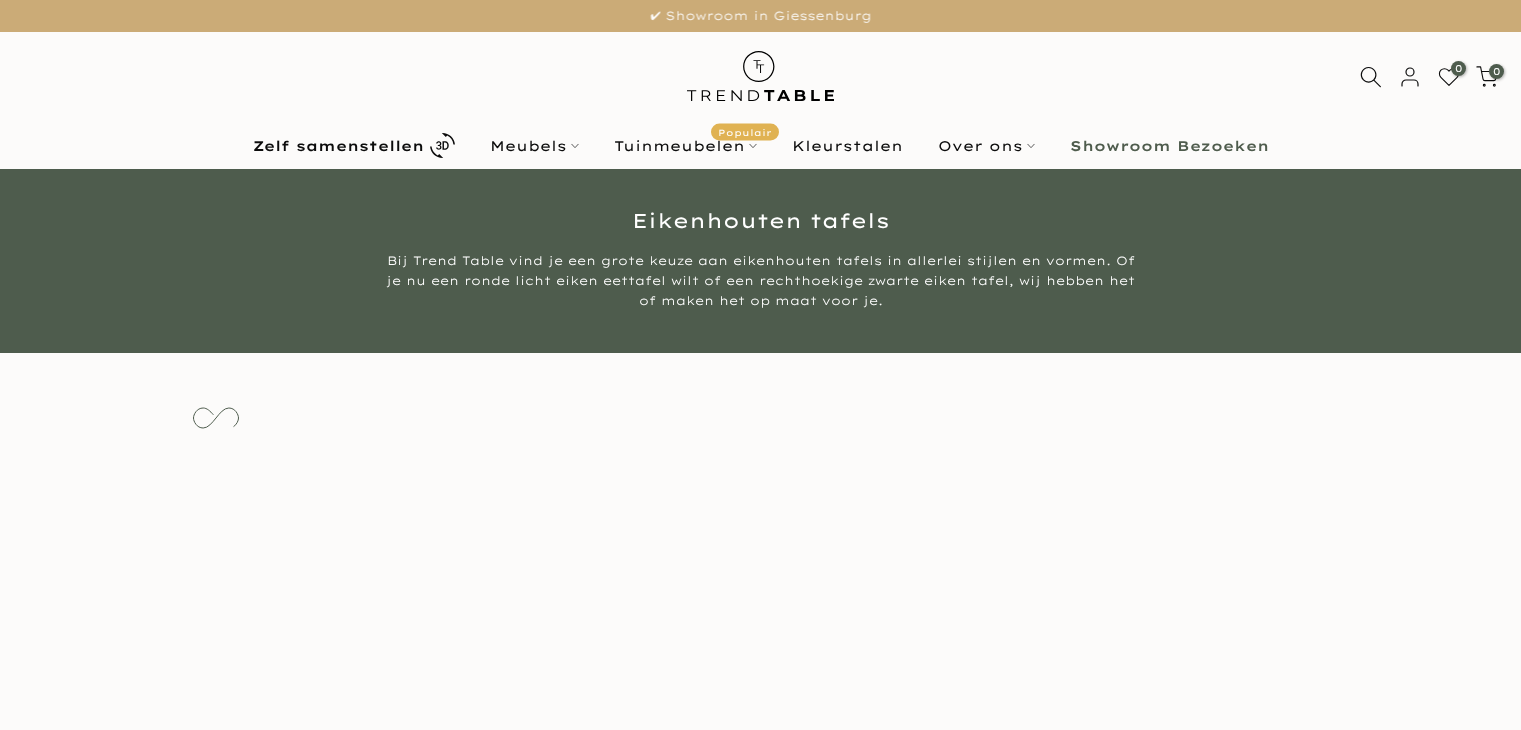 scroll, scrollTop: 0, scrollLeft: 0, axis: both 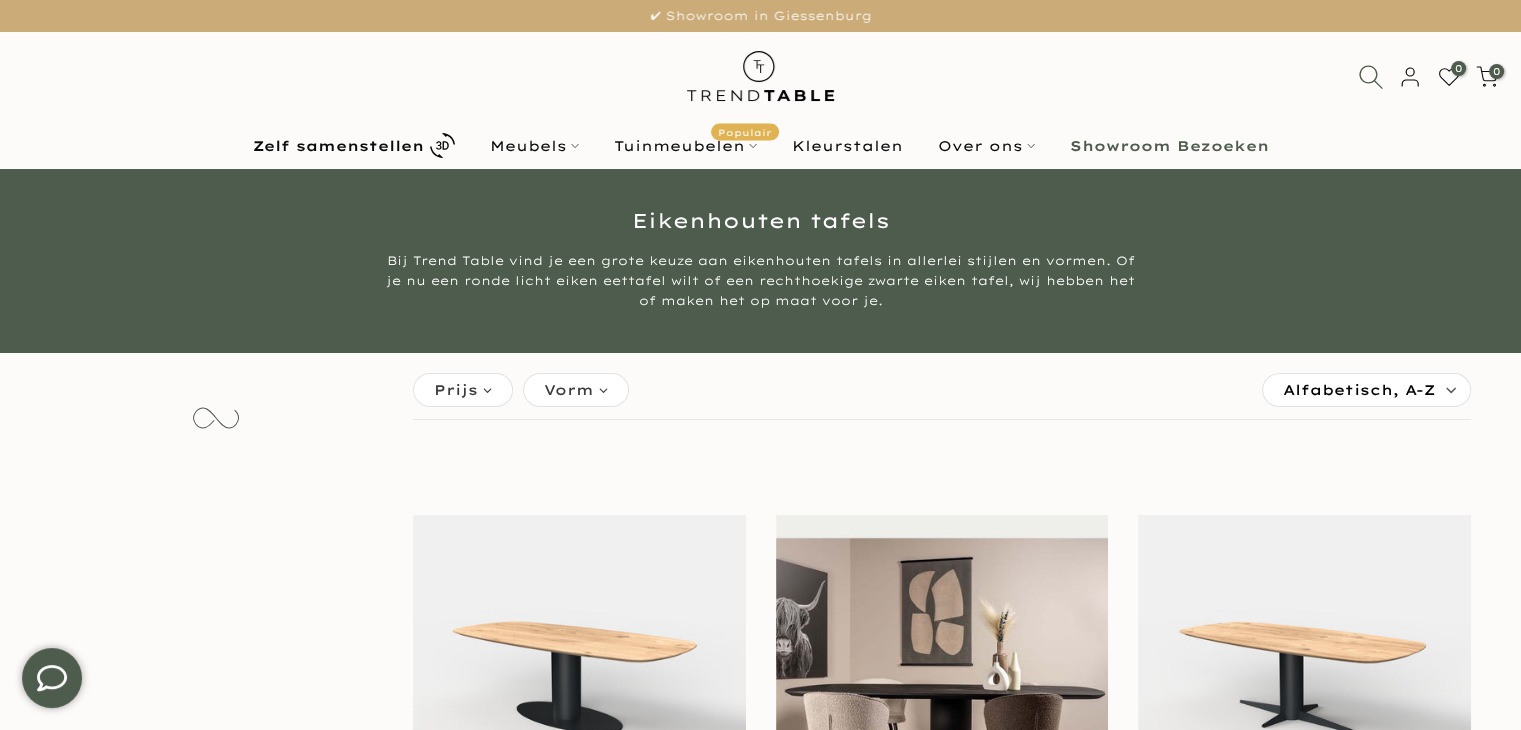 type on "****" 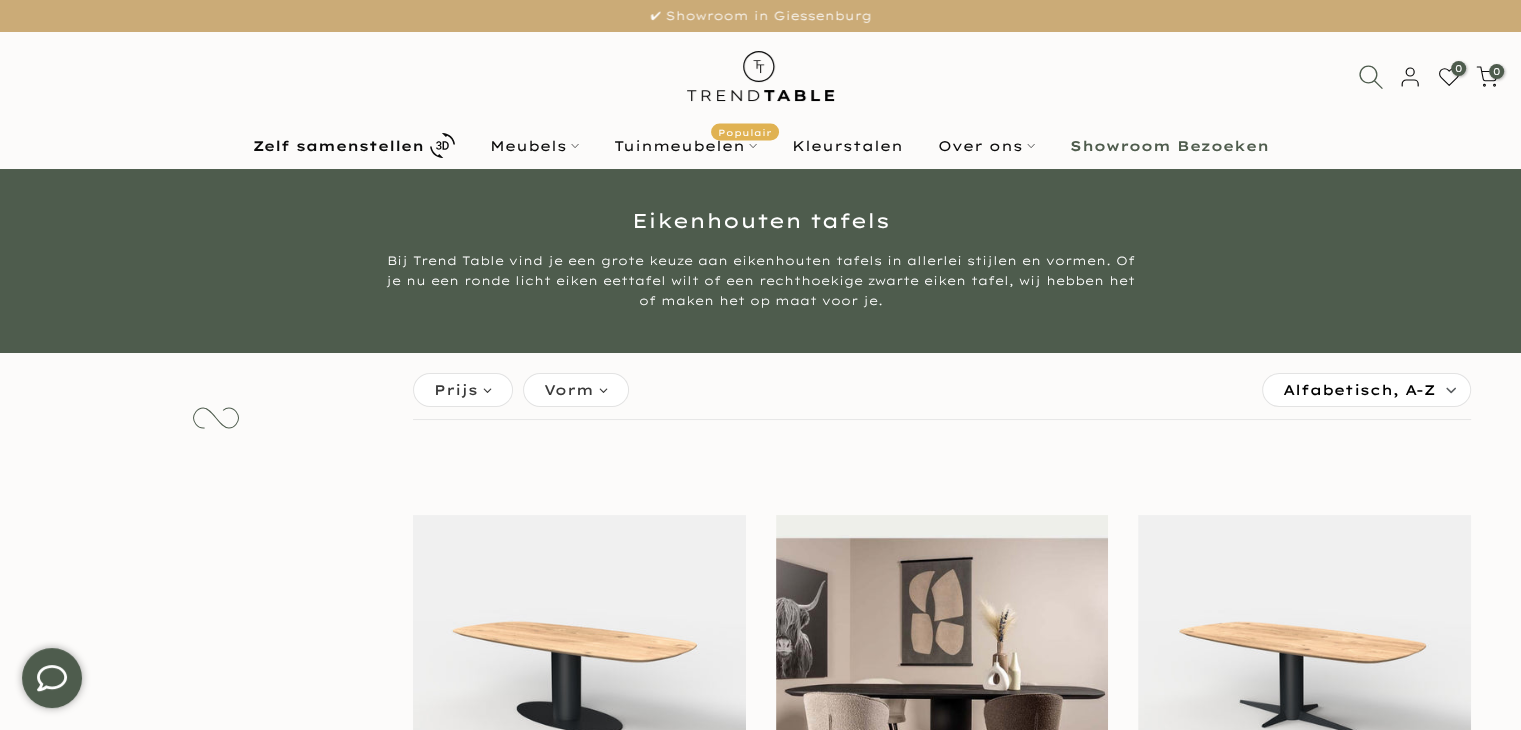 click 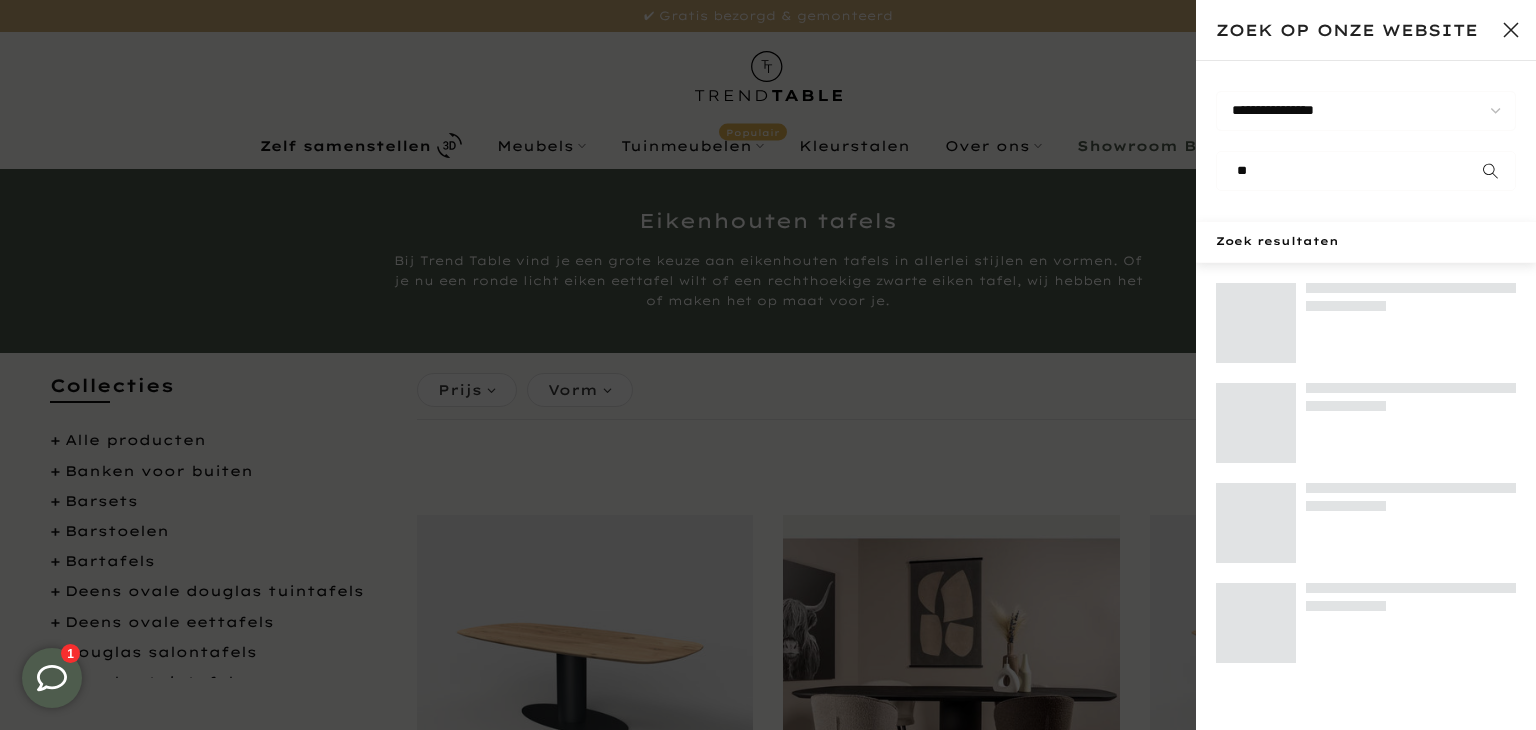 type on "*" 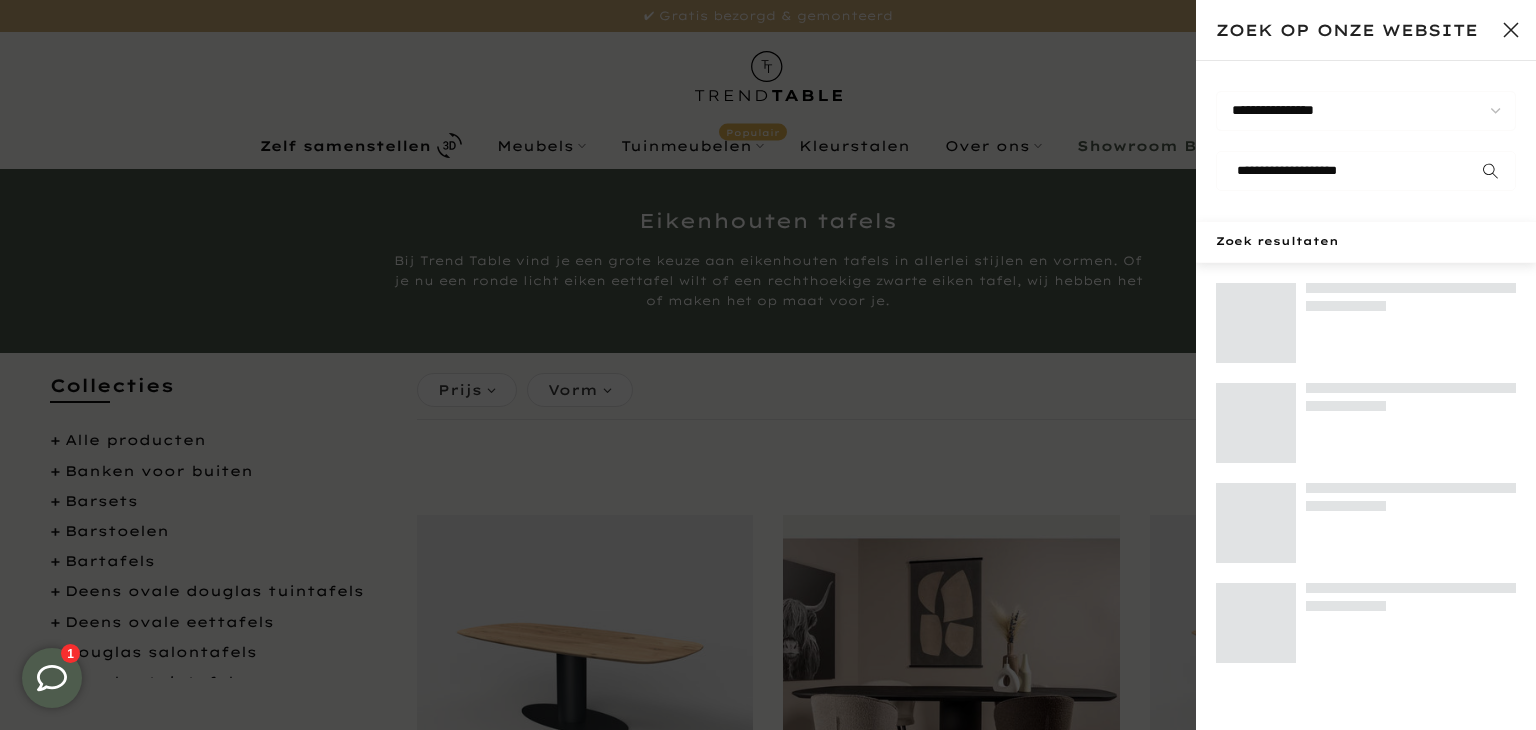 scroll, scrollTop: 0, scrollLeft: 0, axis: both 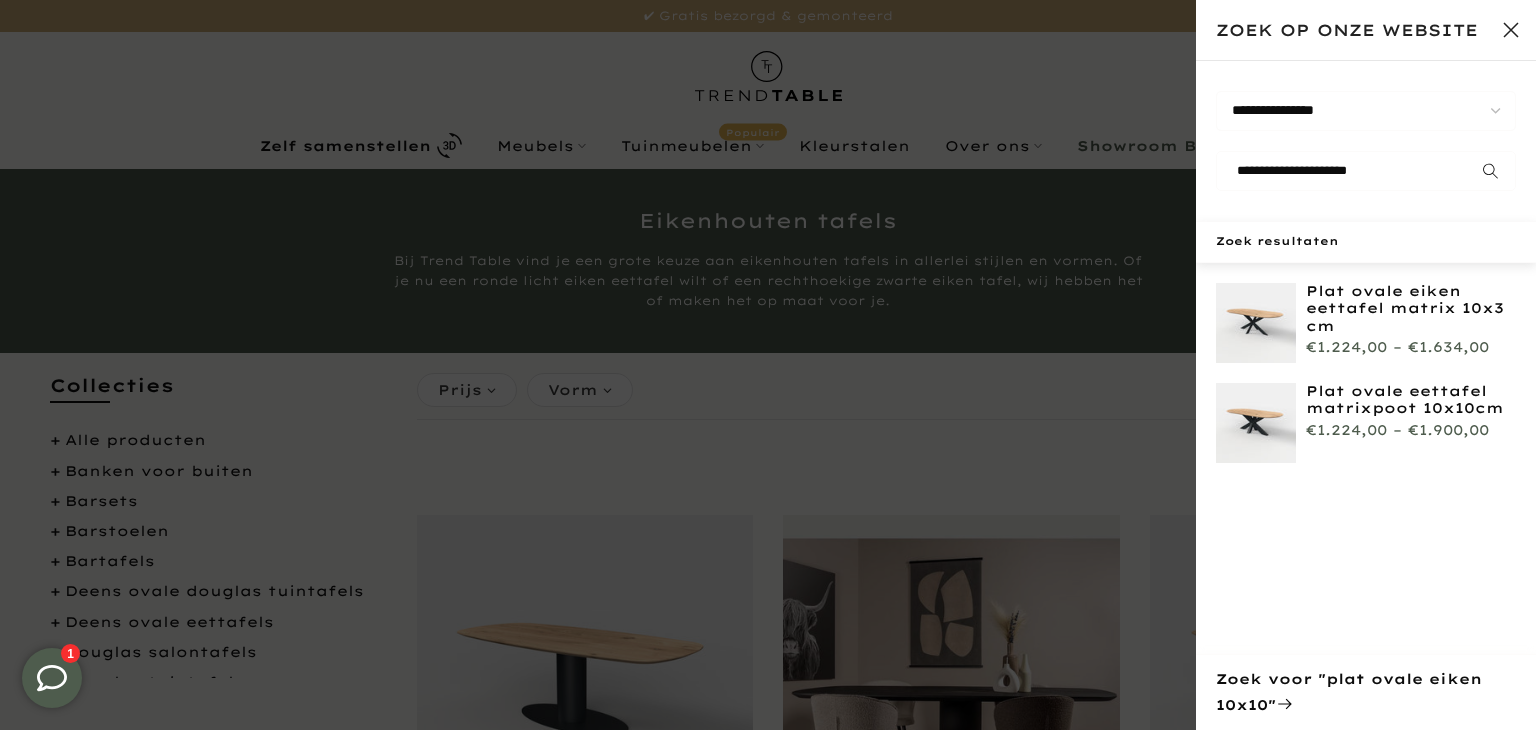 type on "**********" 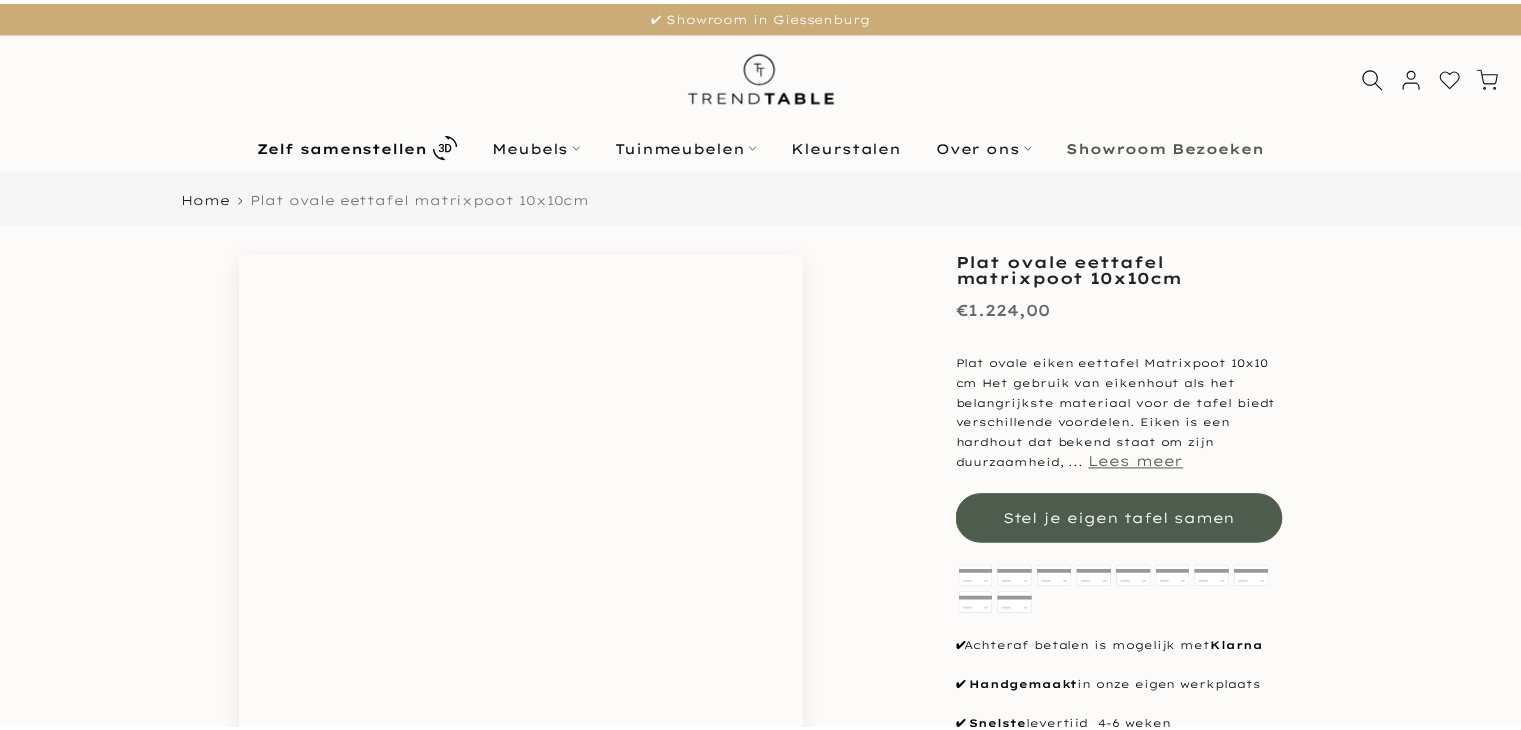 scroll, scrollTop: 0, scrollLeft: 0, axis: both 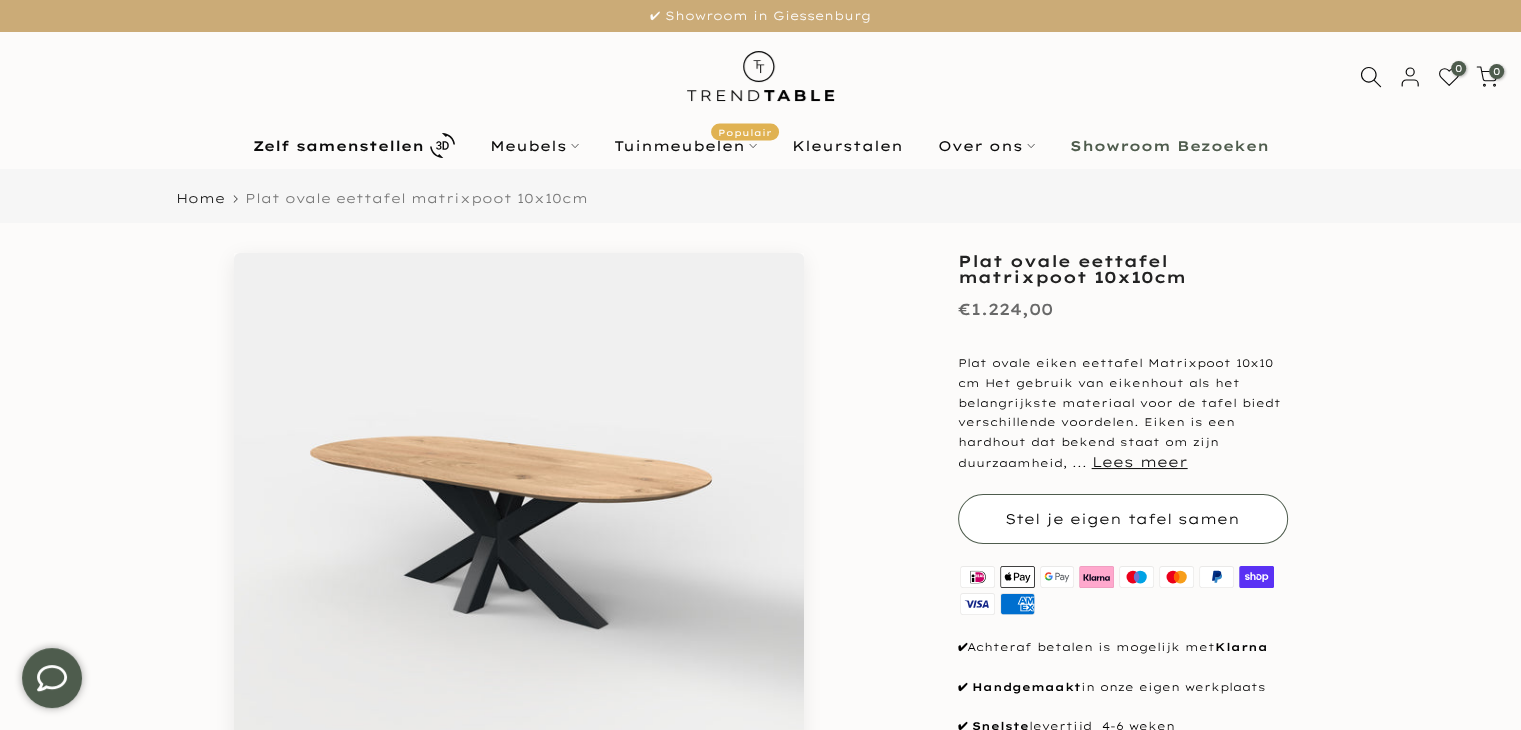 type on "****" 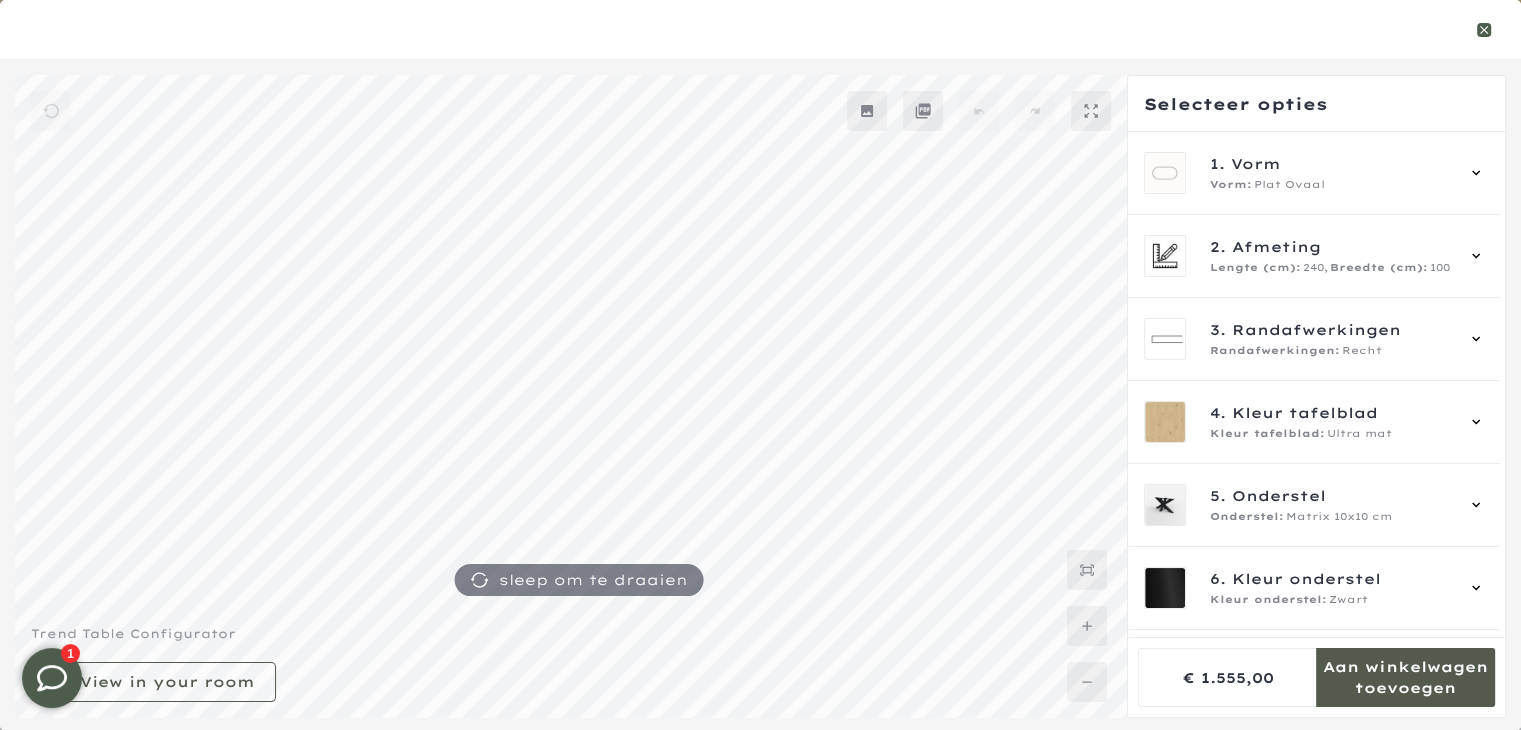 drag, startPoint x: 1482, startPoint y: 15, endPoint x: 1481, endPoint y: 27, distance: 12.0415945 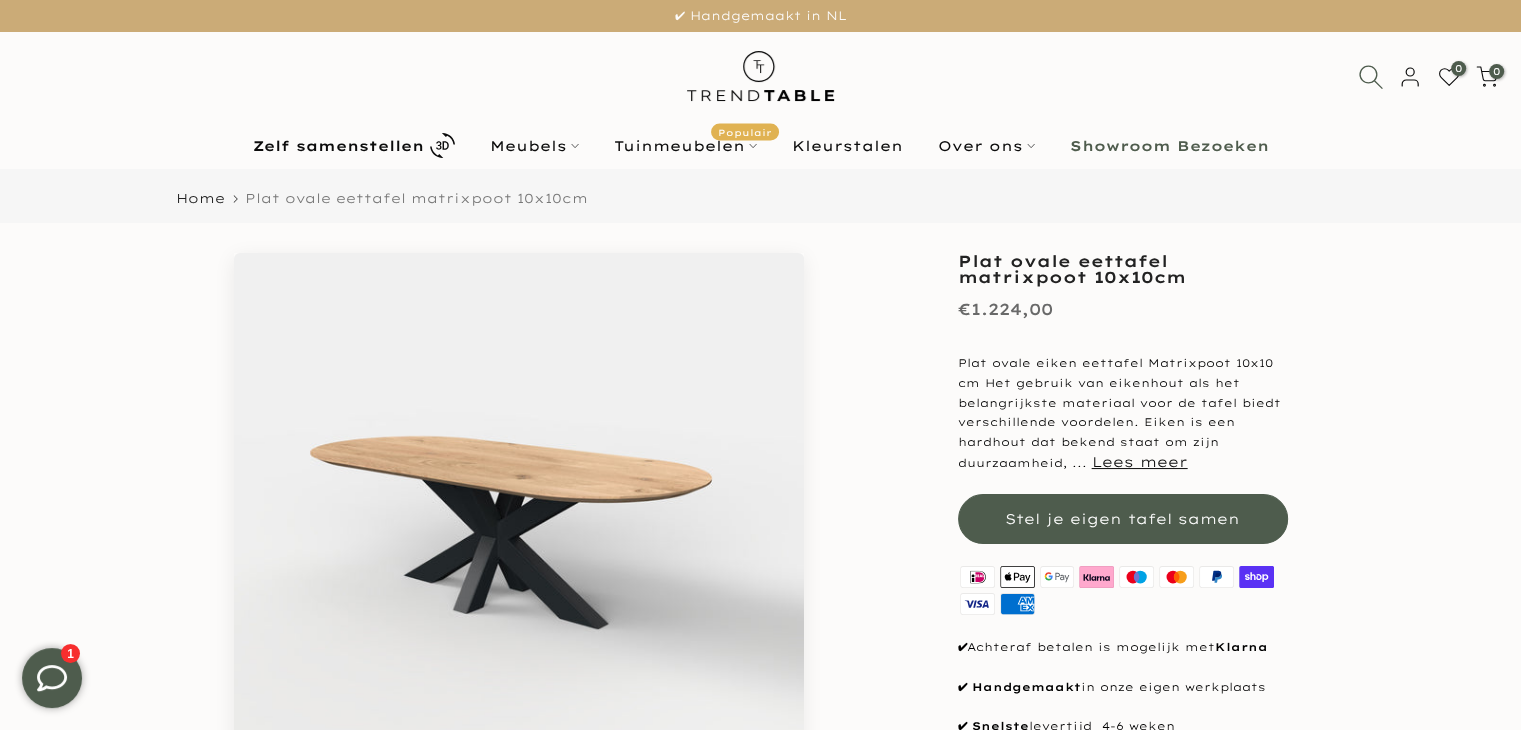 click 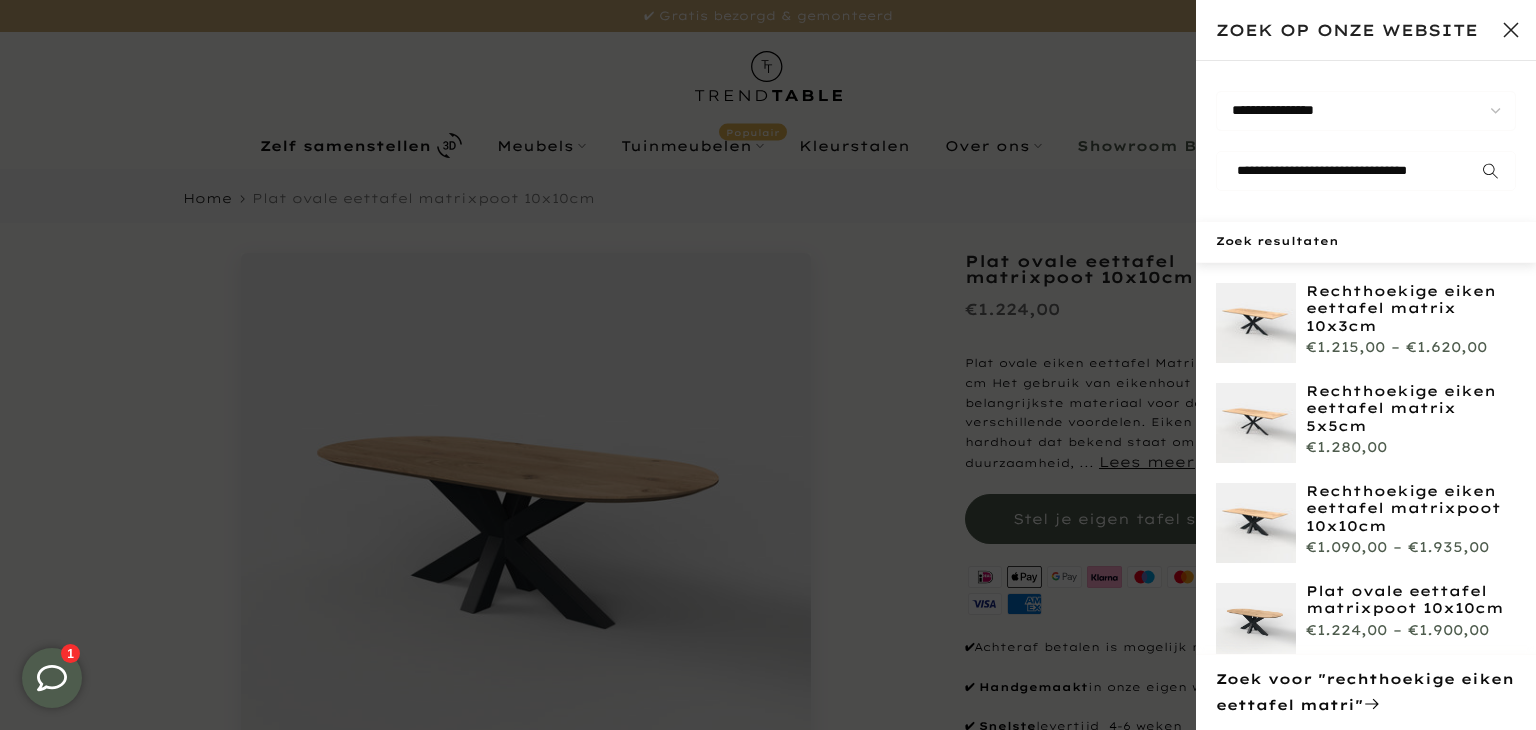 scroll, scrollTop: 0, scrollLeft: 78, axis: horizontal 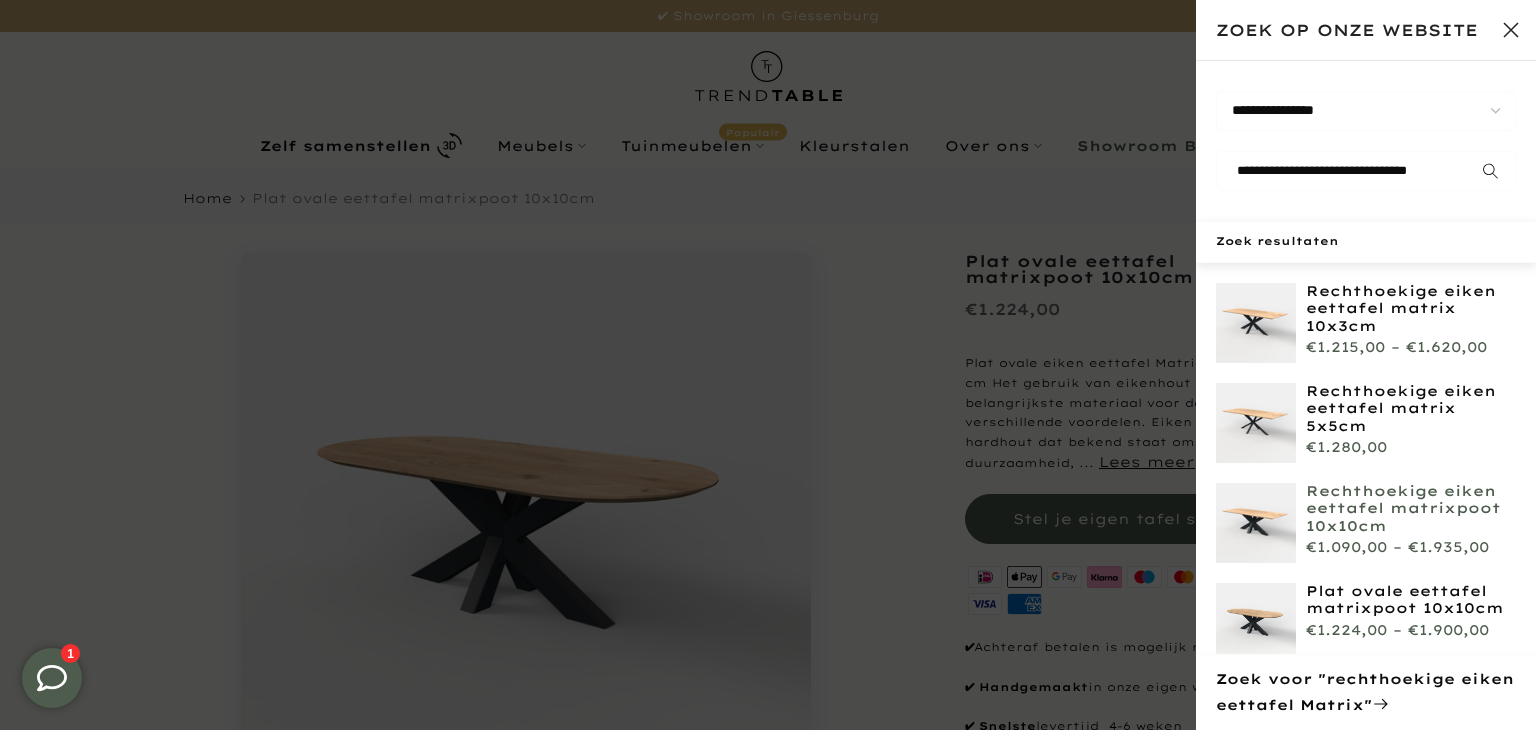 type on "**********" 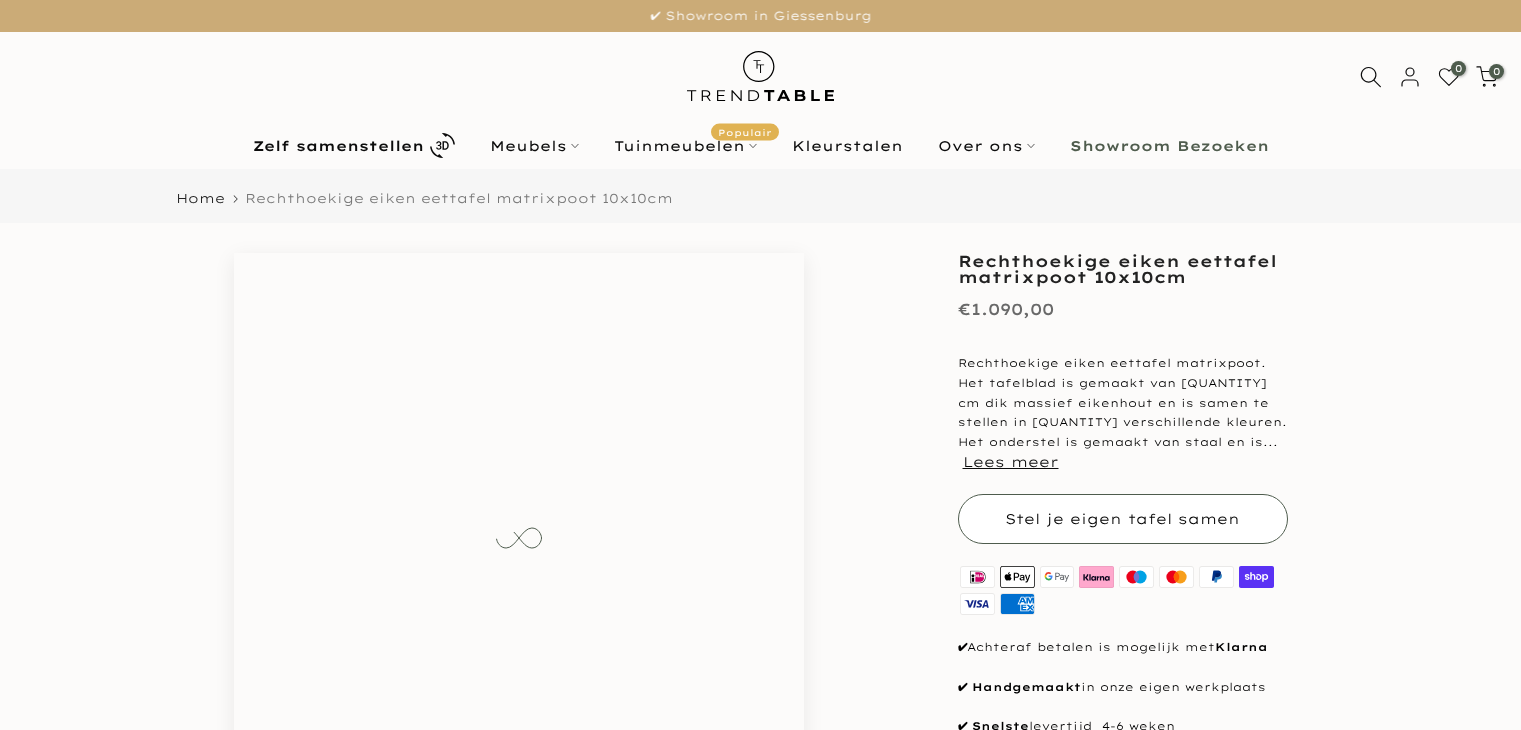 scroll, scrollTop: 0, scrollLeft: 0, axis: both 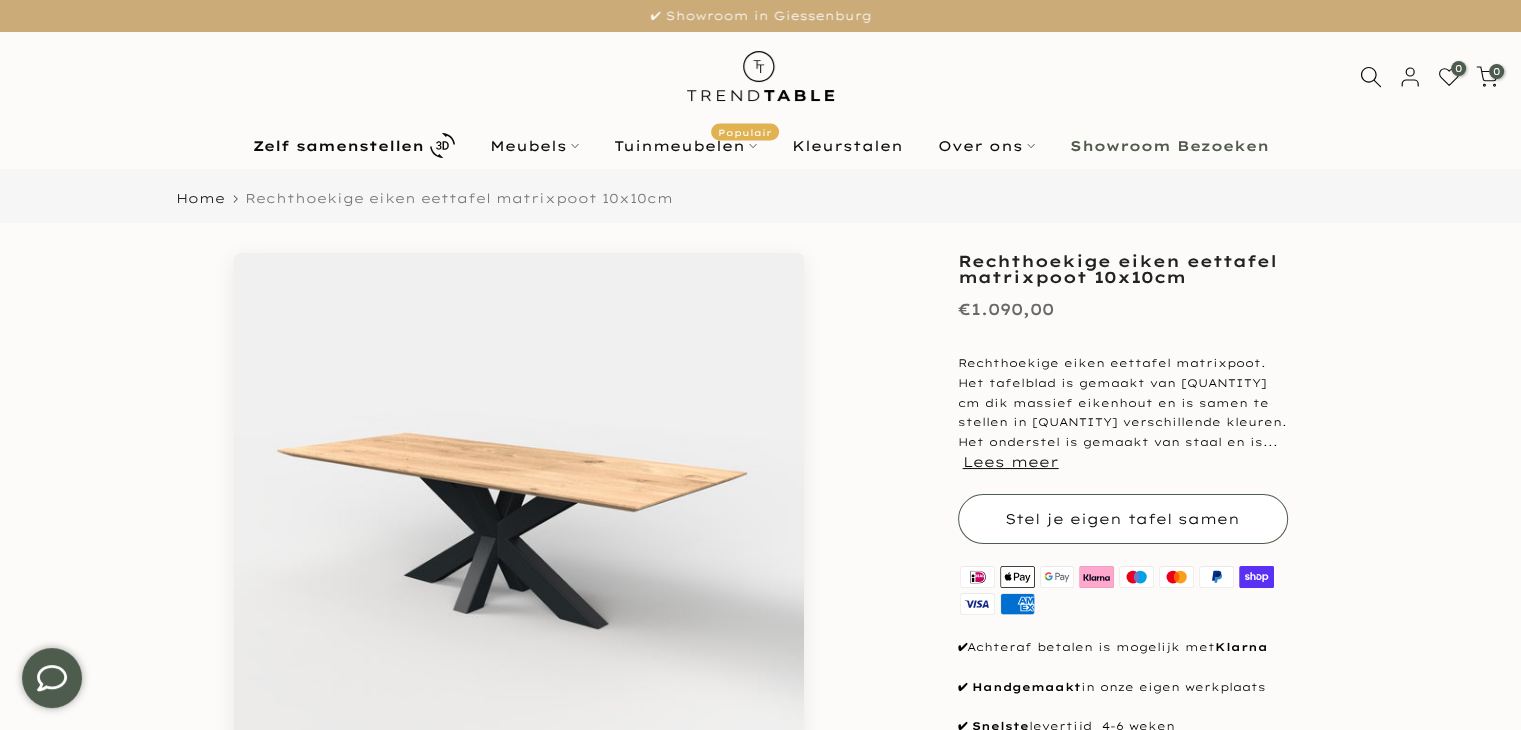 type 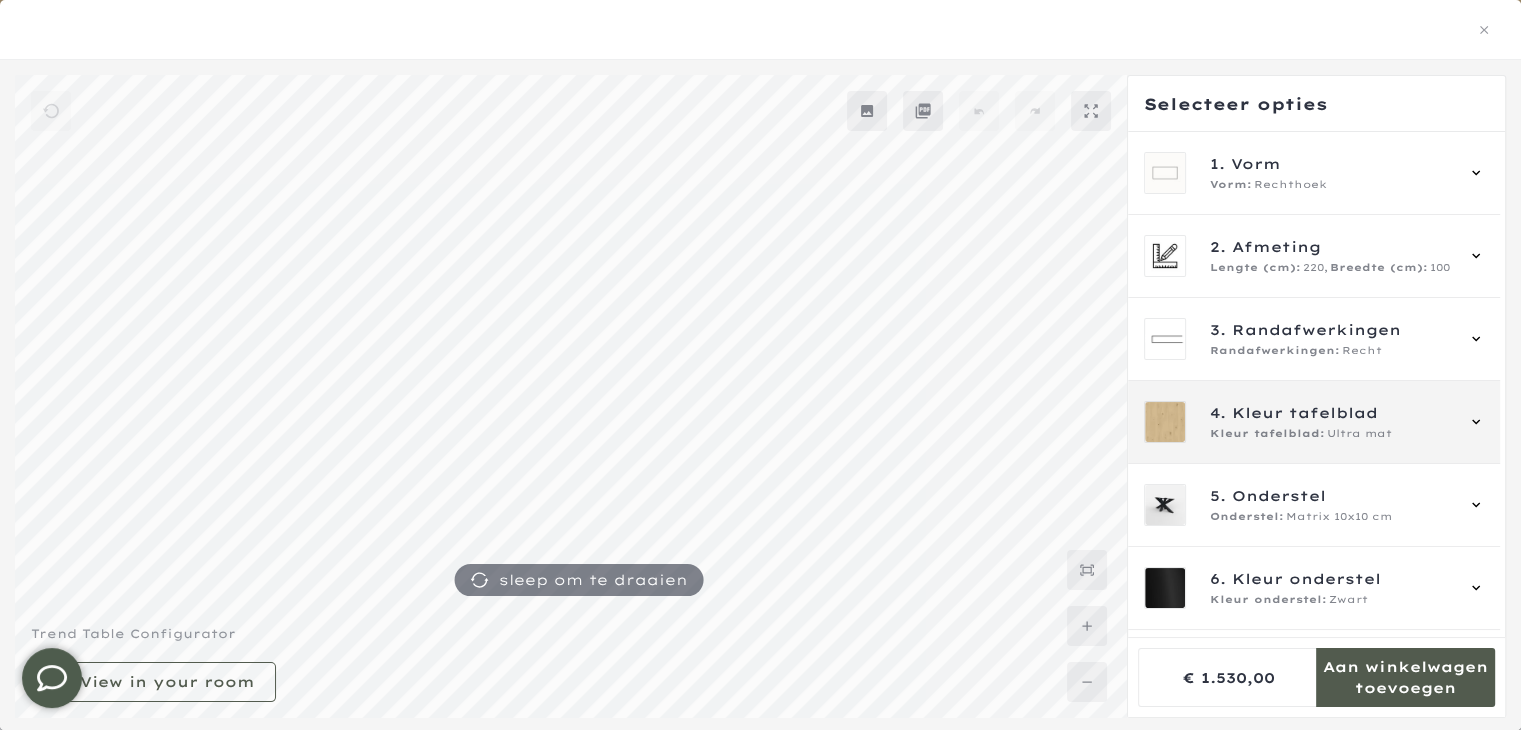 scroll, scrollTop: 100, scrollLeft: 0, axis: vertical 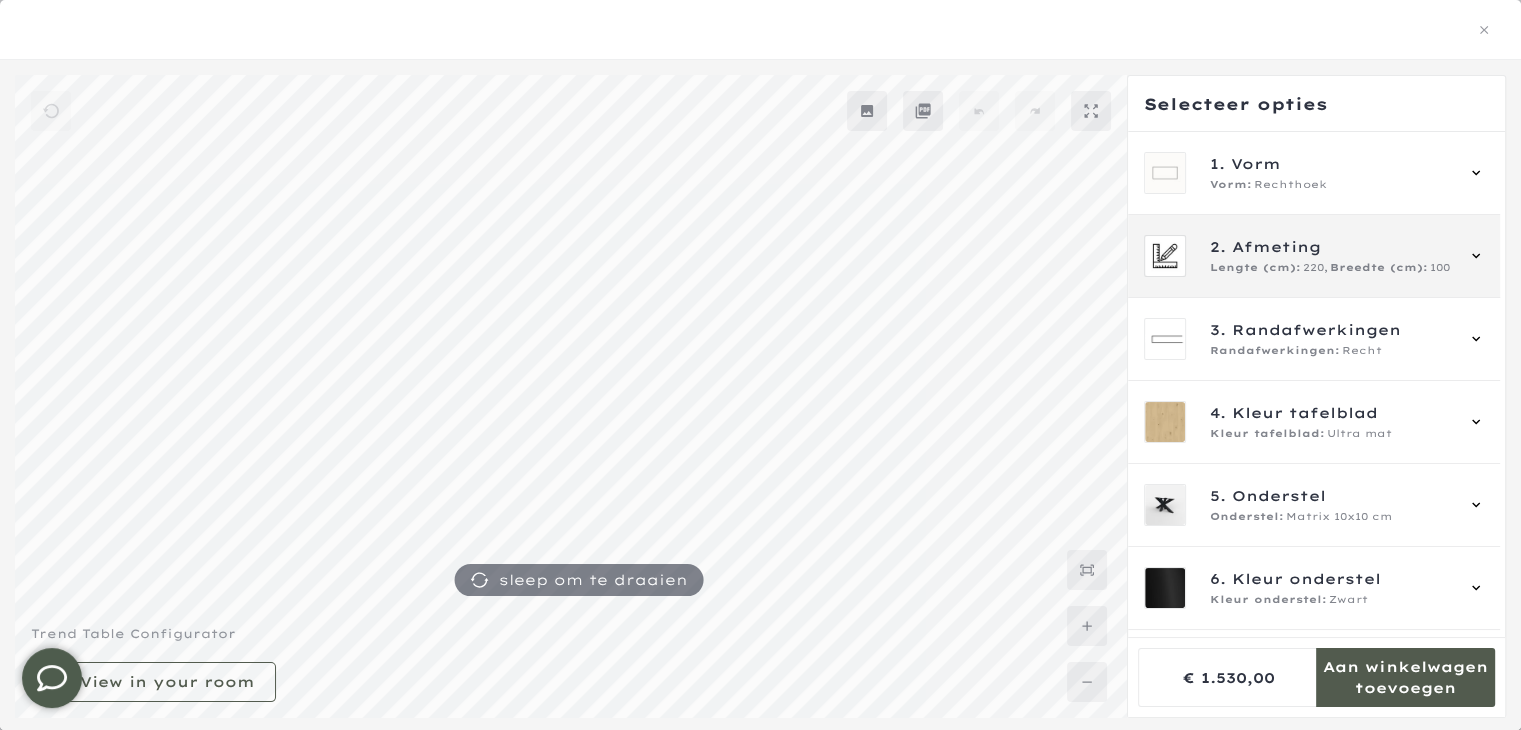 click on "Lengte (cm):" at bounding box center [1255, 268] 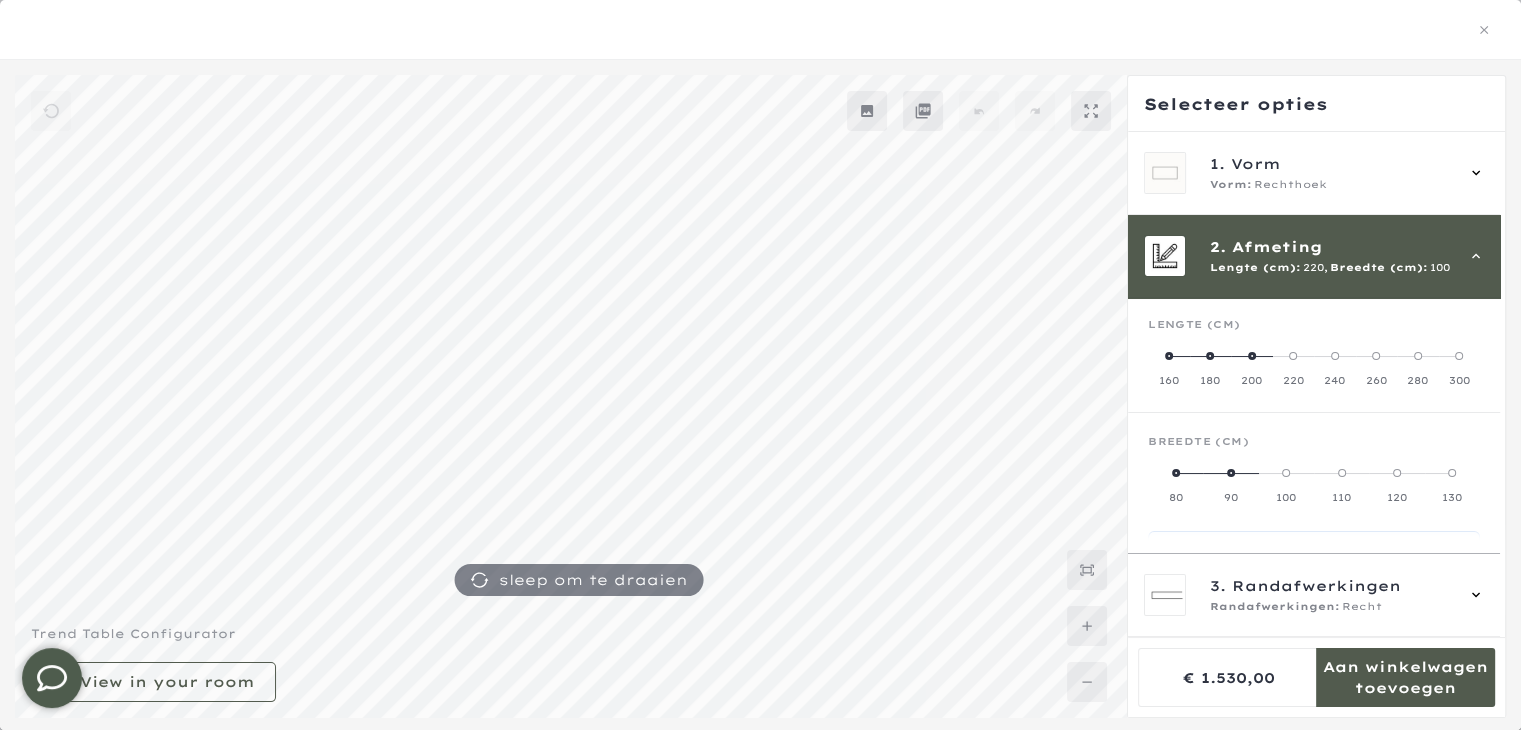 scroll, scrollTop: 83, scrollLeft: 0, axis: vertical 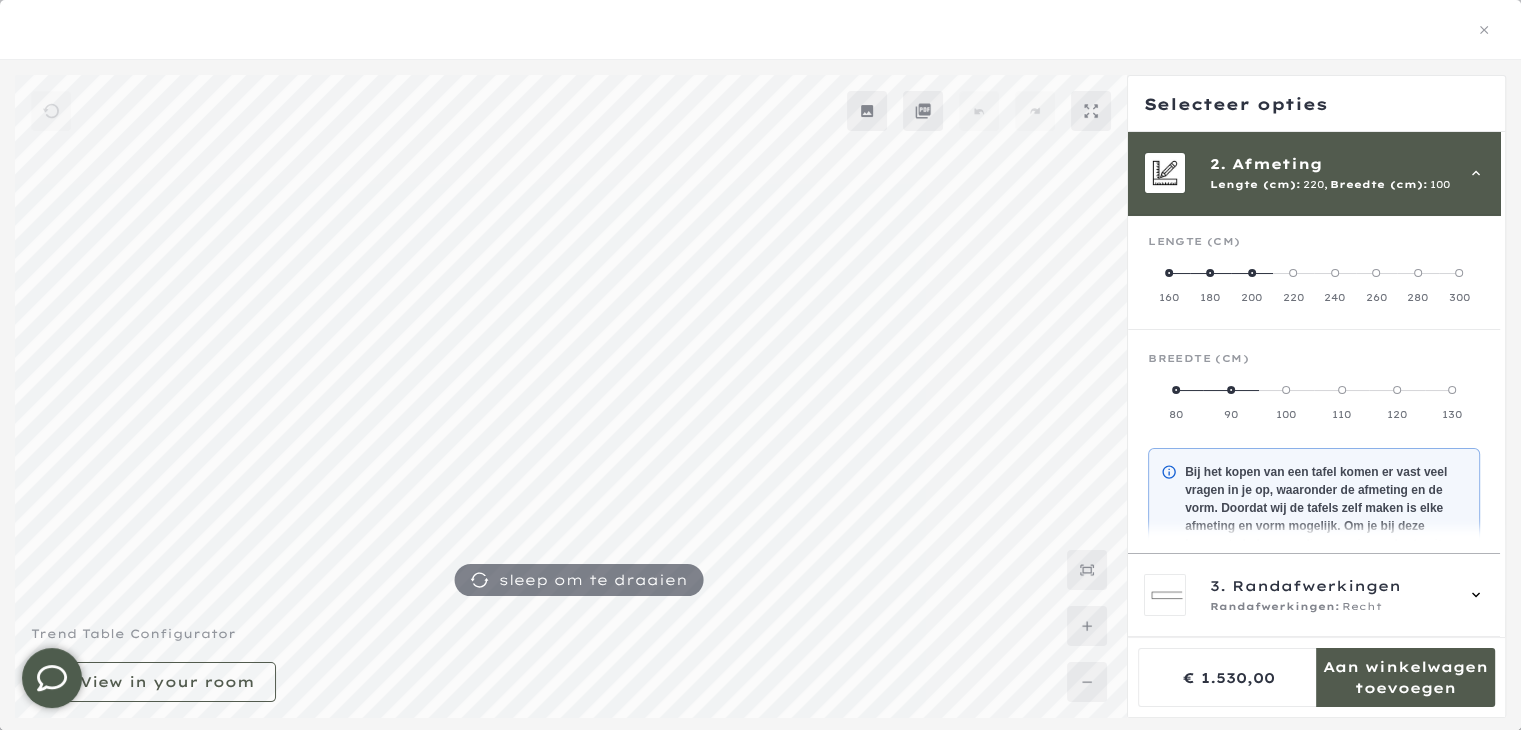 click on "Afmeting" at bounding box center (1277, 164) 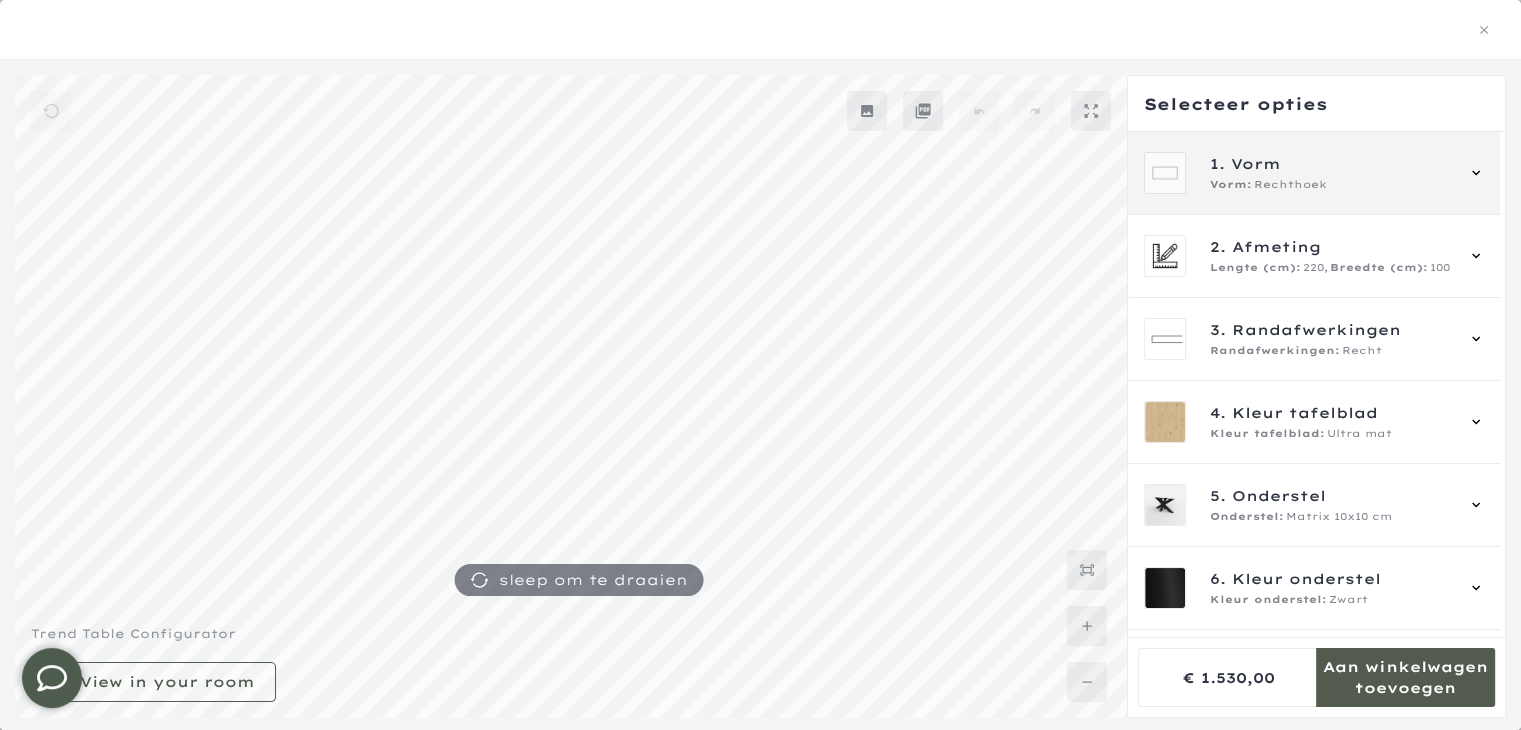 scroll, scrollTop: 0, scrollLeft: 0, axis: both 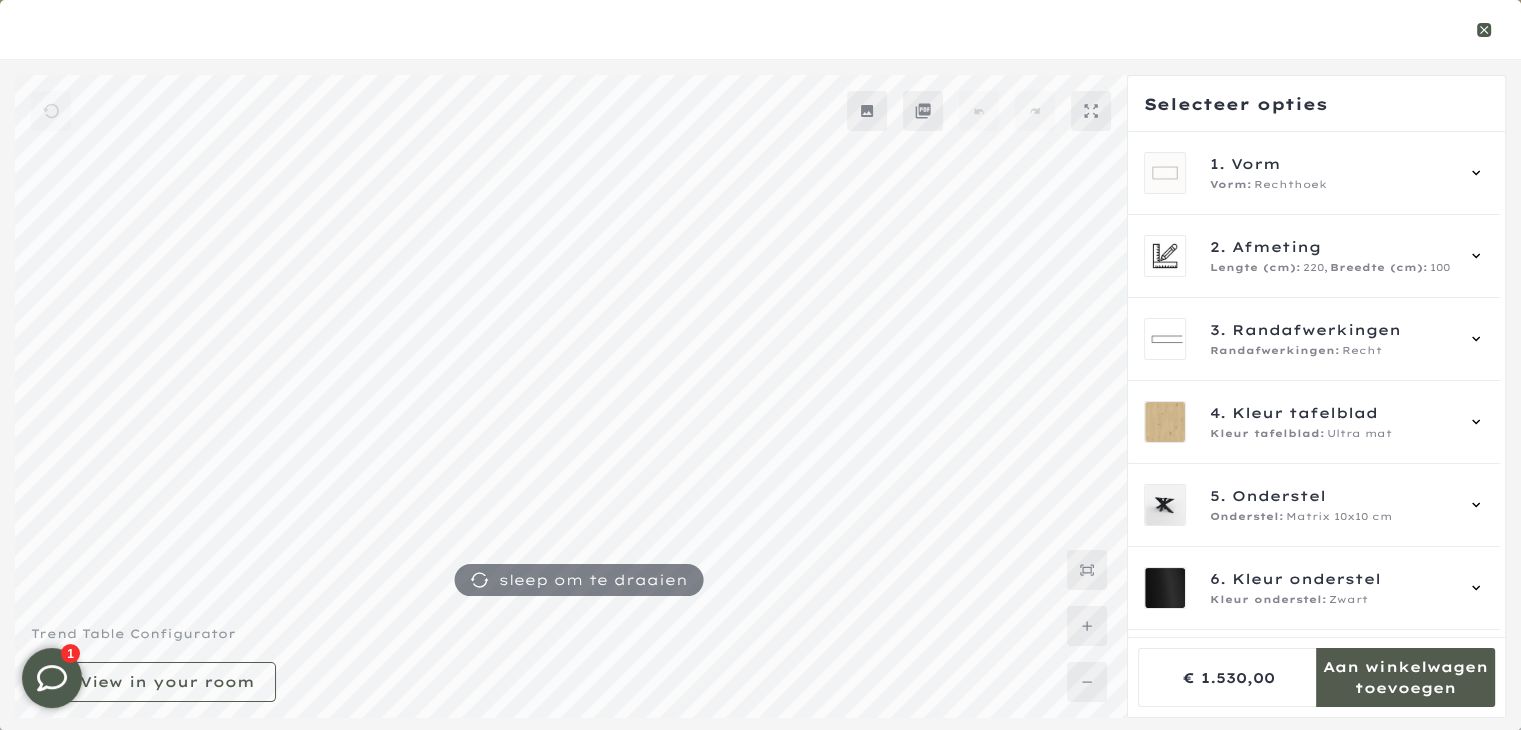 click 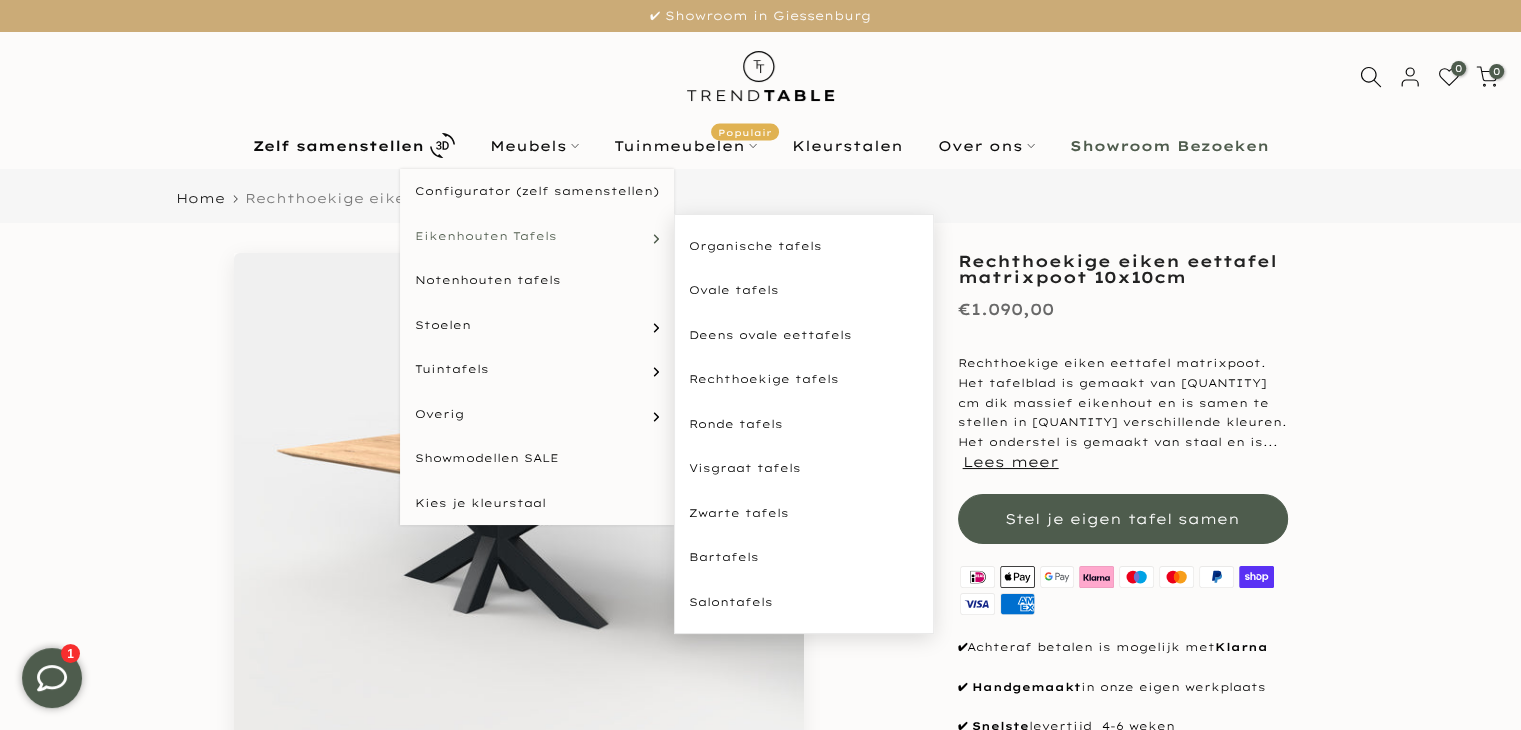 click on "Eikenhouten Tafels" at bounding box center (486, 236) 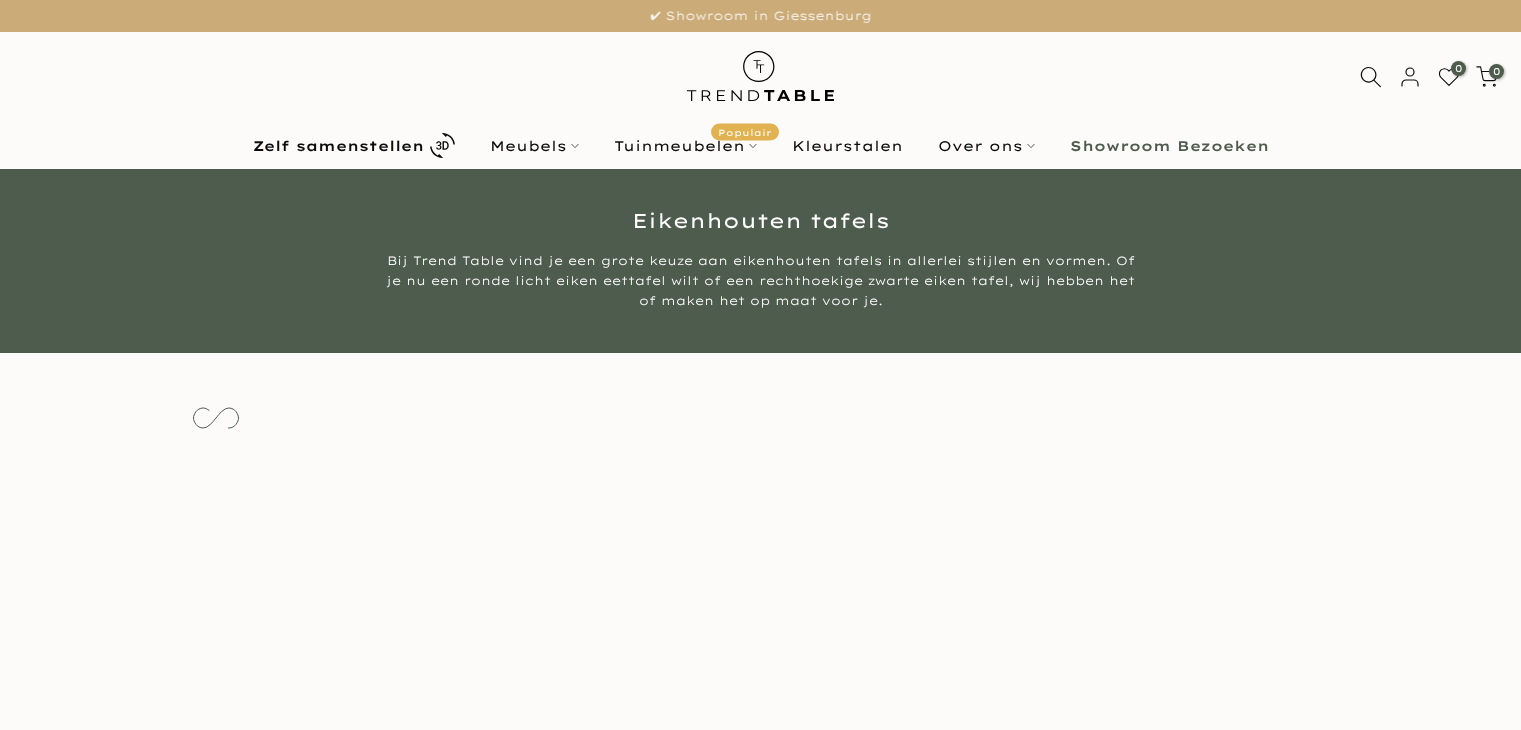 scroll, scrollTop: 0, scrollLeft: 0, axis: both 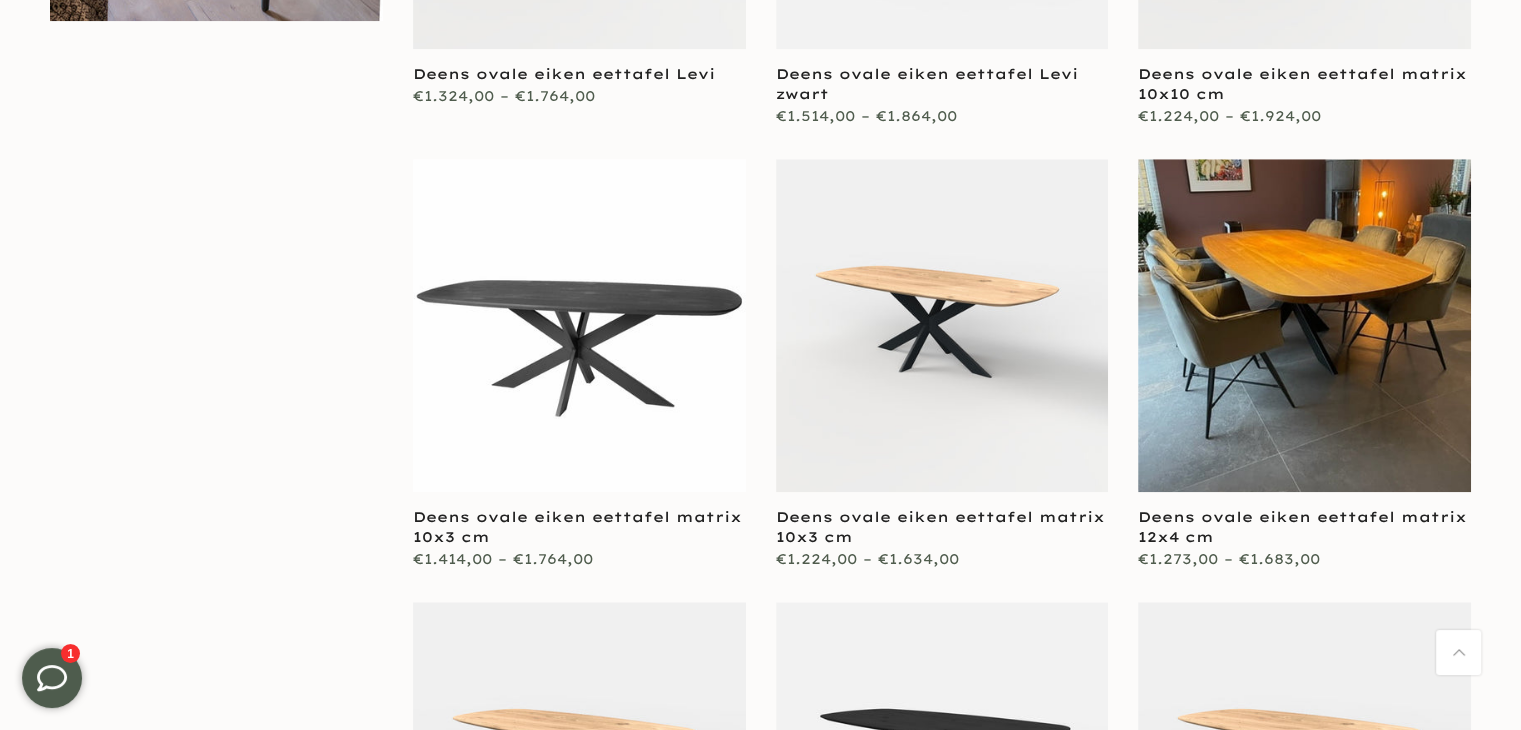 type on "****" 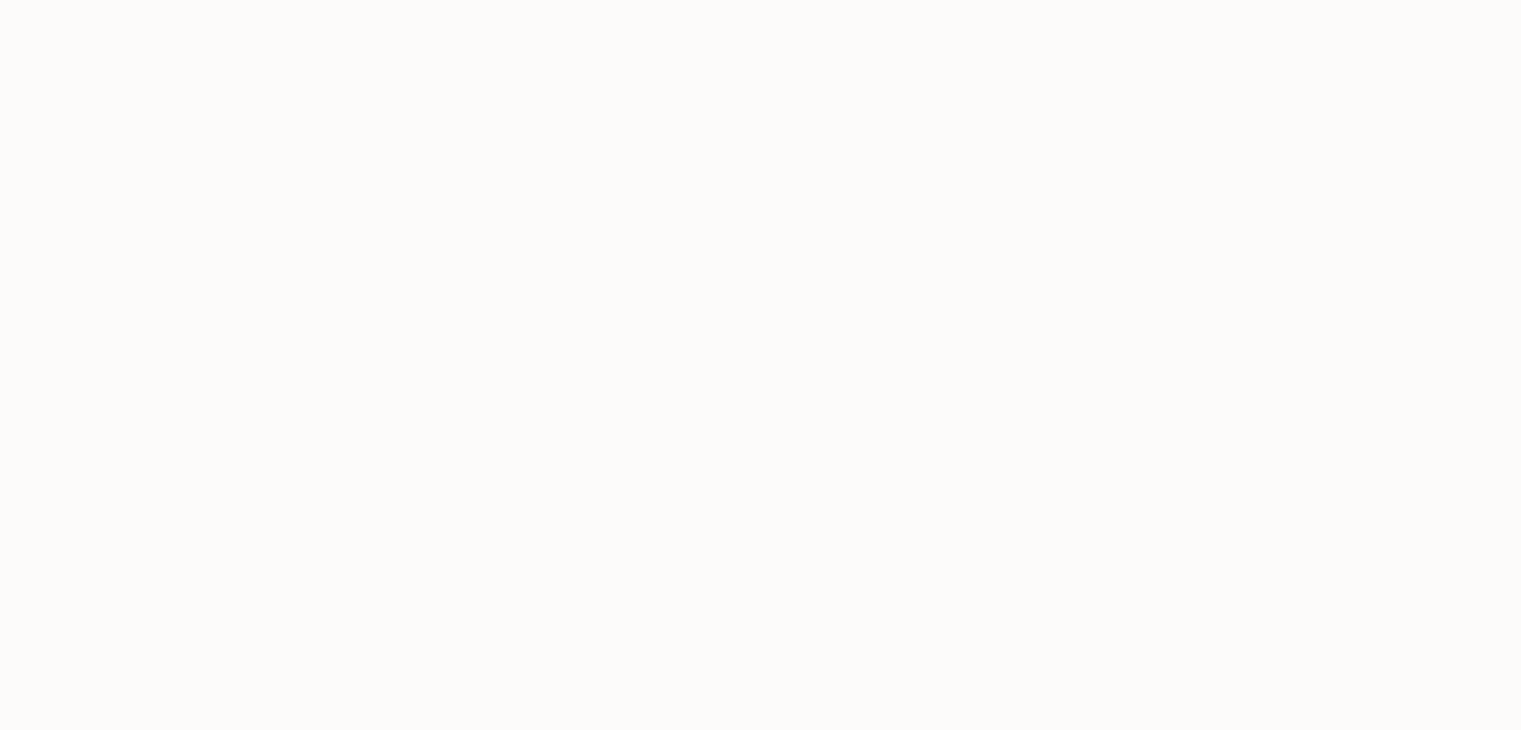scroll, scrollTop: 1700, scrollLeft: 0, axis: vertical 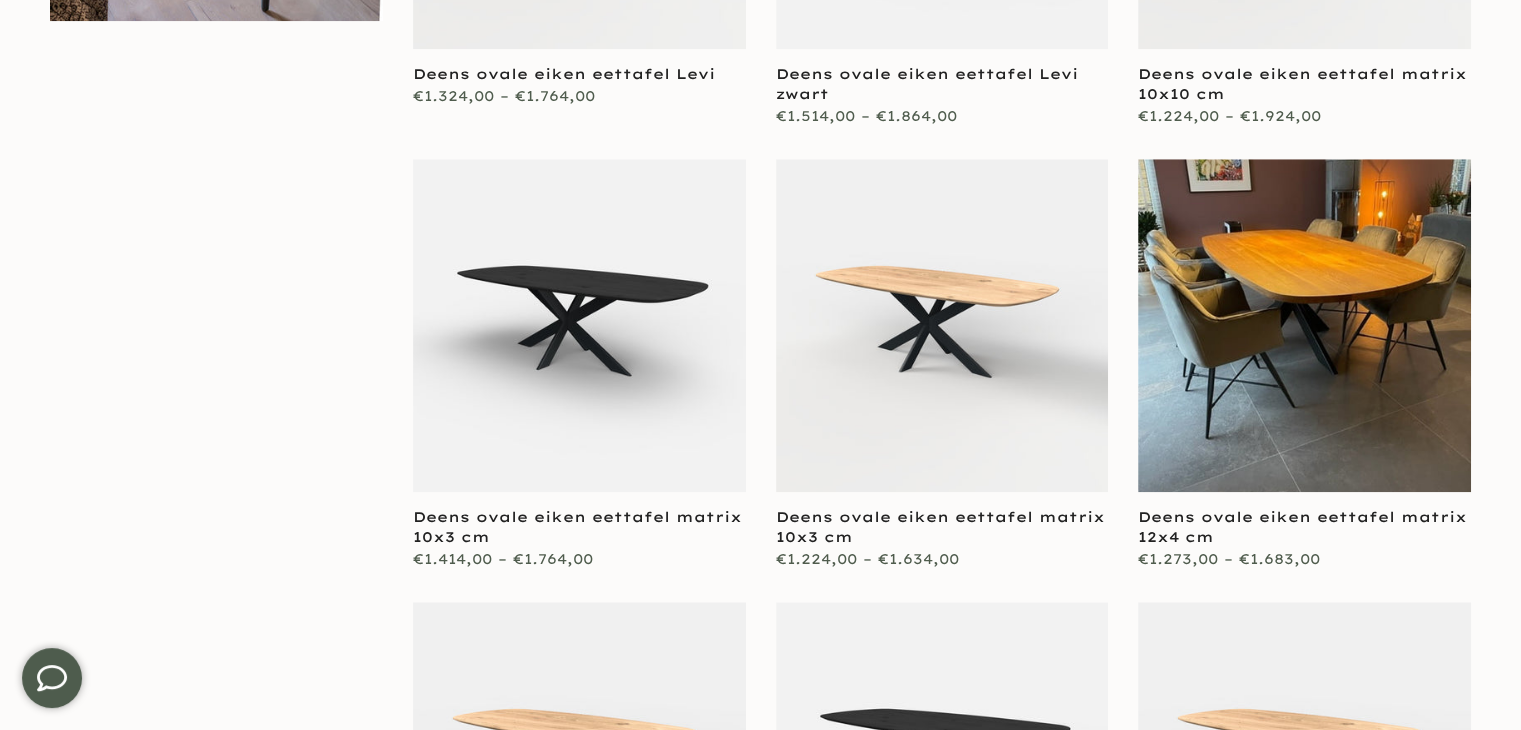 type on "****" 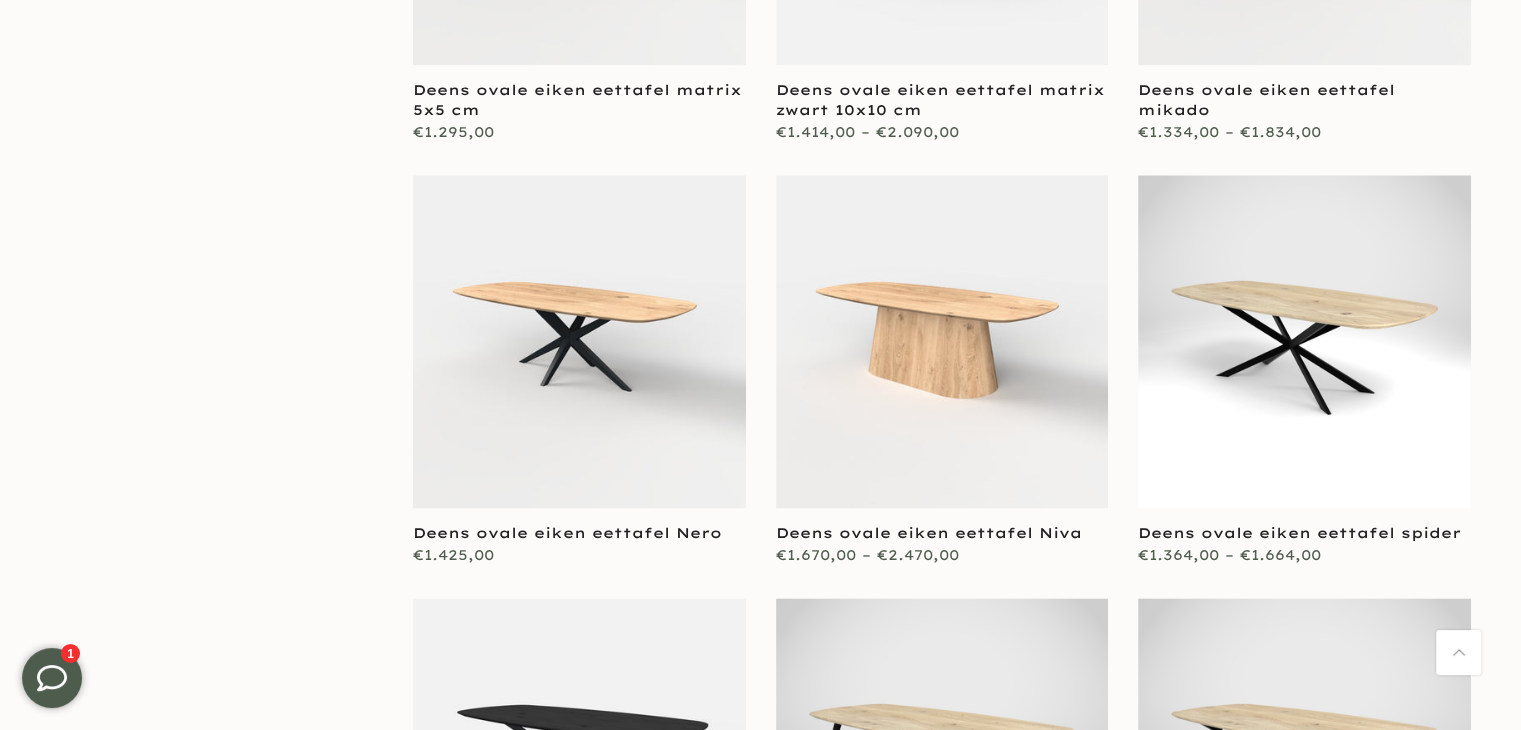 scroll, scrollTop: 2489, scrollLeft: 0, axis: vertical 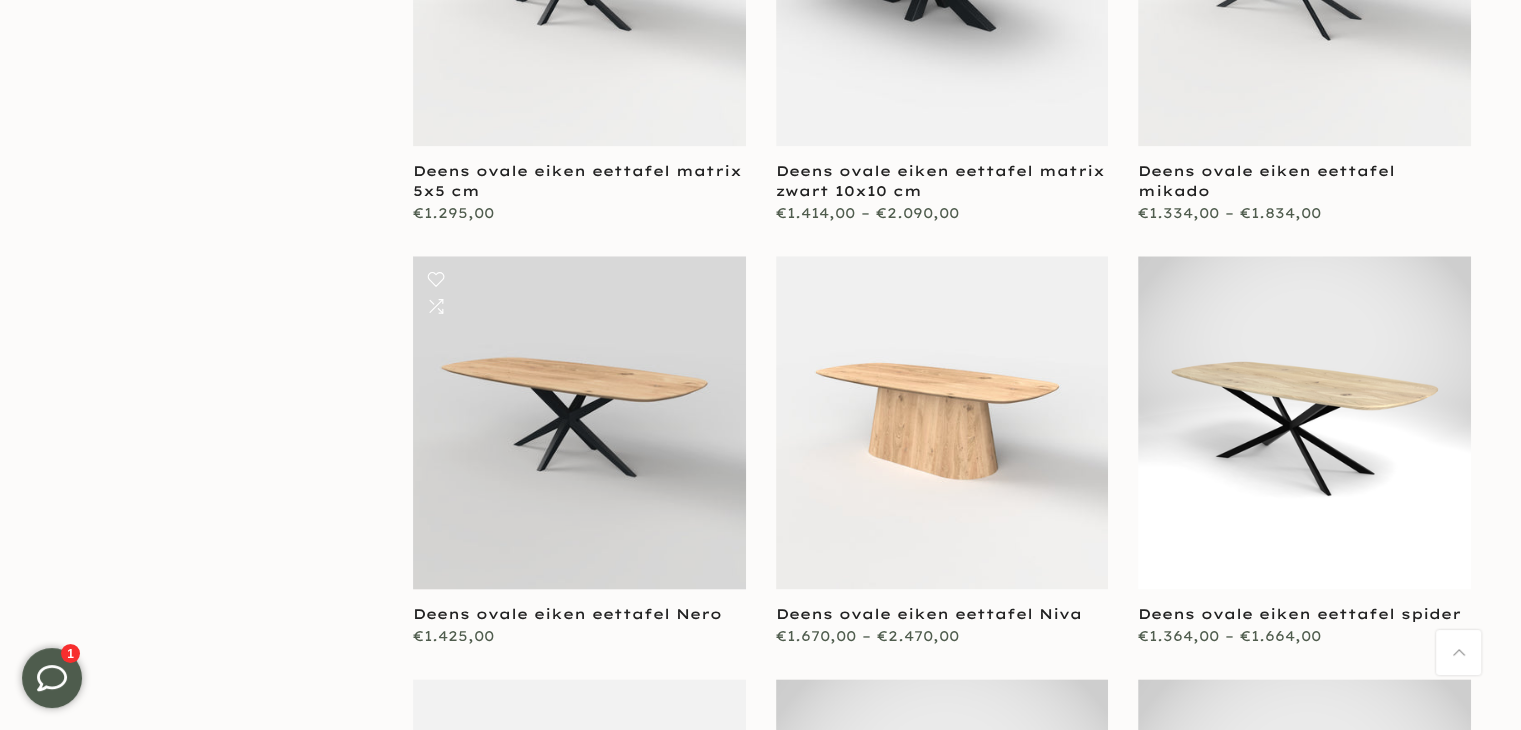 click at bounding box center (579, 422) 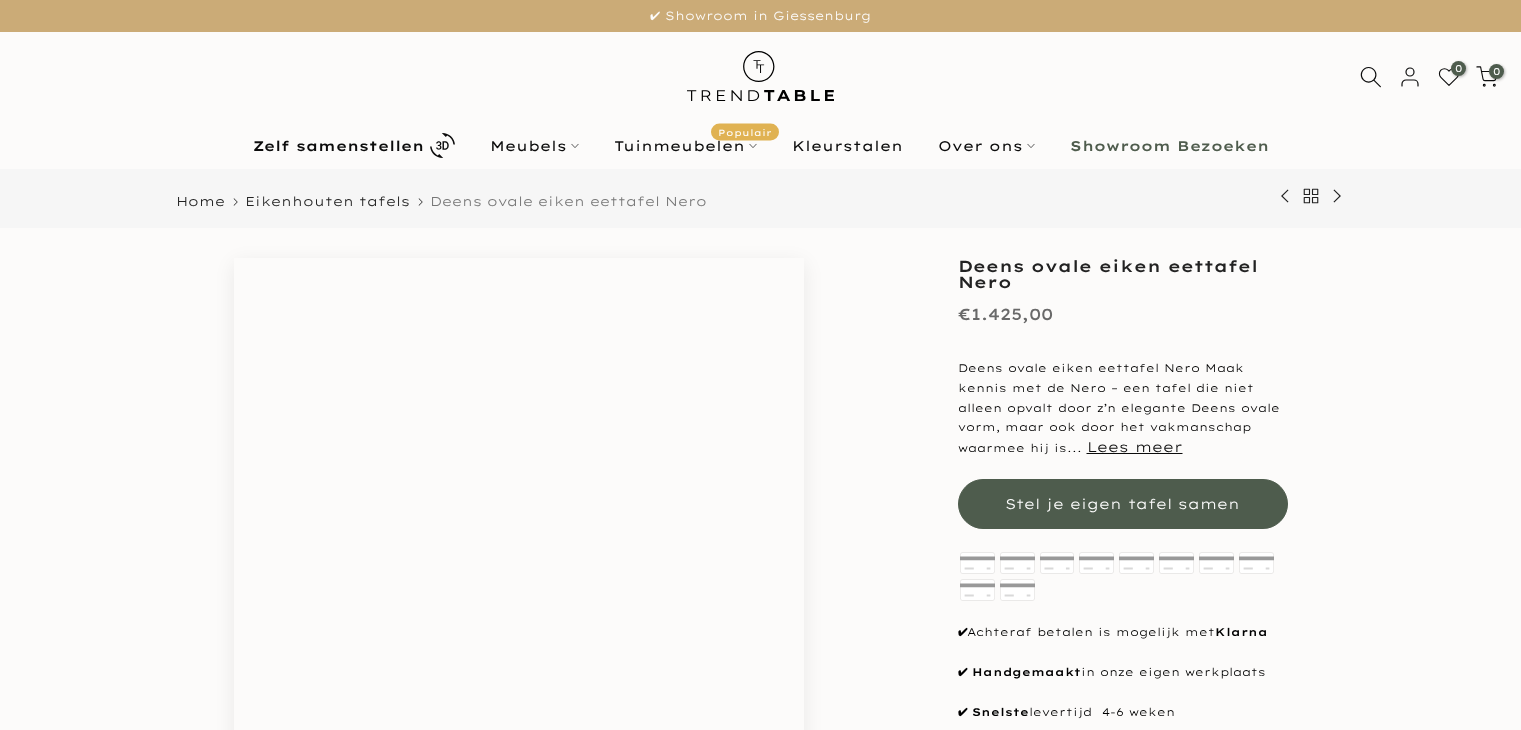 scroll, scrollTop: 0, scrollLeft: 0, axis: both 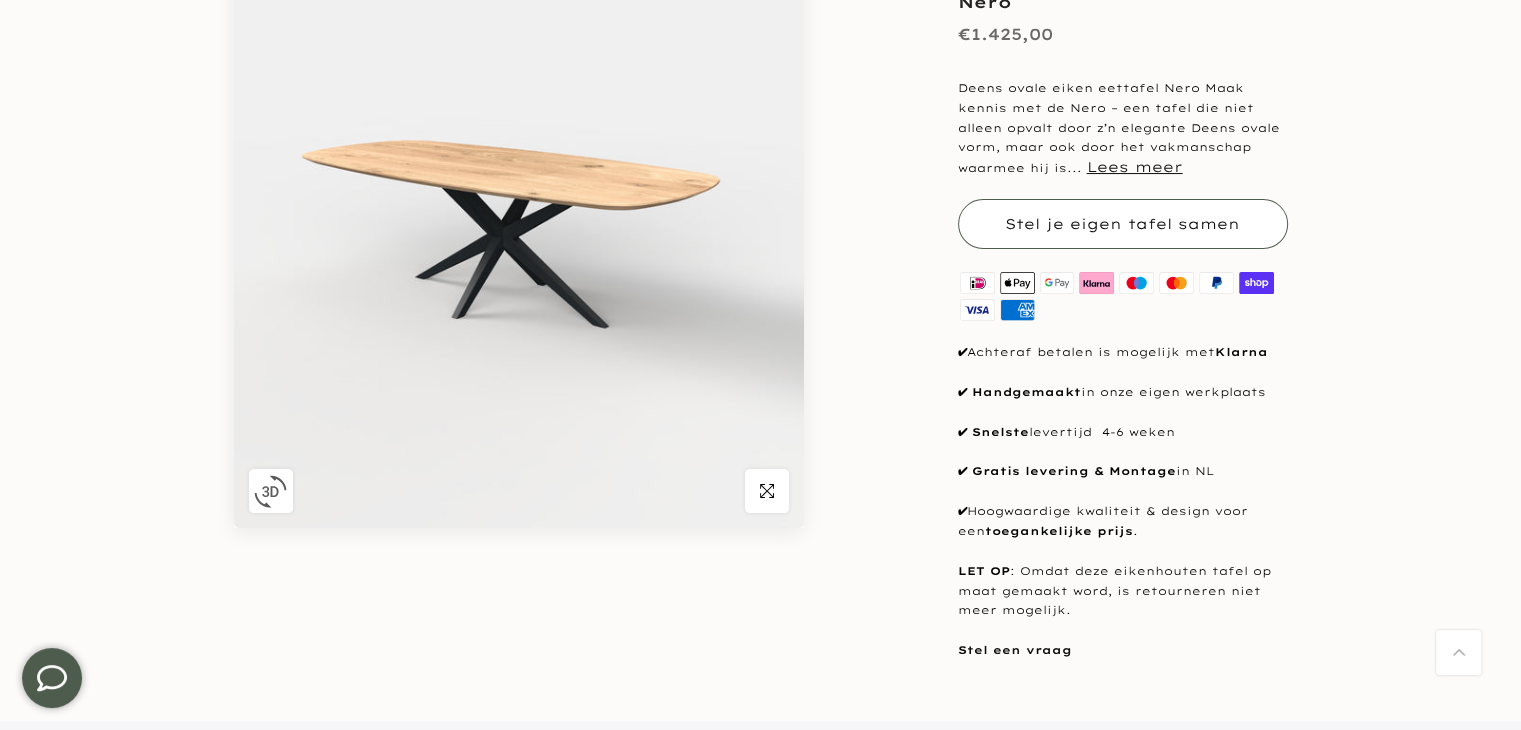 type on "****" 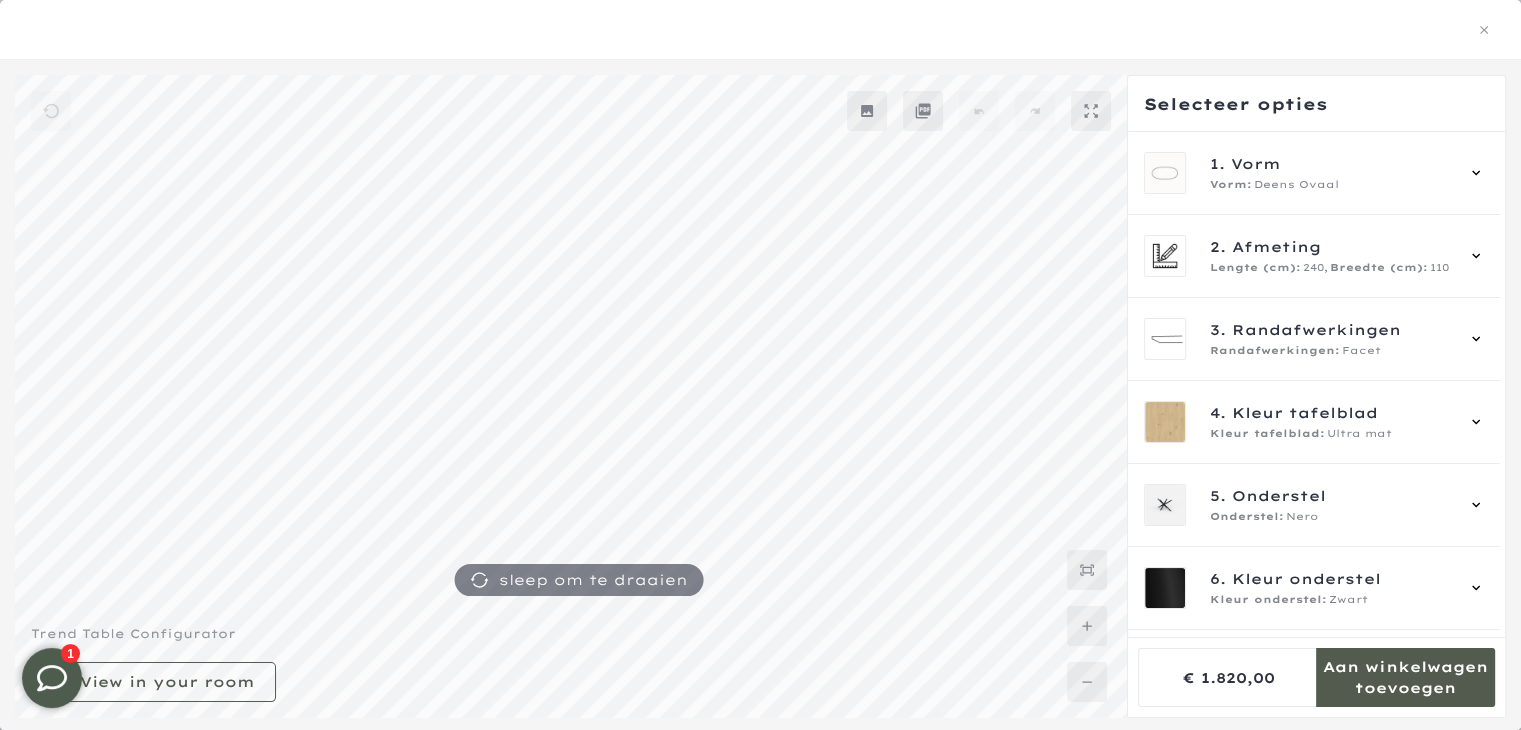 click at bounding box center (760, 30) 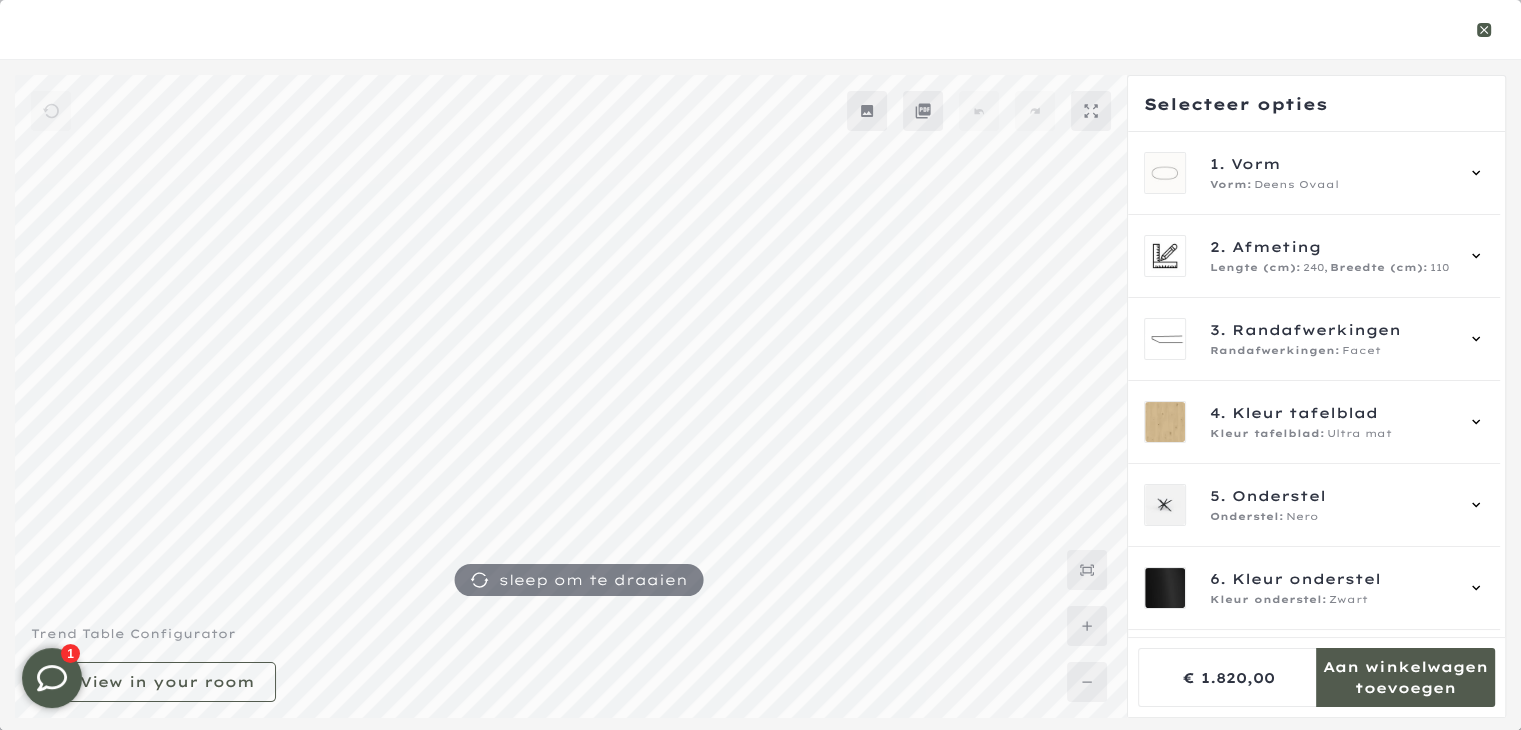 click 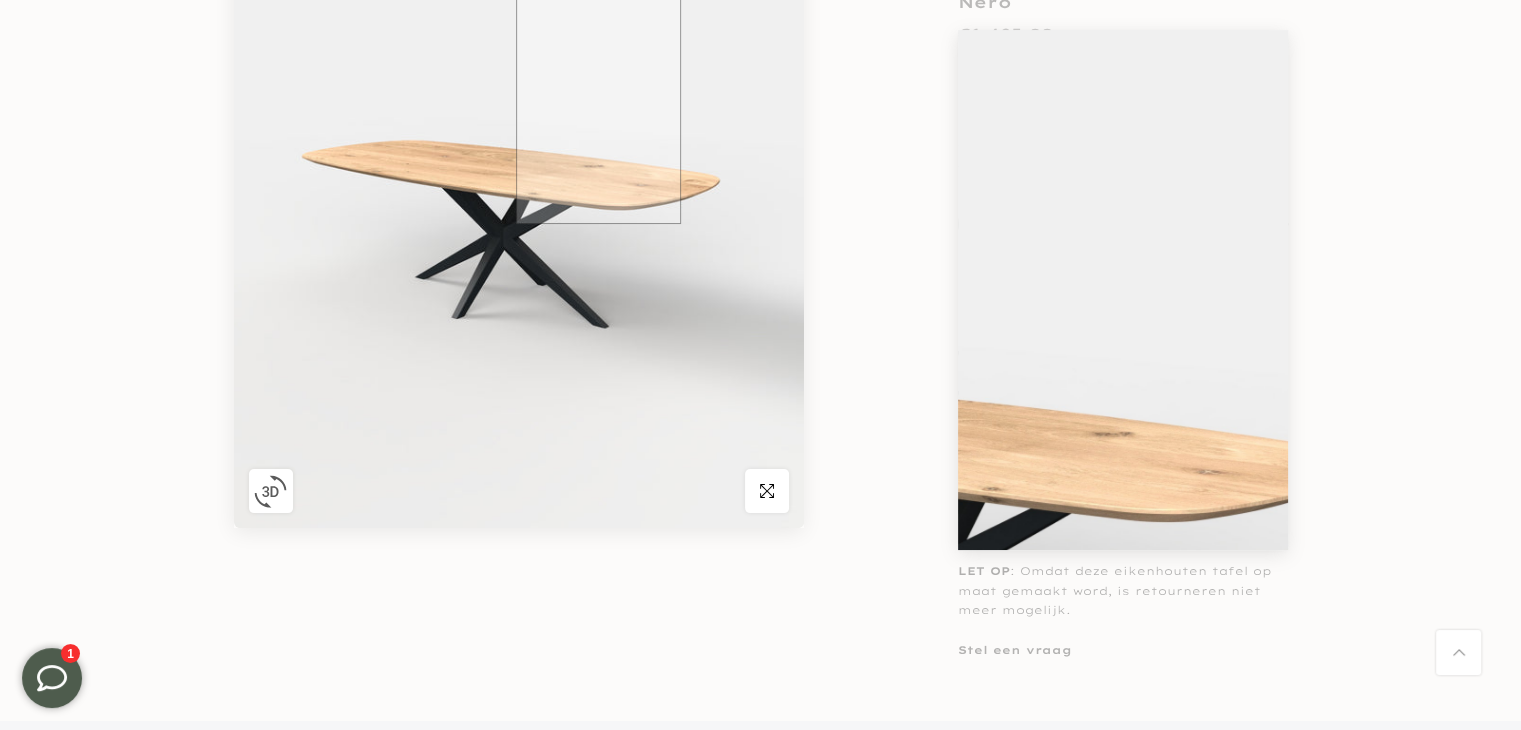 scroll, scrollTop: 0, scrollLeft: 0, axis: both 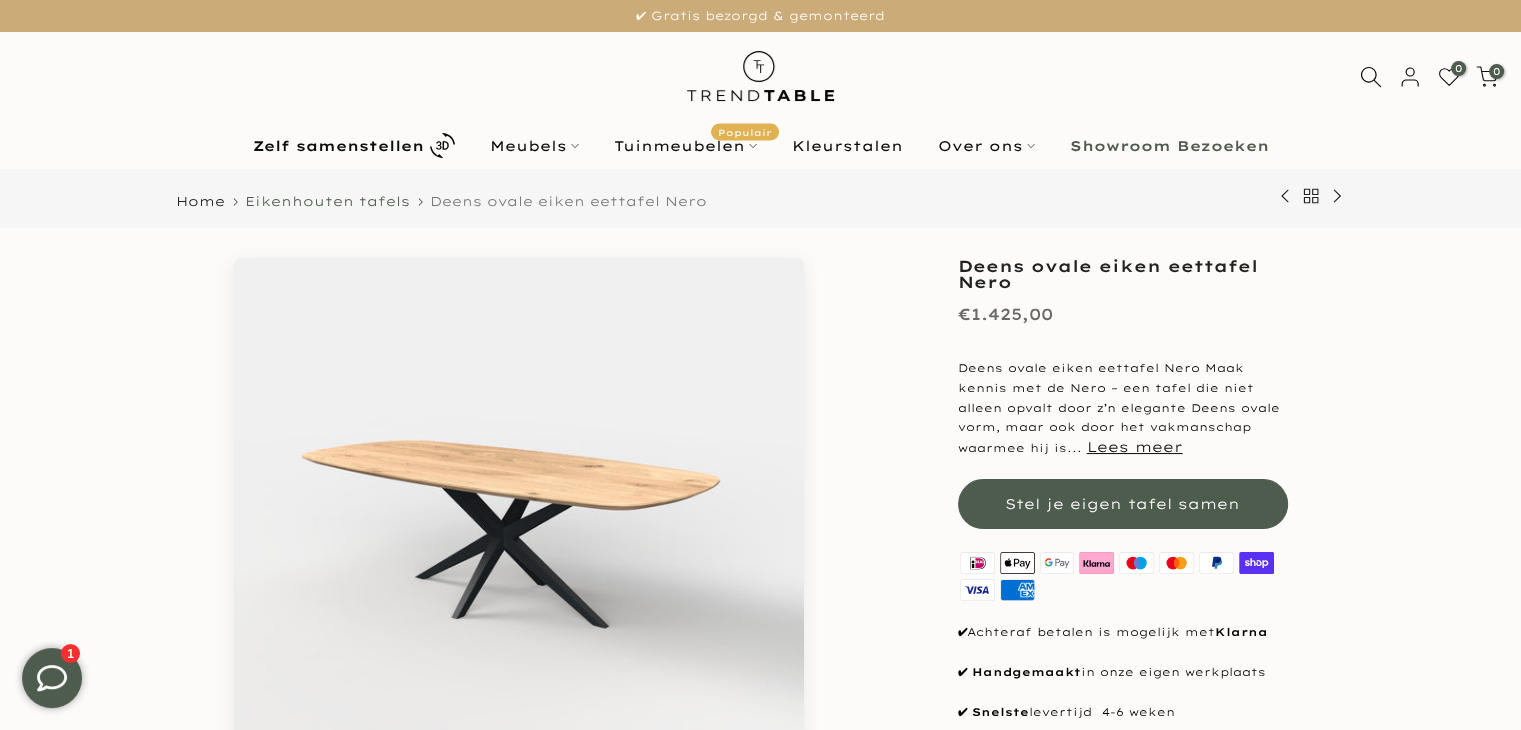 click on "Eikenhouten tafels" at bounding box center (327, 201) 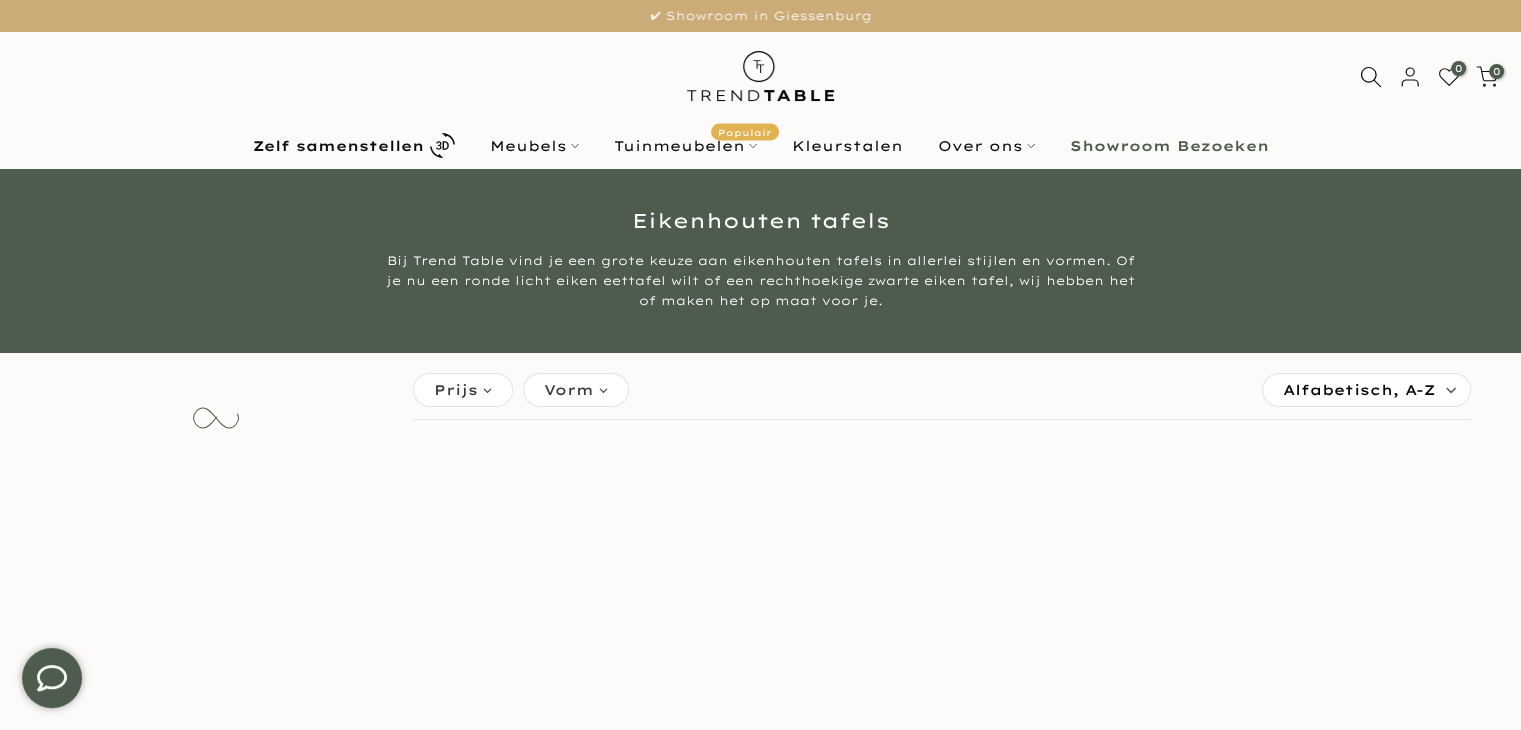 scroll, scrollTop: 400, scrollLeft: 0, axis: vertical 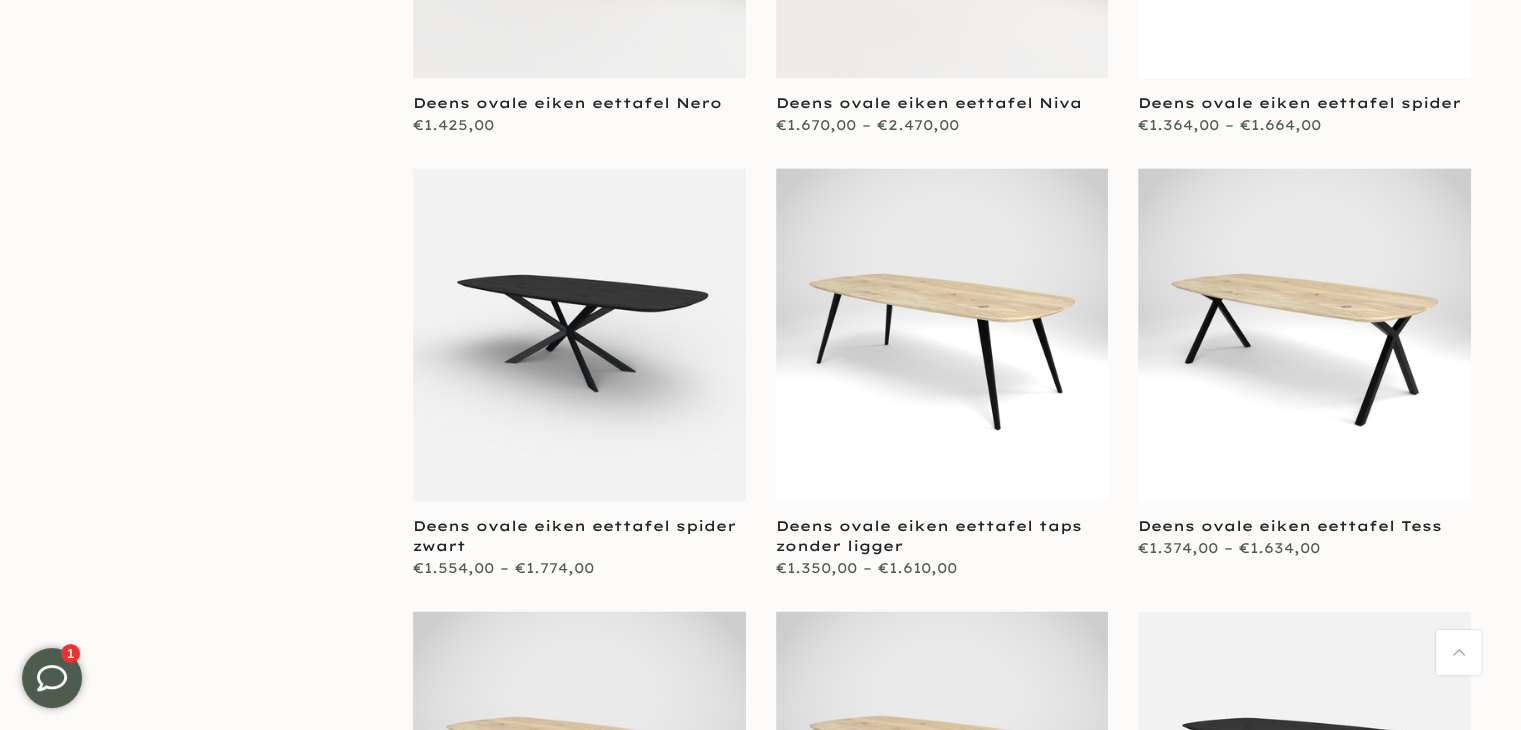 type on "****" 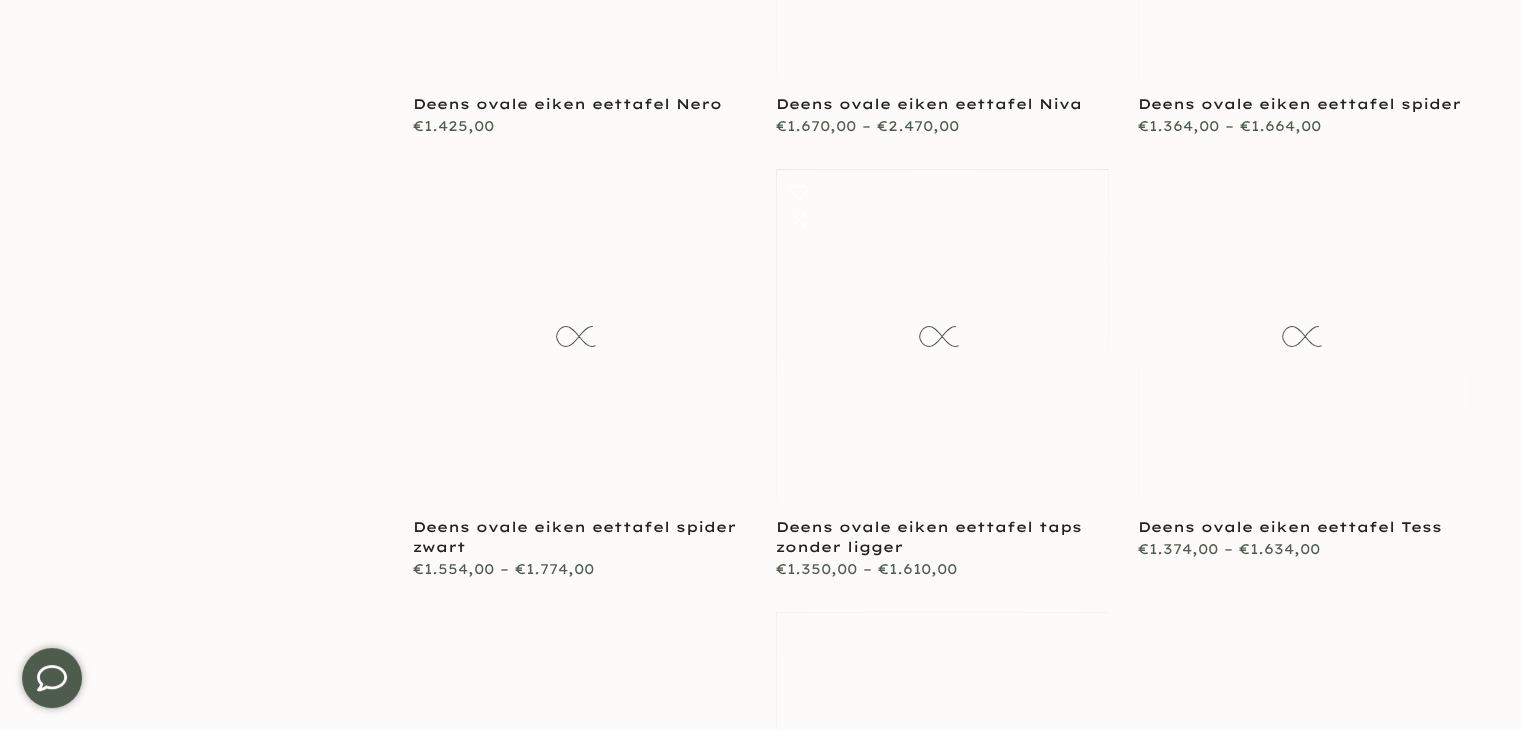 scroll, scrollTop: 2999, scrollLeft: 0, axis: vertical 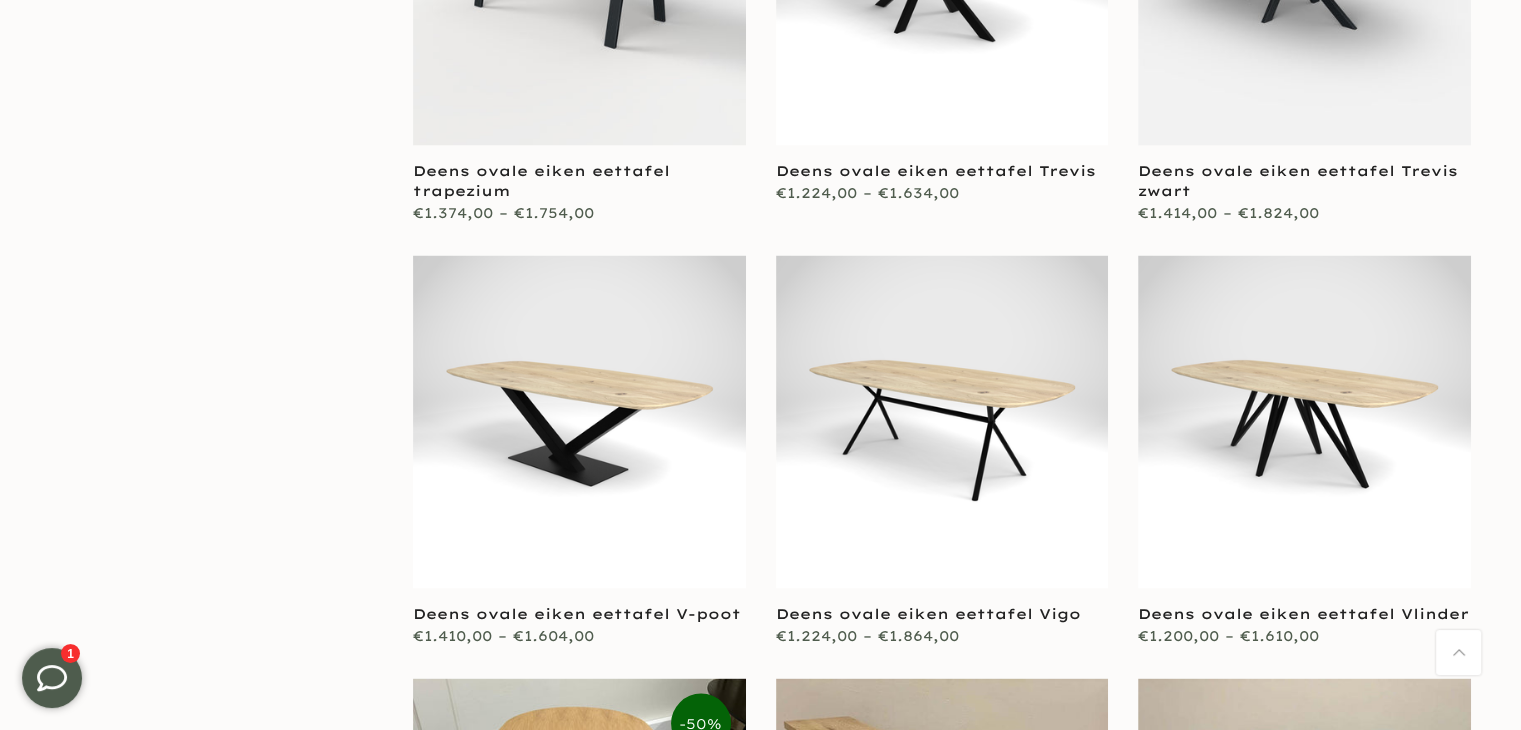 type on "****" 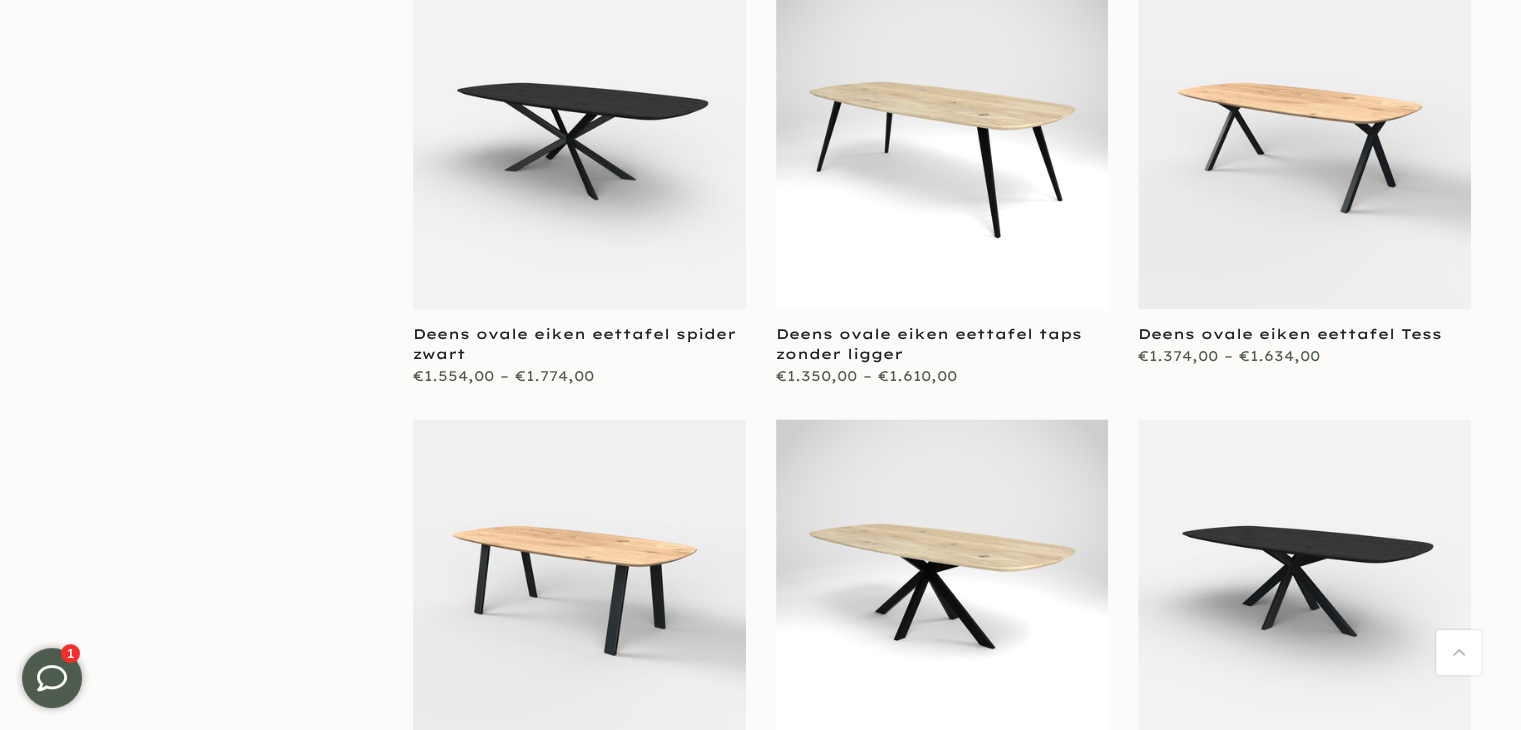 scroll, scrollTop: 3224, scrollLeft: 0, axis: vertical 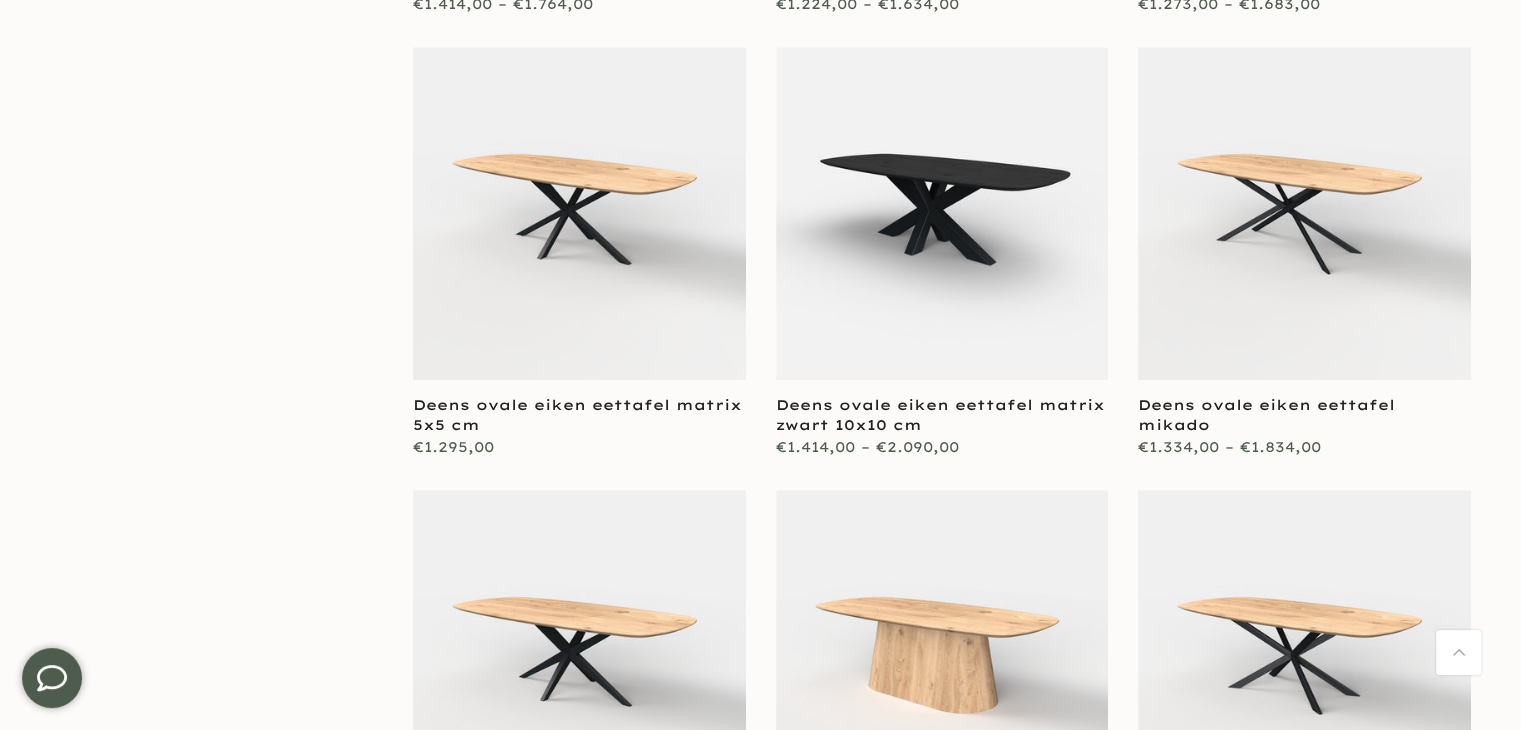 type on "****" 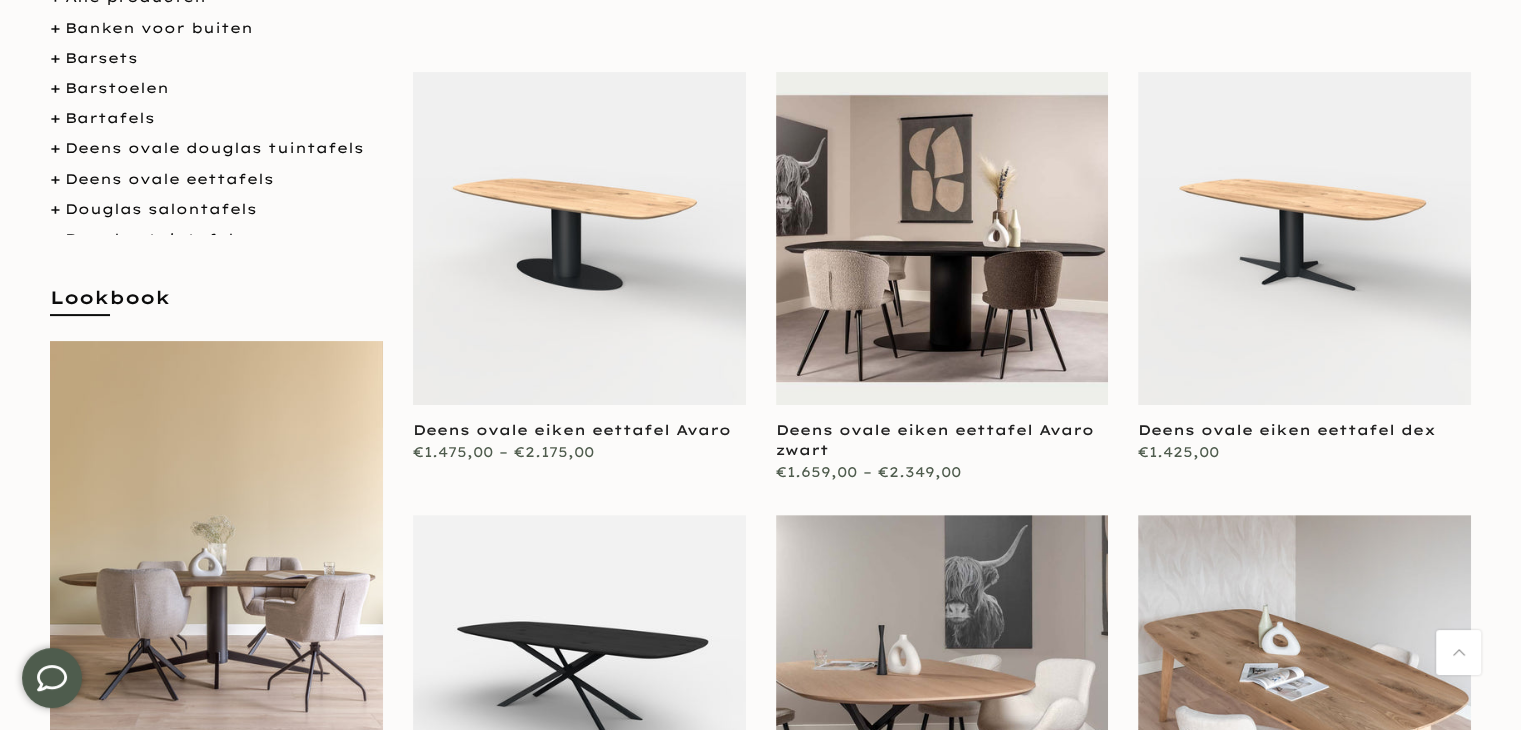 scroll, scrollTop: 0, scrollLeft: 0, axis: both 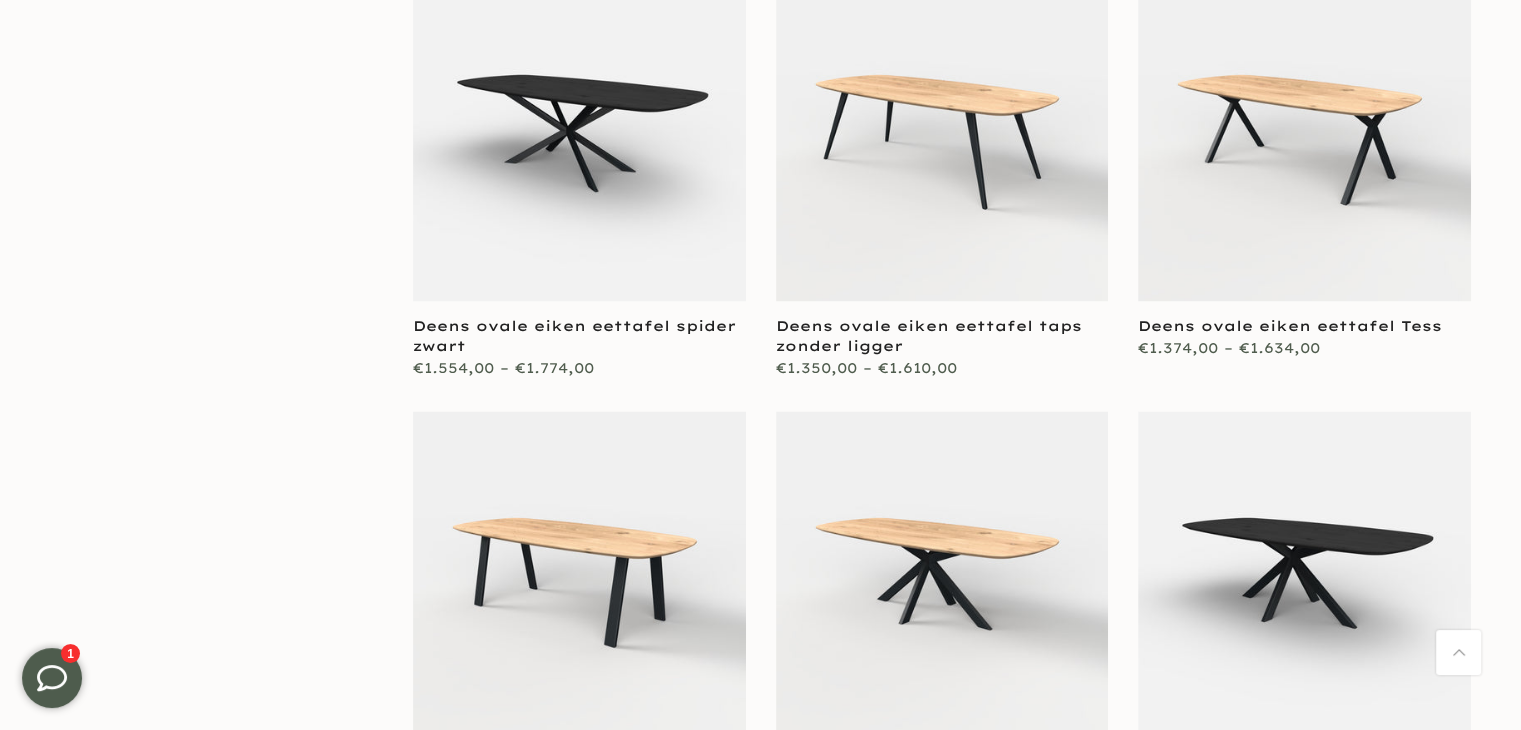 type on "****" 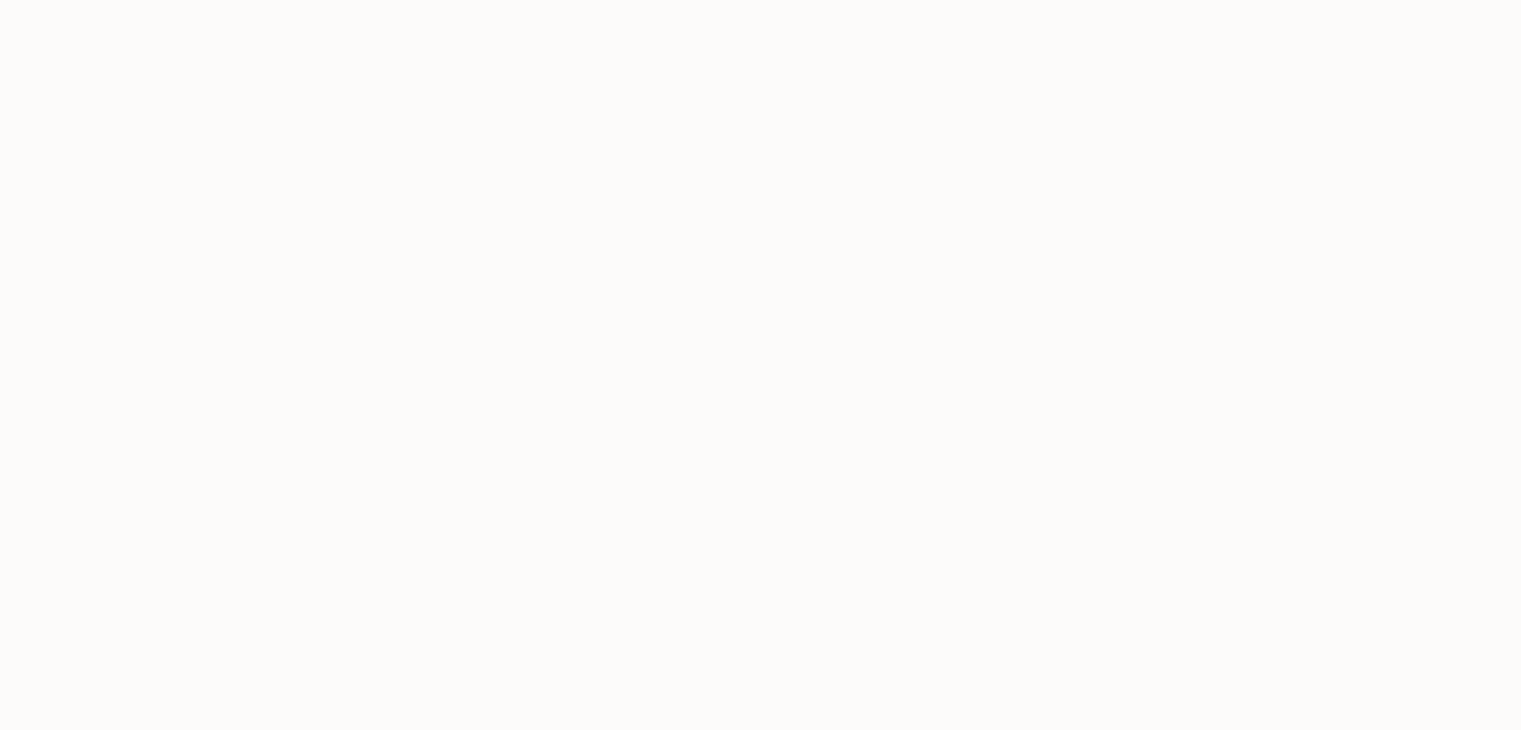 scroll, scrollTop: 3199, scrollLeft: 0, axis: vertical 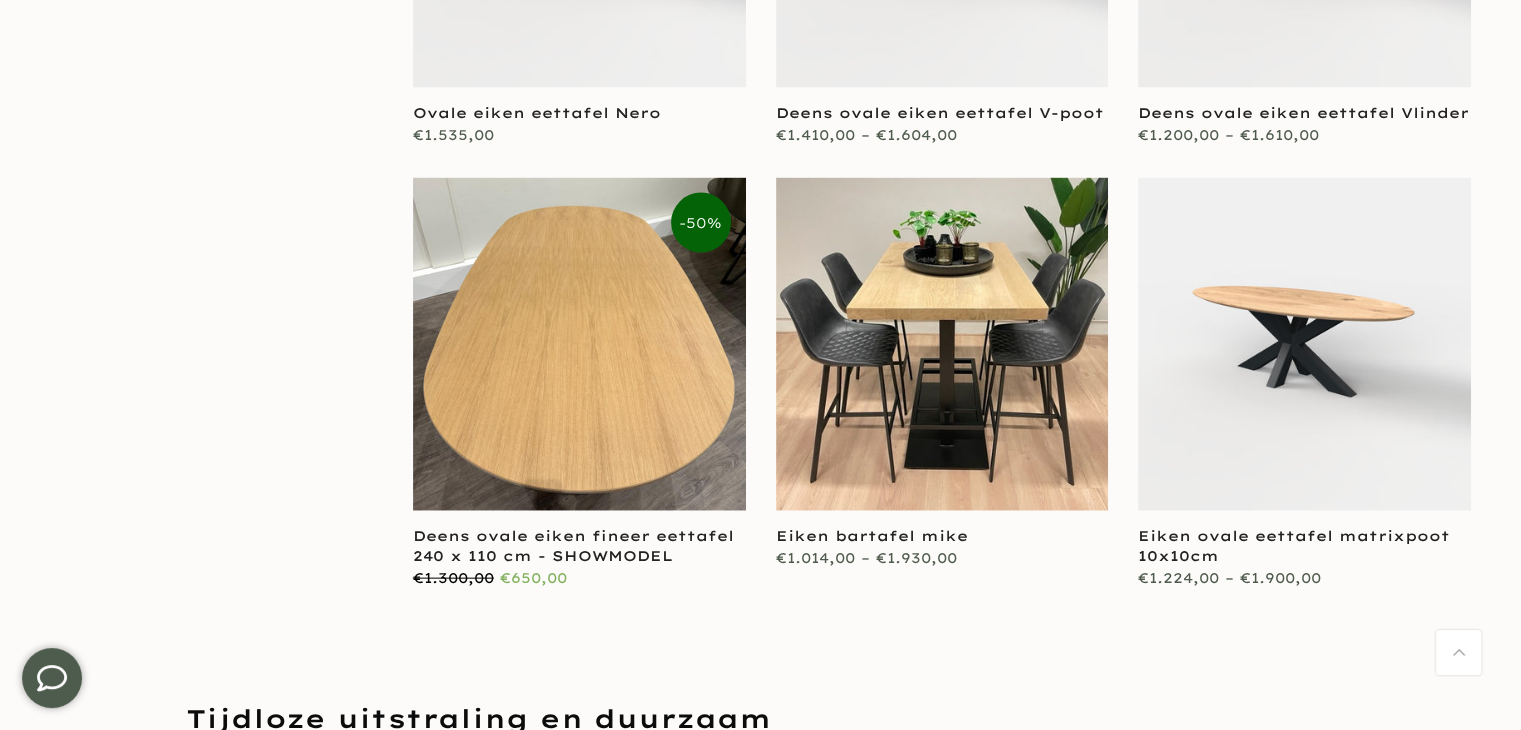 type on "****" 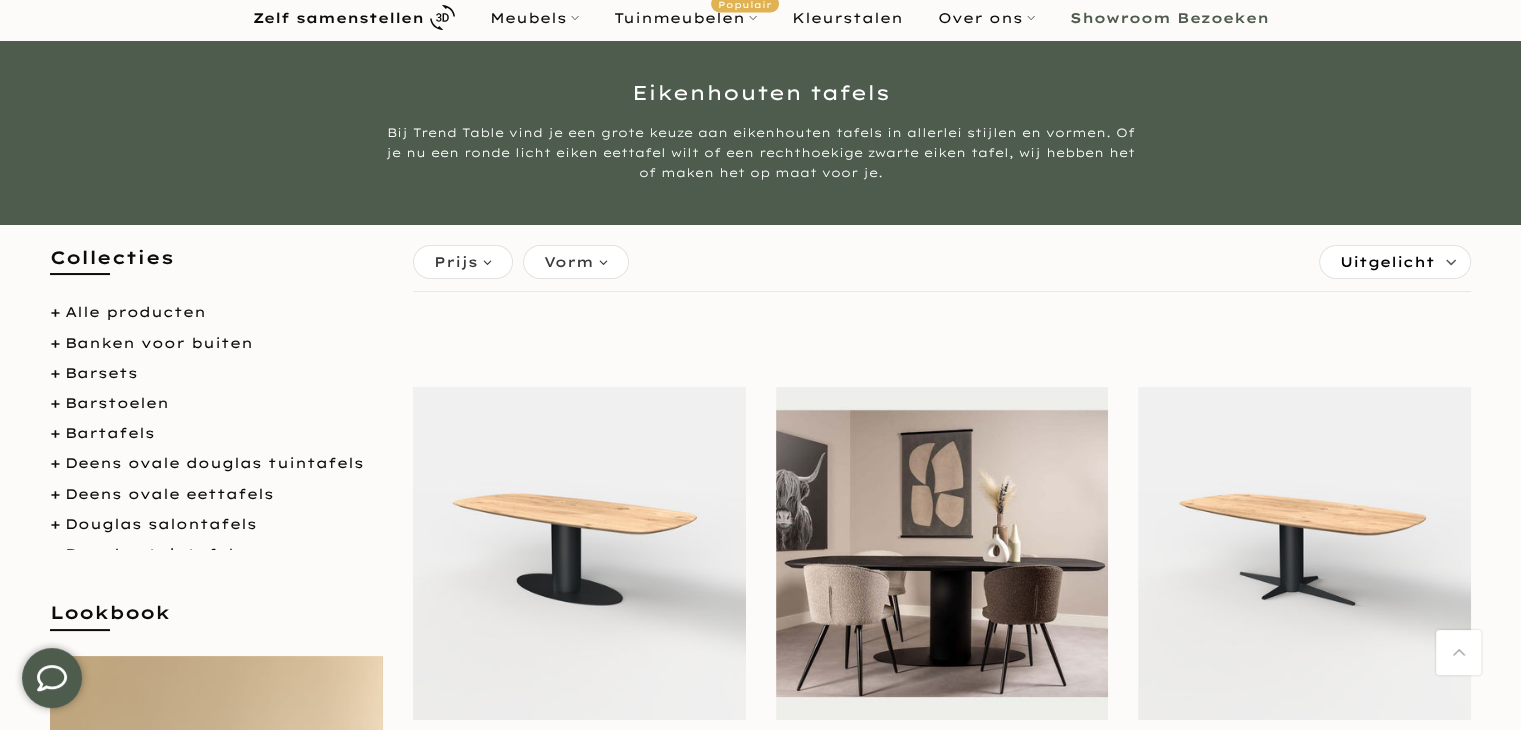 scroll, scrollTop: 484, scrollLeft: 0, axis: vertical 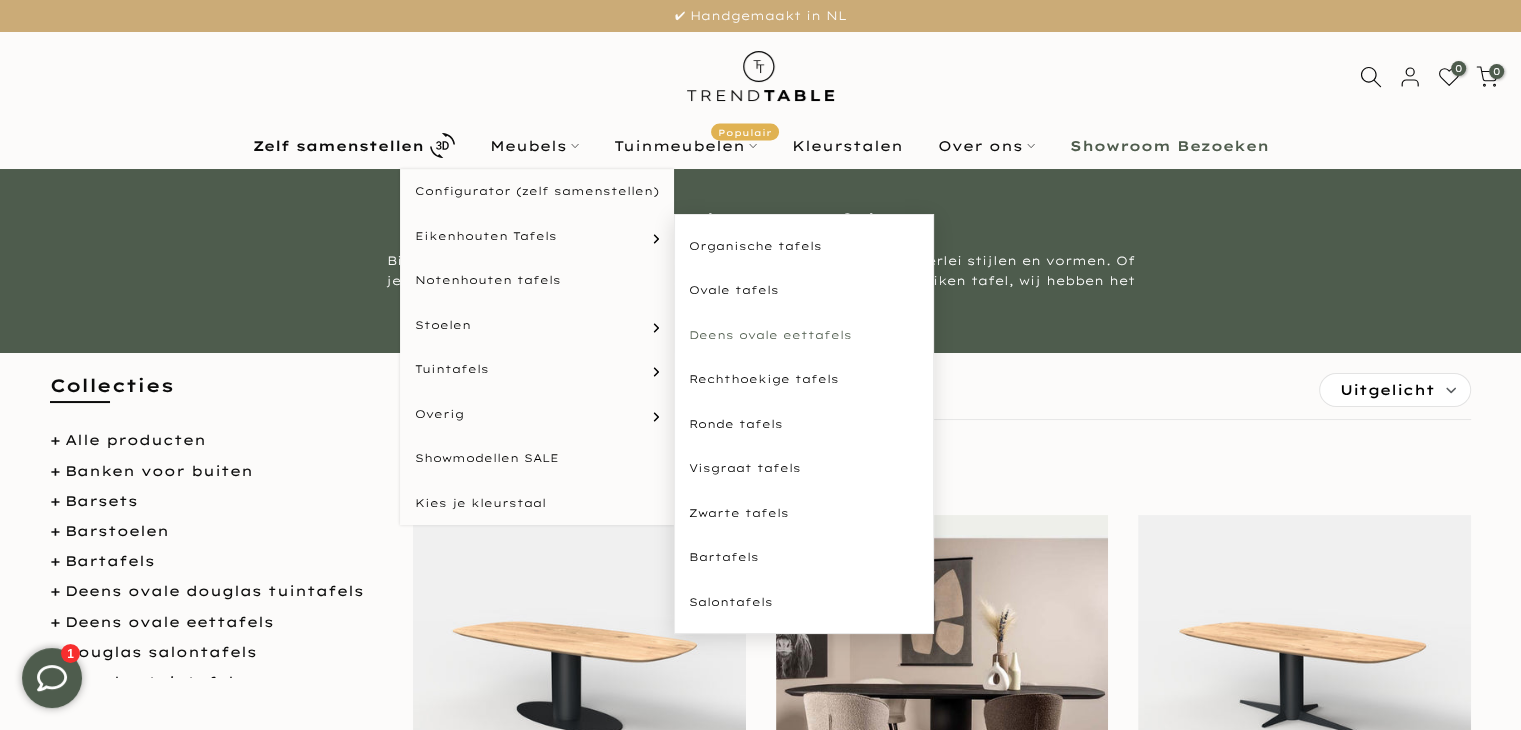 click on "Deens ovale eettafels" at bounding box center [804, 335] 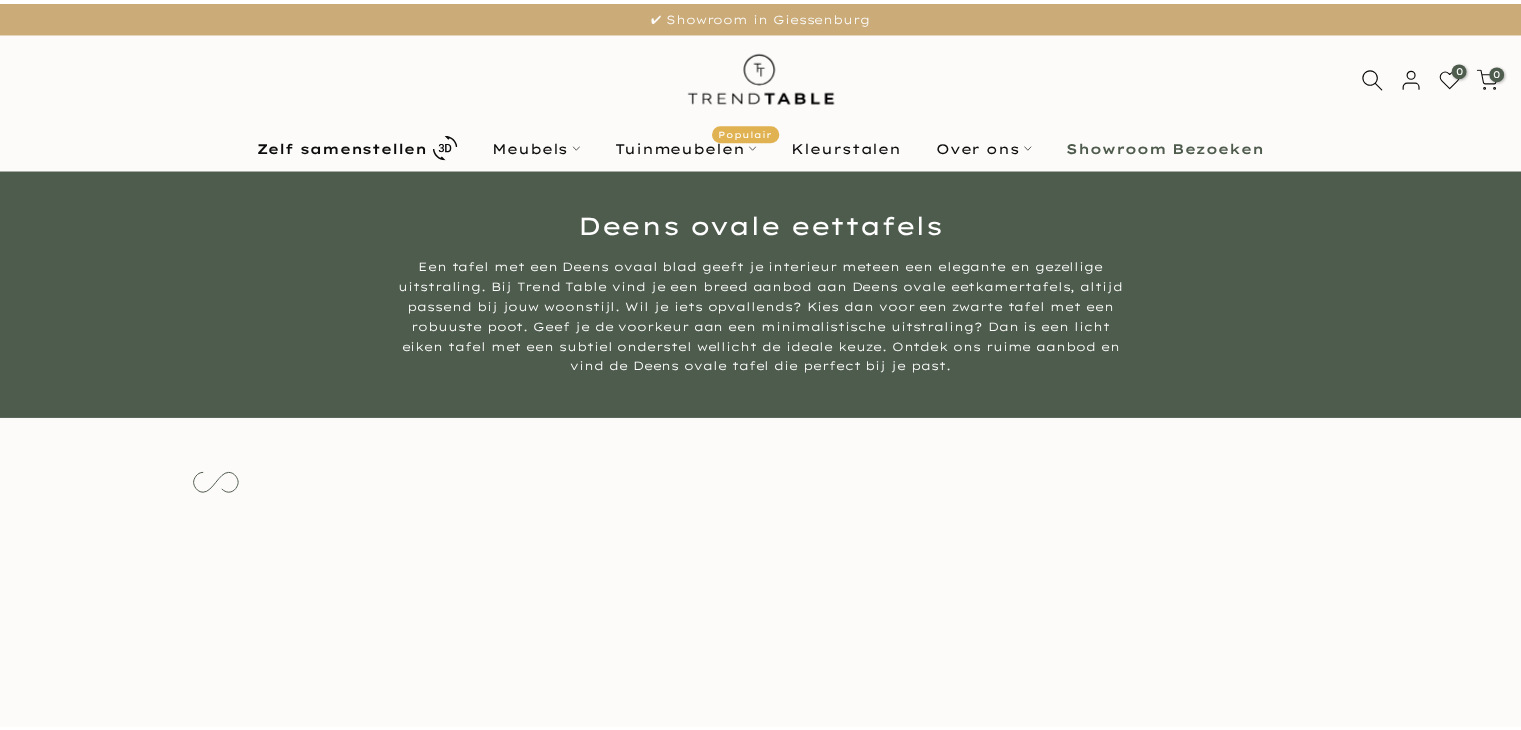 scroll, scrollTop: 0, scrollLeft: 0, axis: both 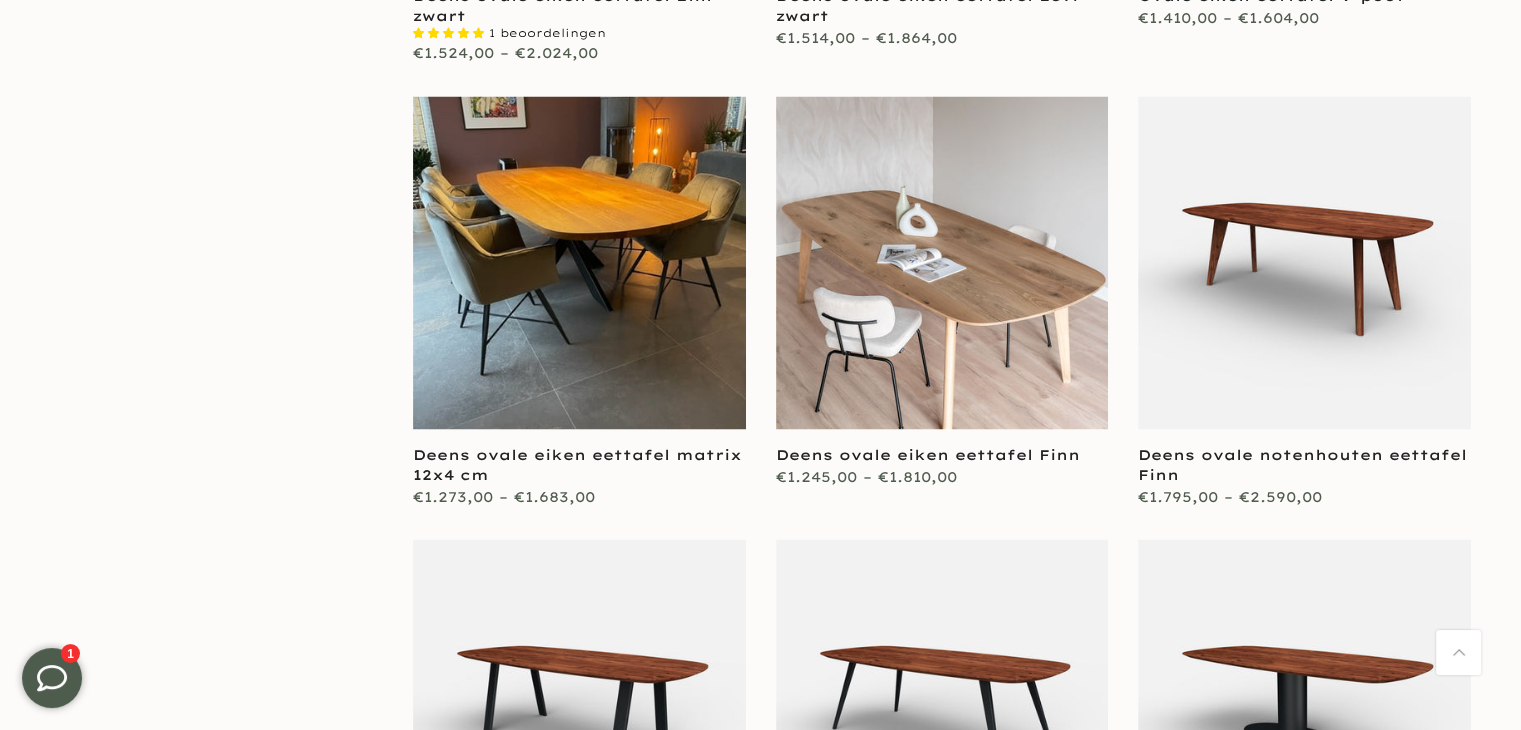 type on "****" 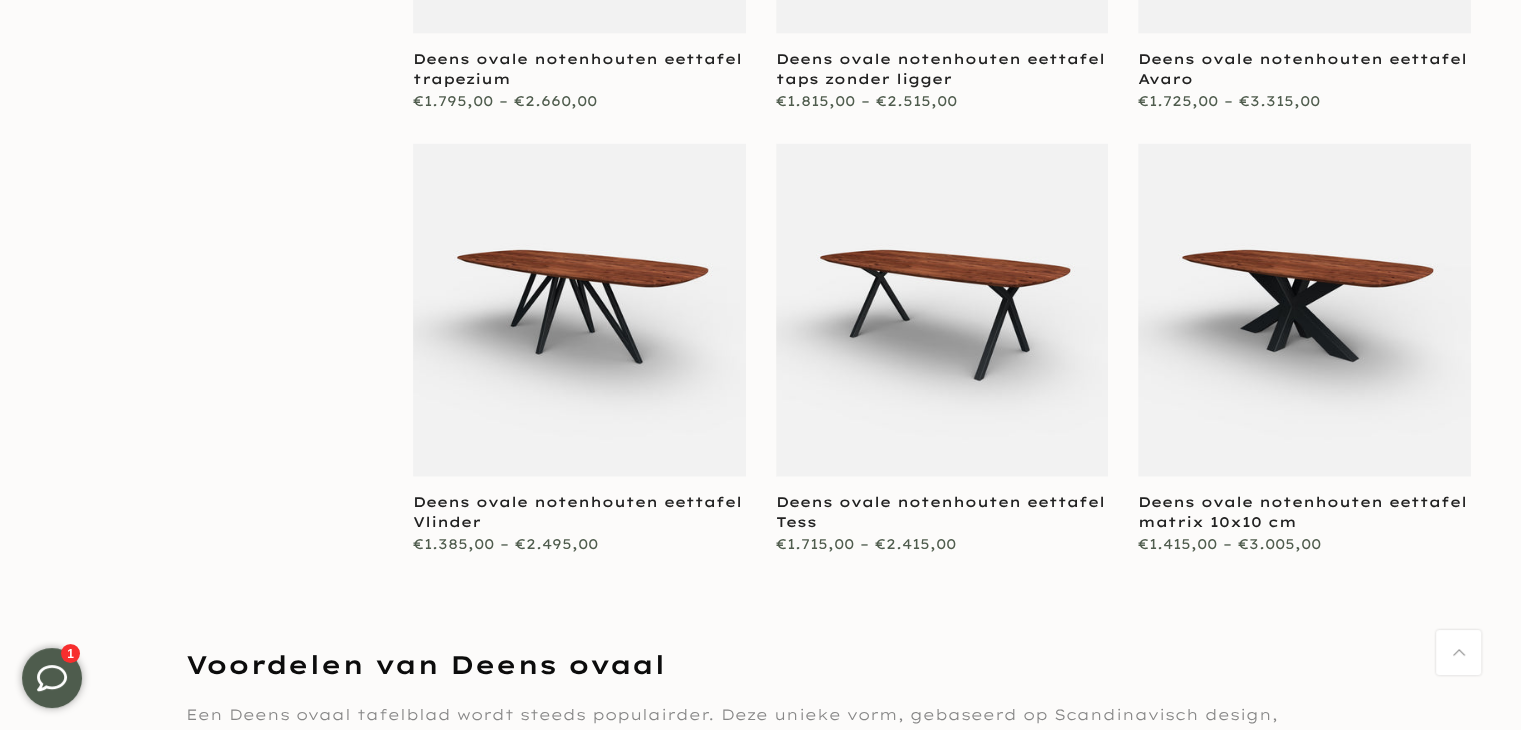 scroll, scrollTop: 4413, scrollLeft: 0, axis: vertical 